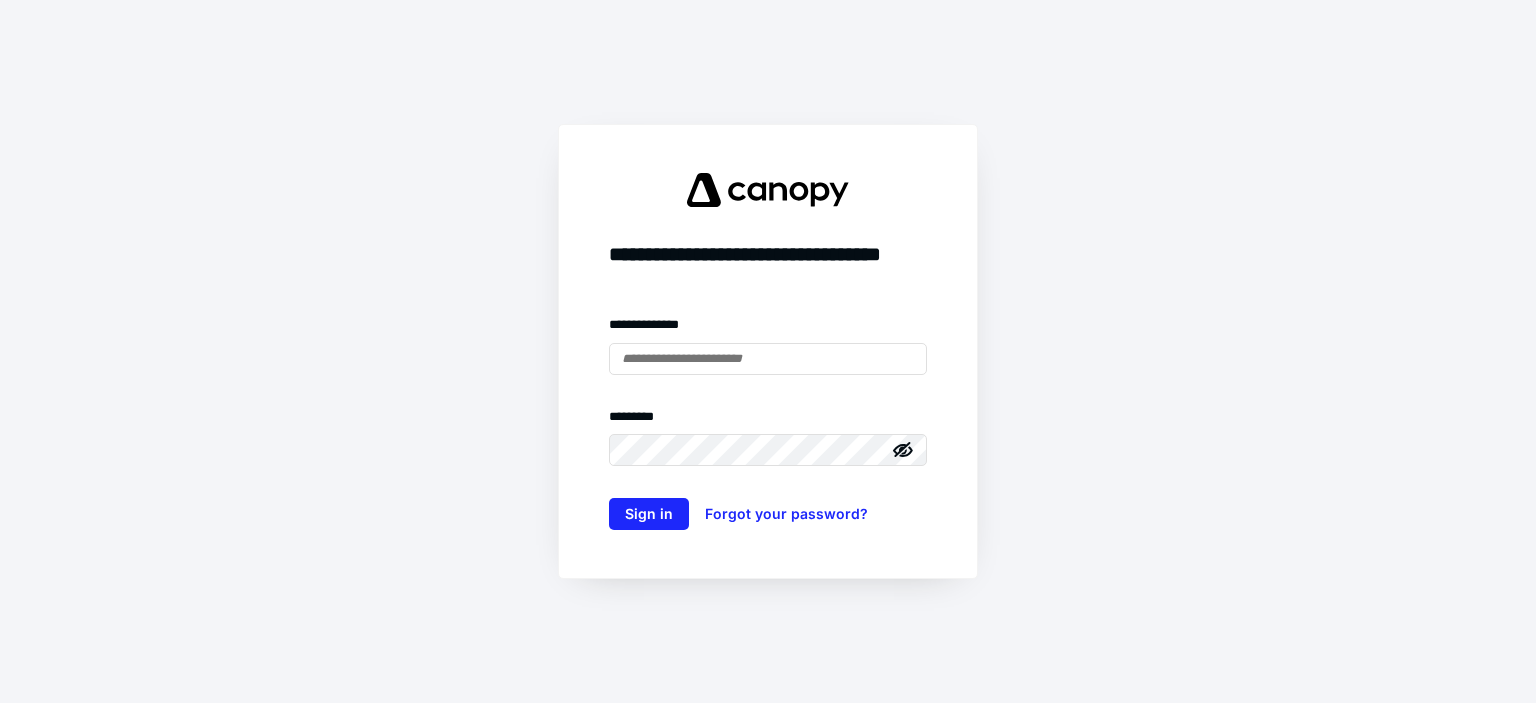 scroll, scrollTop: 0, scrollLeft: 0, axis: both 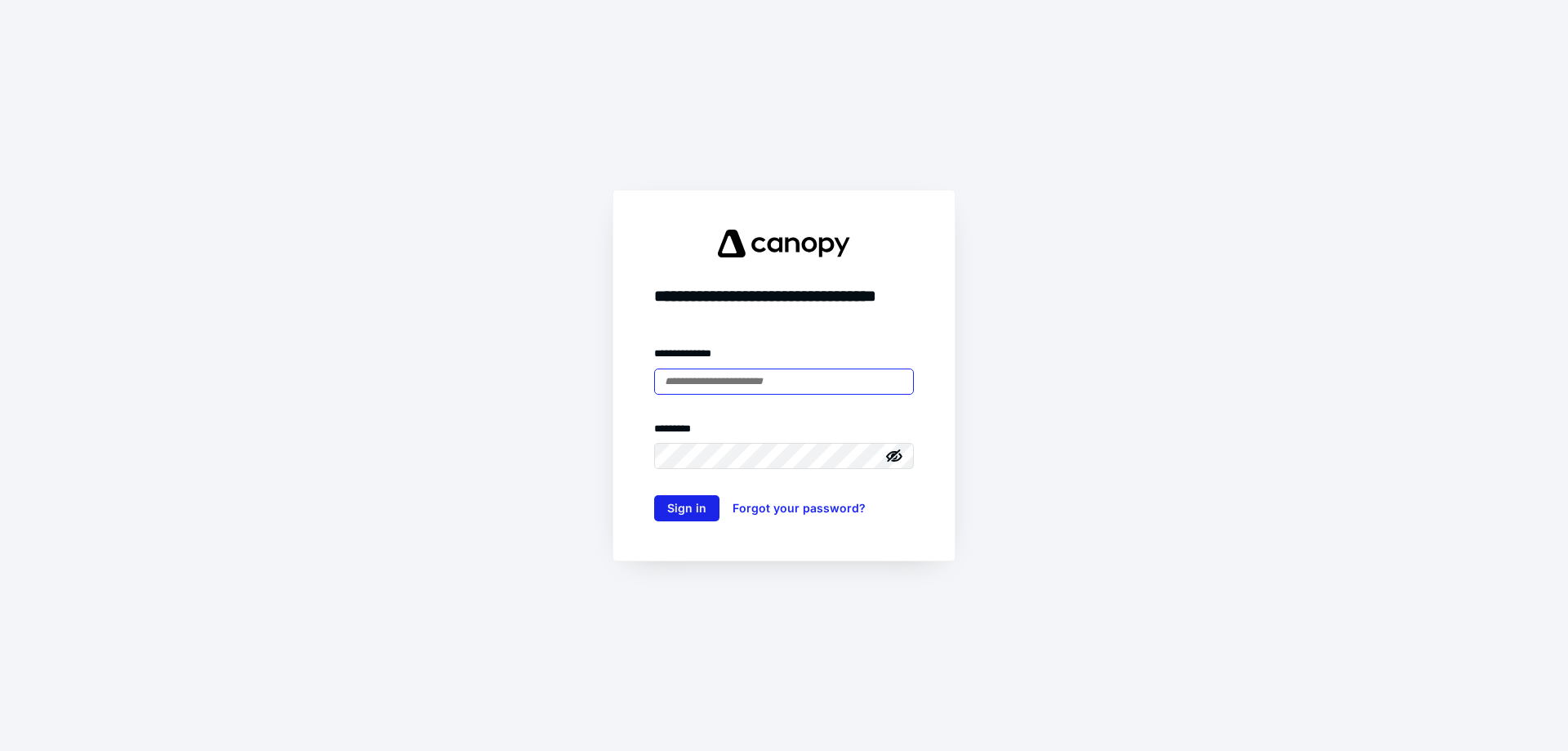type on "**********" 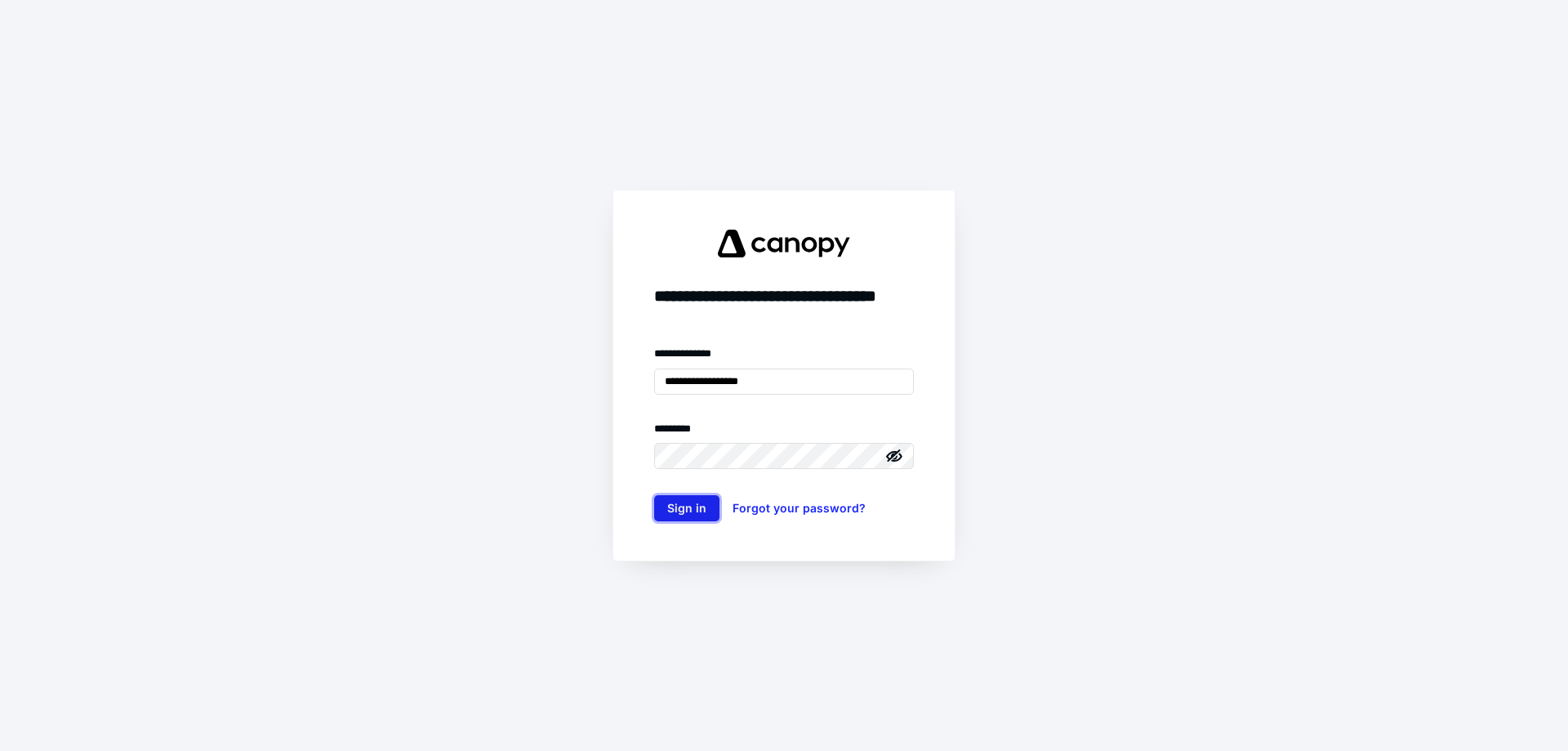 click on "Sign in" at bounding box center [687, 508] 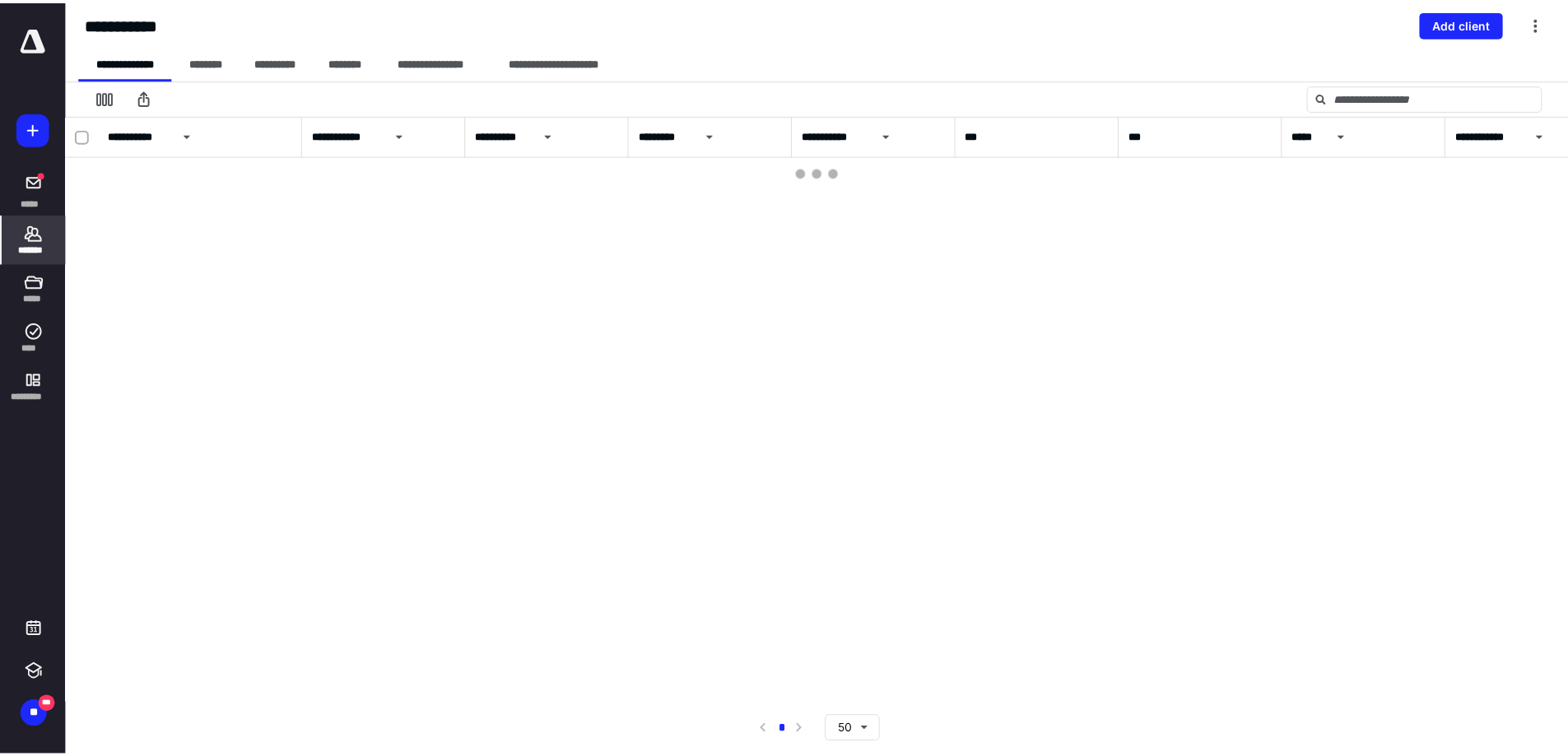 scroll, scrollTop: 0, scrollLeft: 0, axis: both 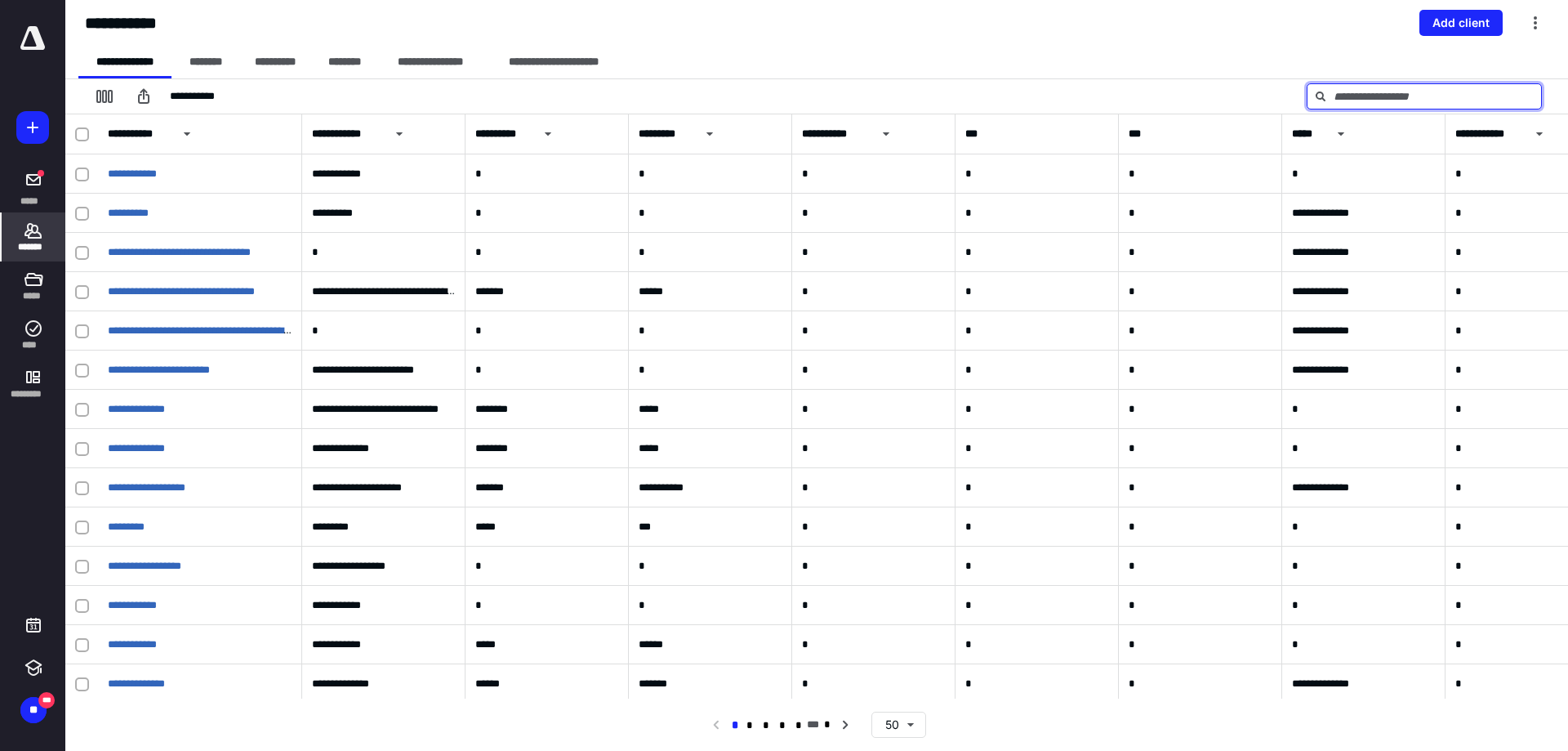 click at bounding box center [1424, 96] 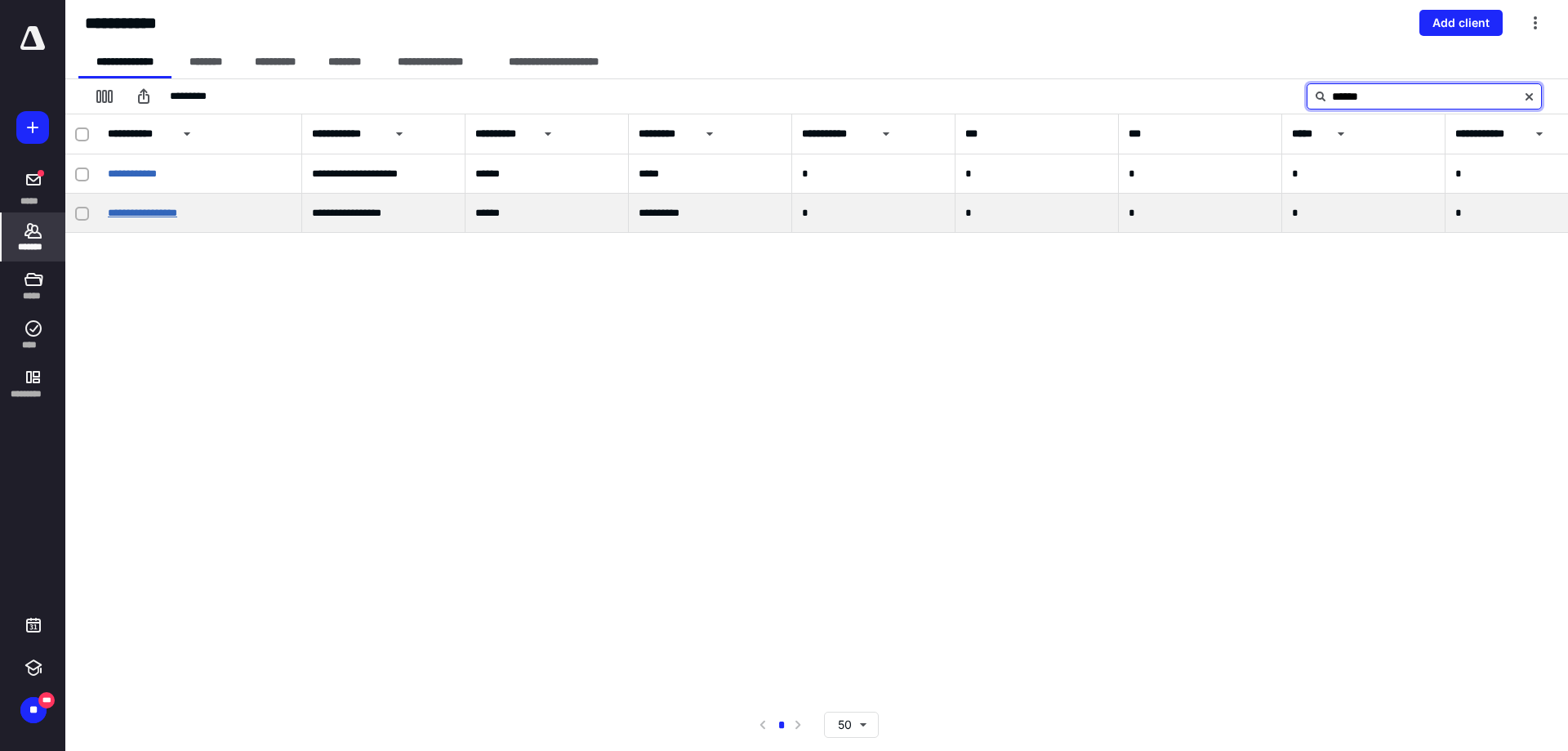 type on "******" 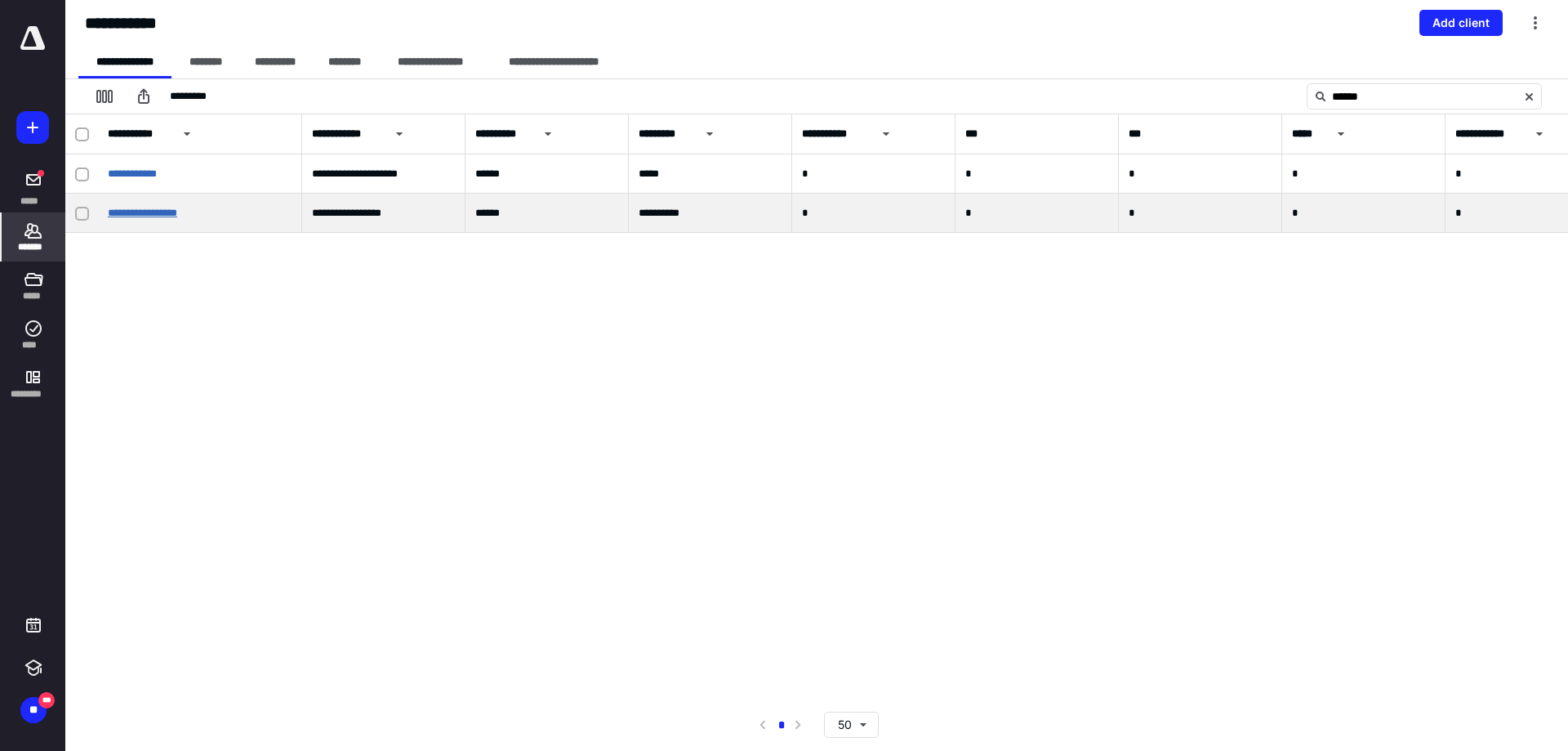 click on "**********" at bounding box center (142, 212) 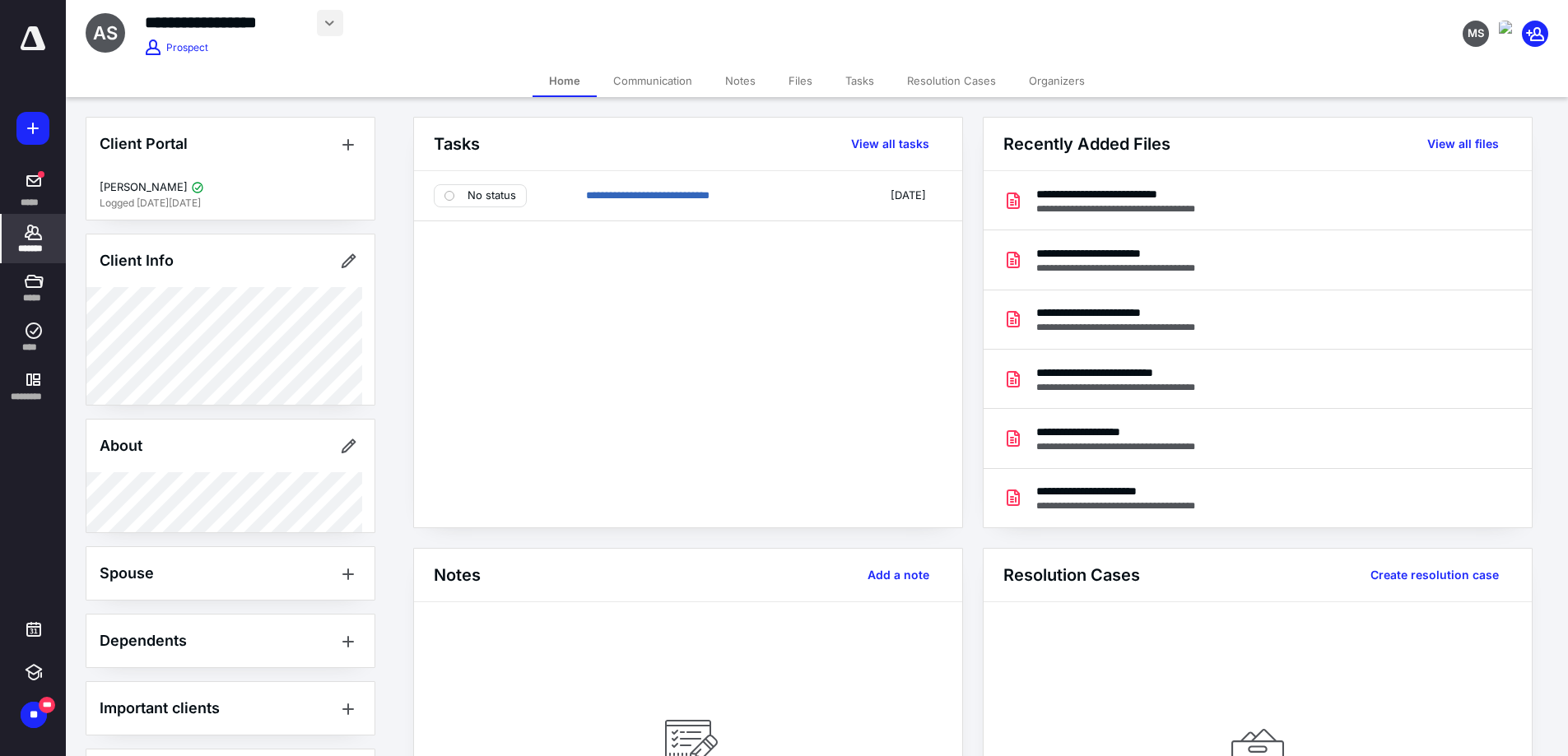 click at bounding box center (330, 23) 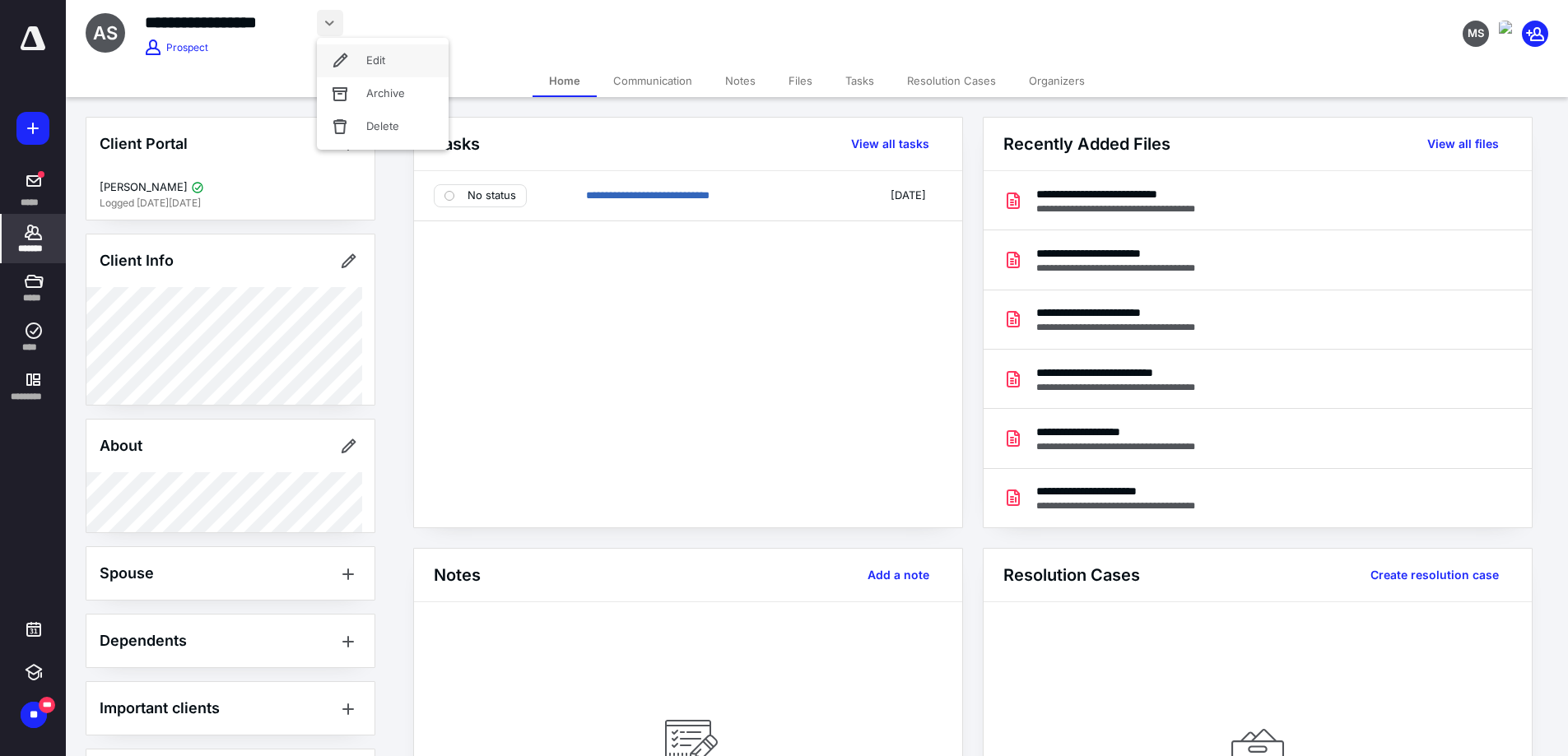 click on "Edit" at bounding box center [383, 61] 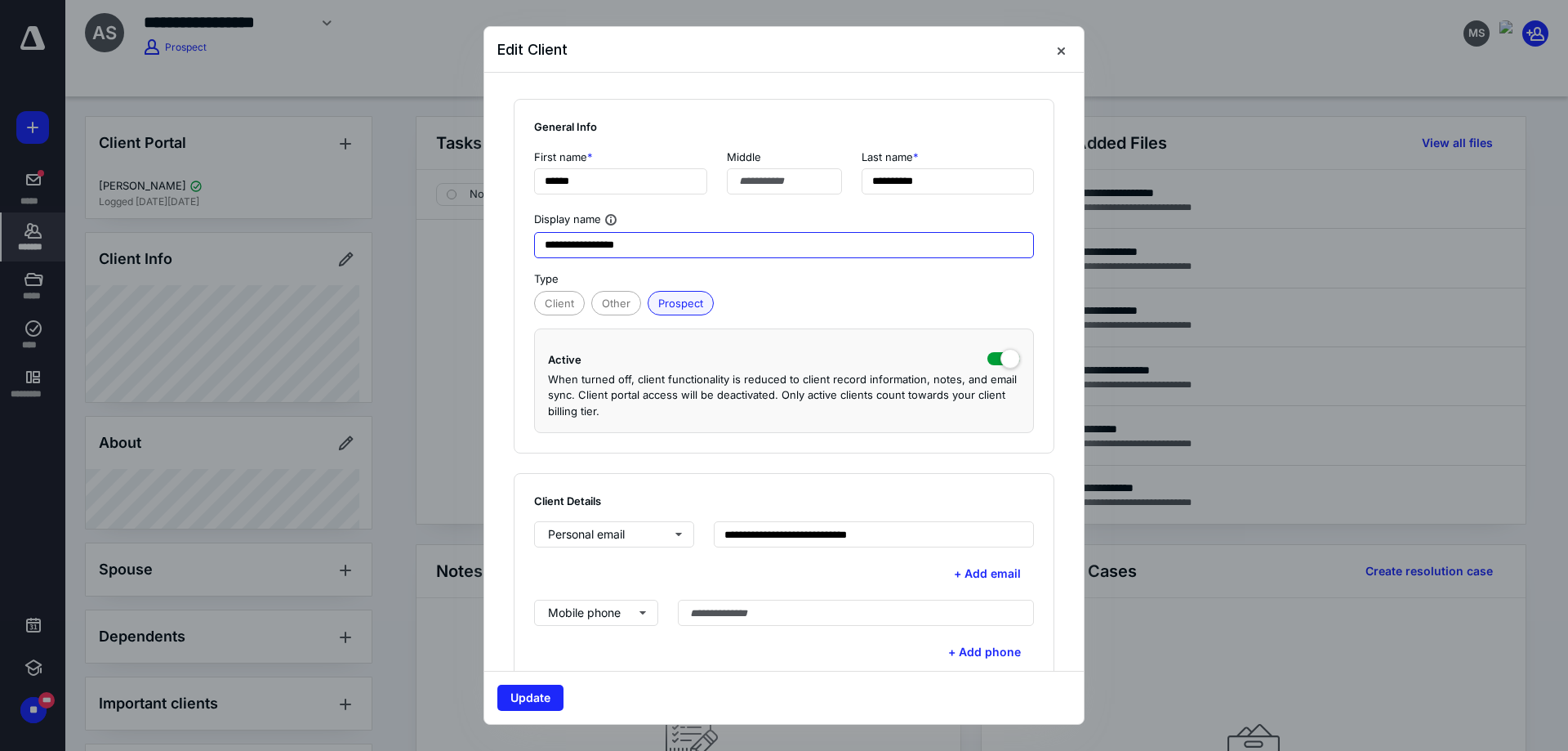 click on "**********" at bounding box center (784, 245) 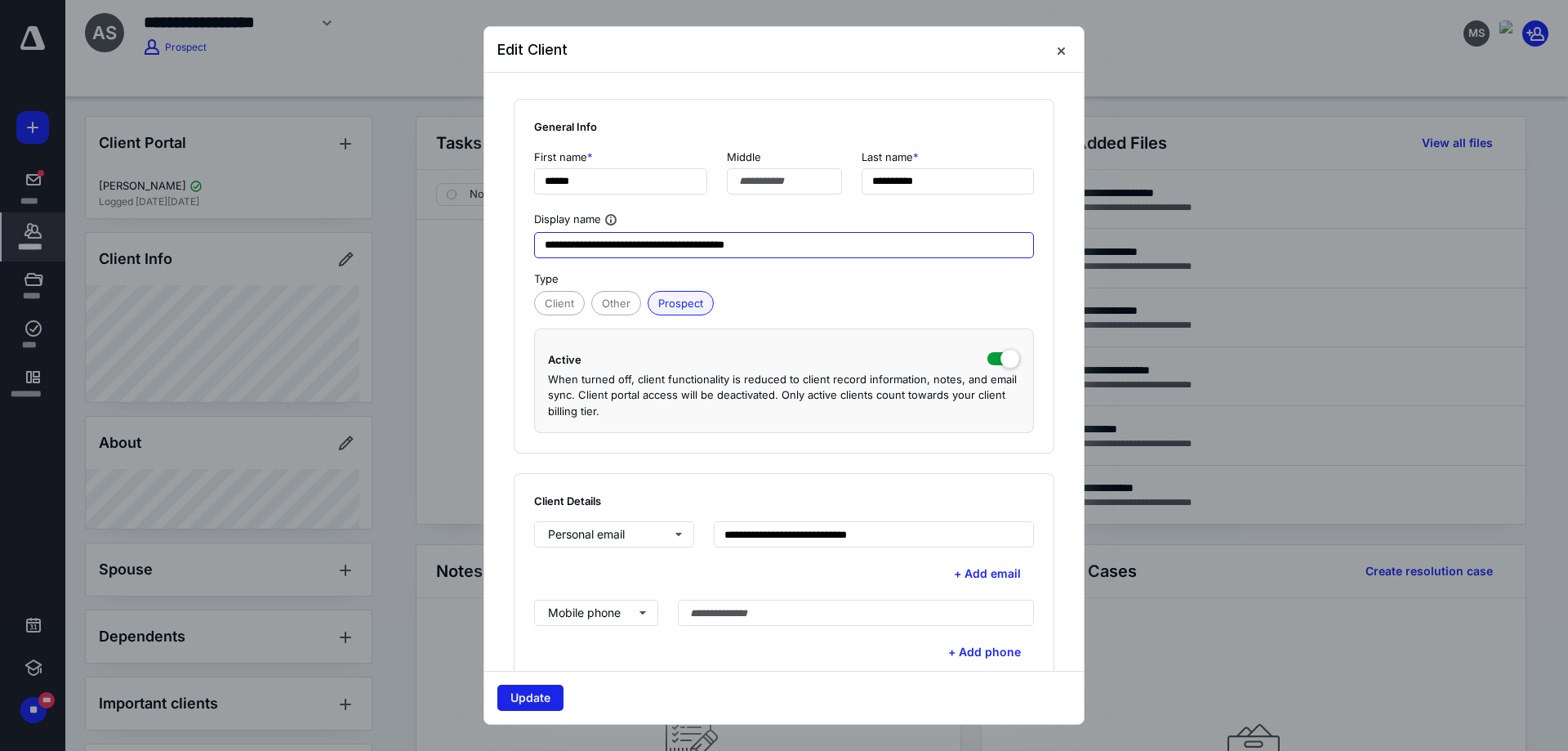 type on "**********" 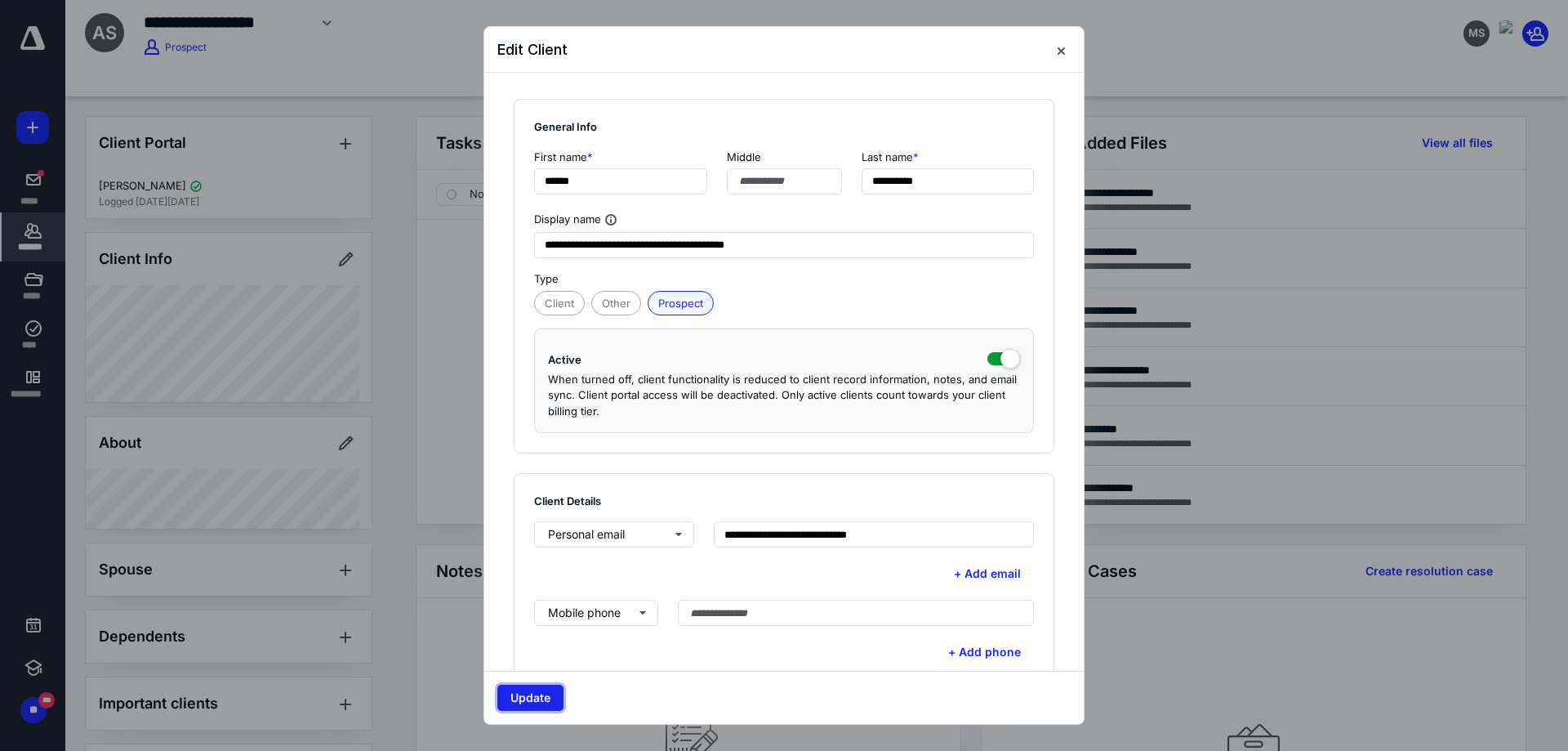 click on "Update" at bounding box center (530, 698) 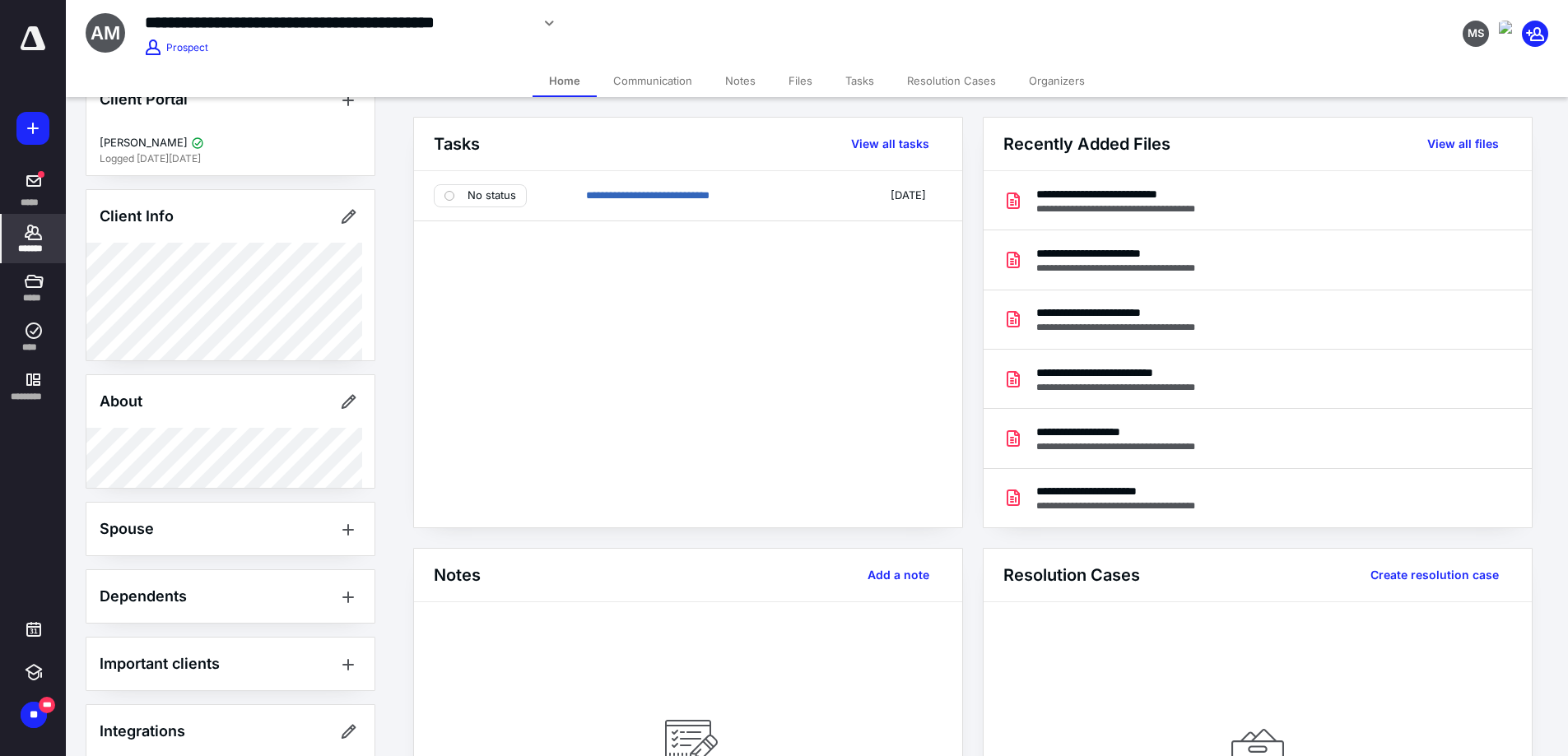 scroll, scrollTop: 0, scrollLeft: 0, axis: both 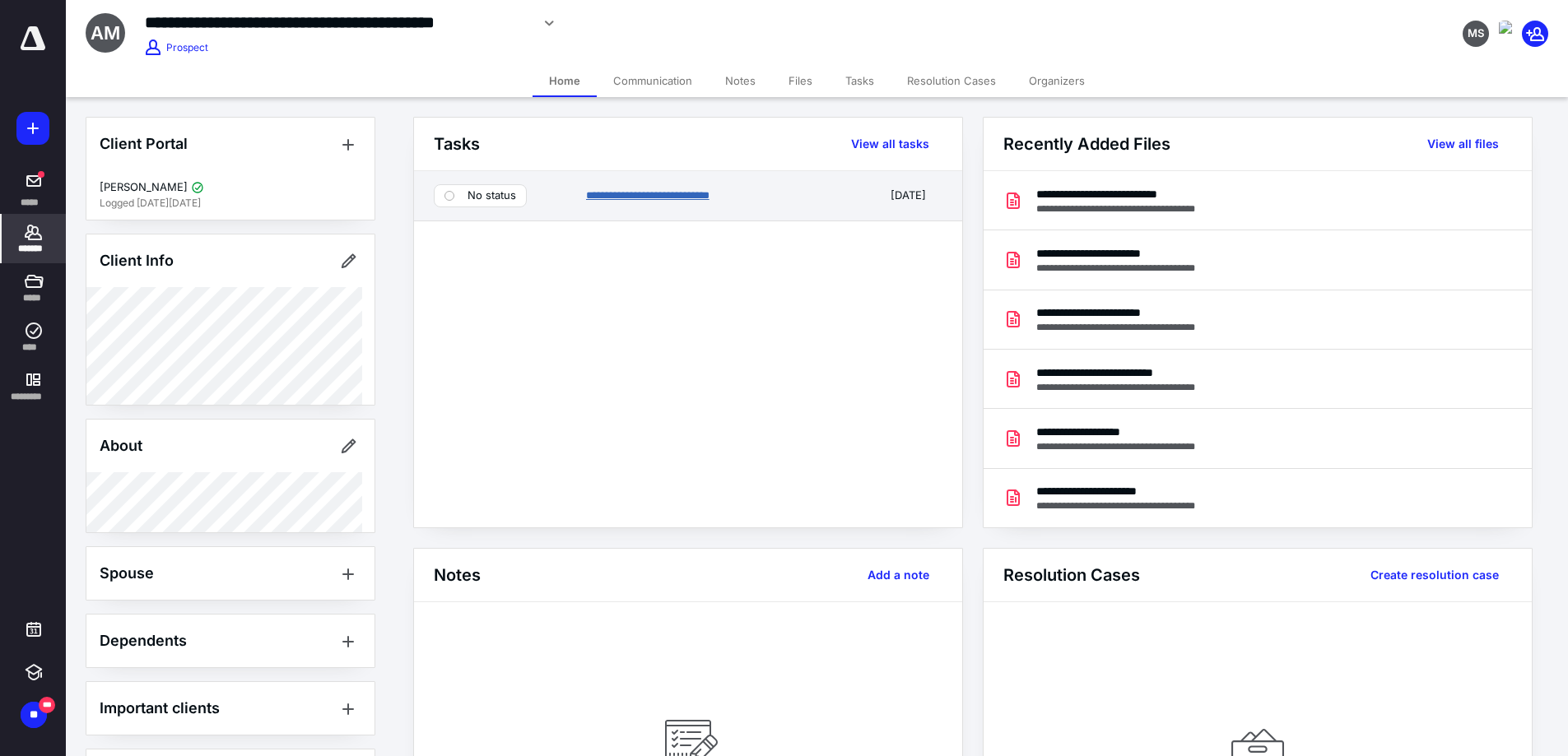 click on "**********" at bounding box center [648, 195] 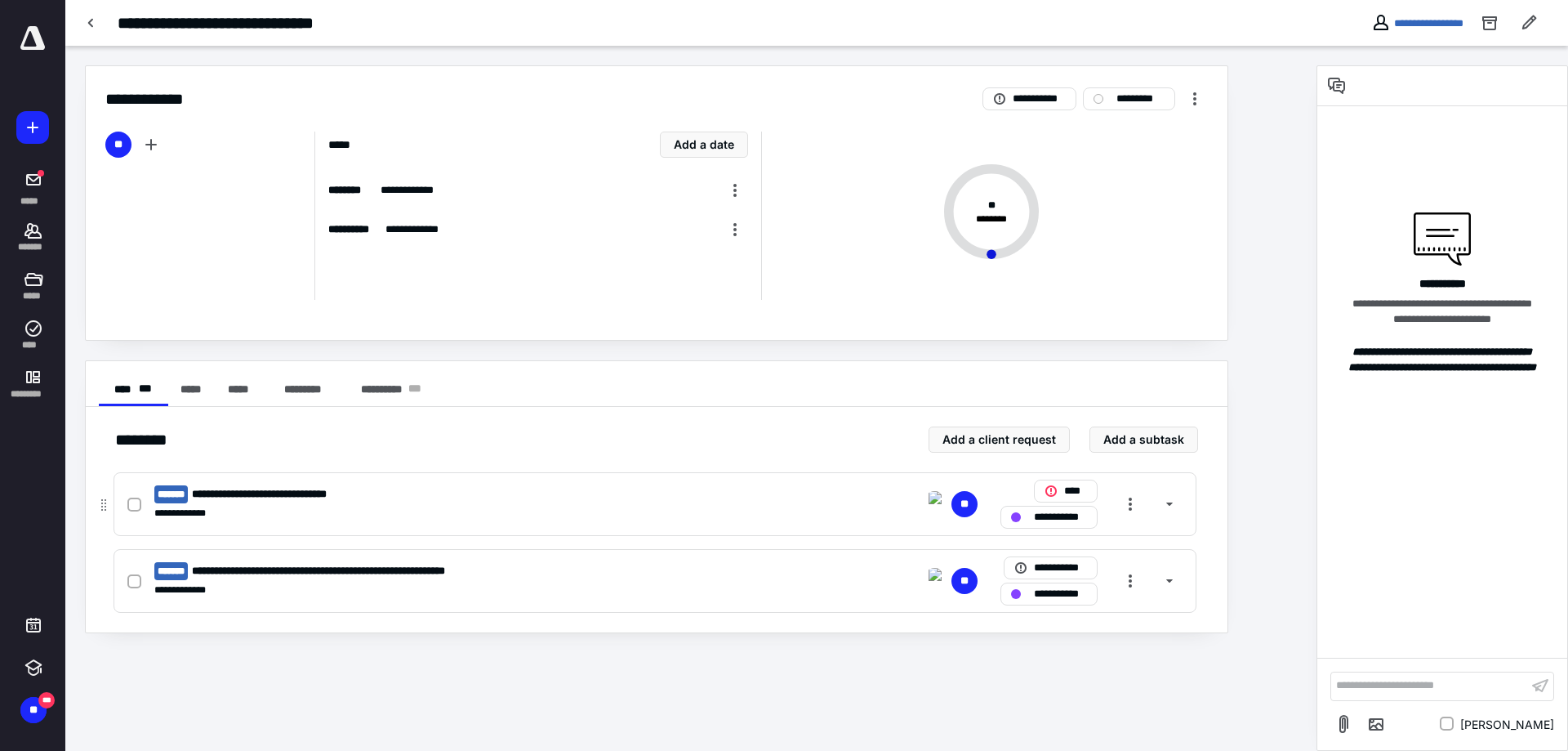 click at bounding box center (134, 505) 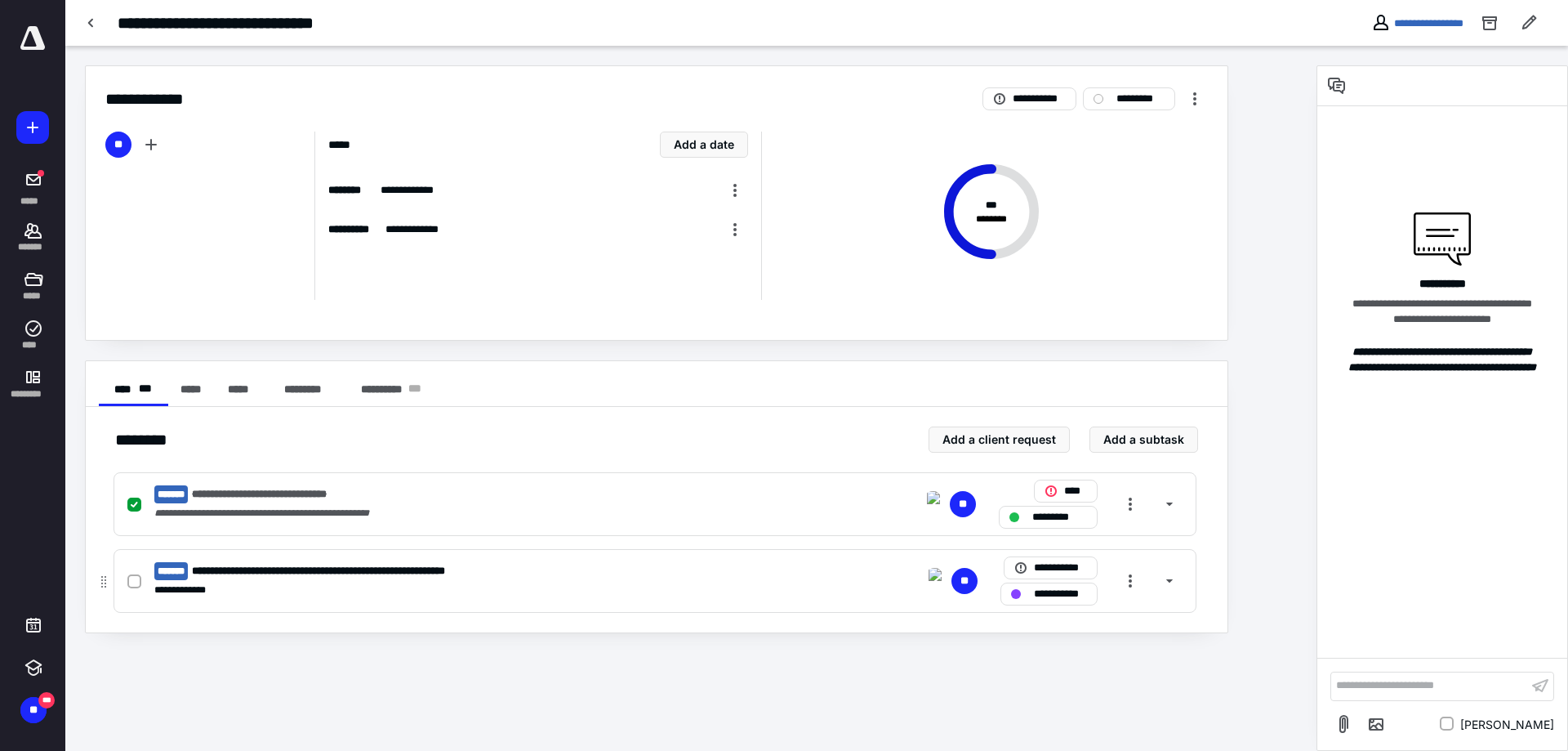 click 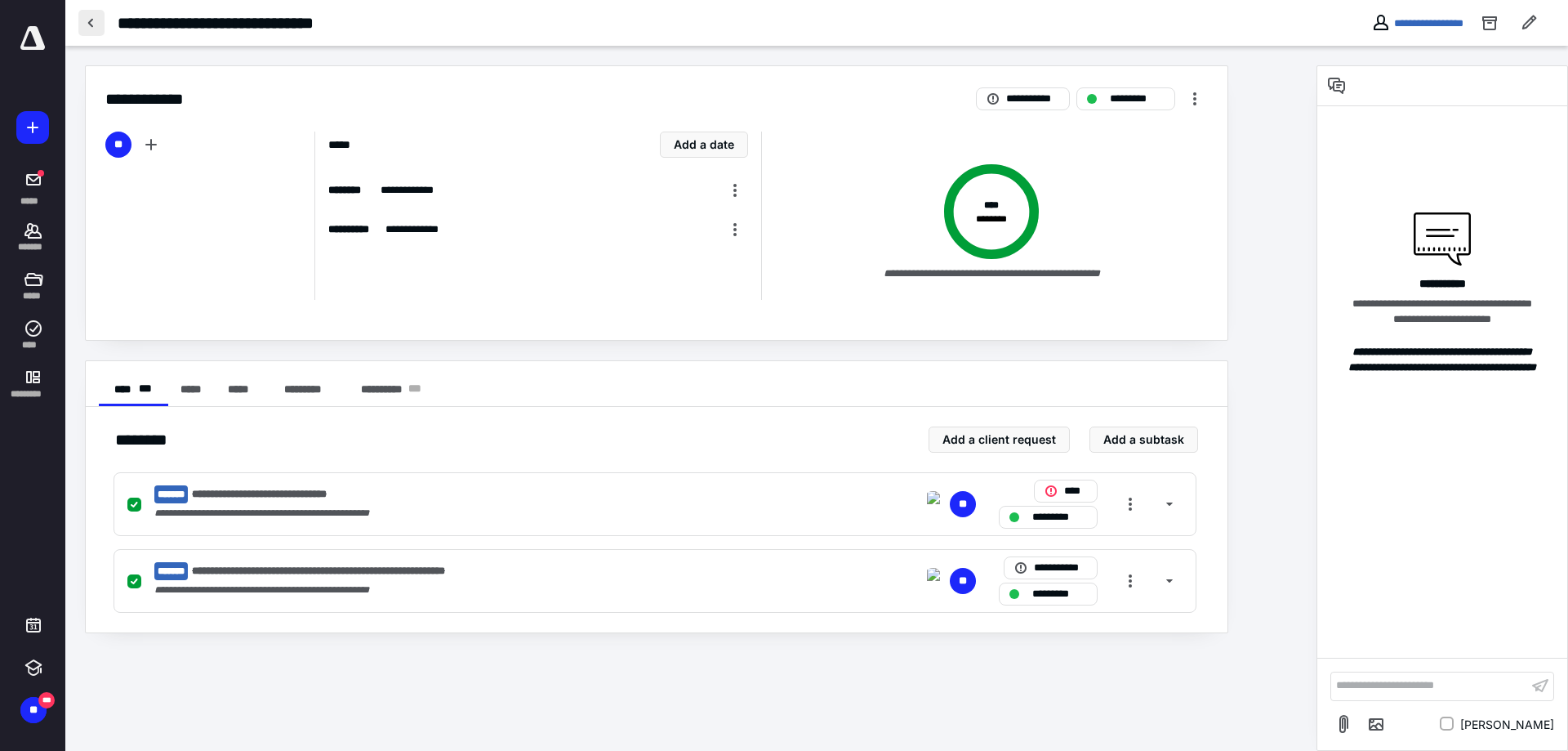 click at bounding box center [91, 23] 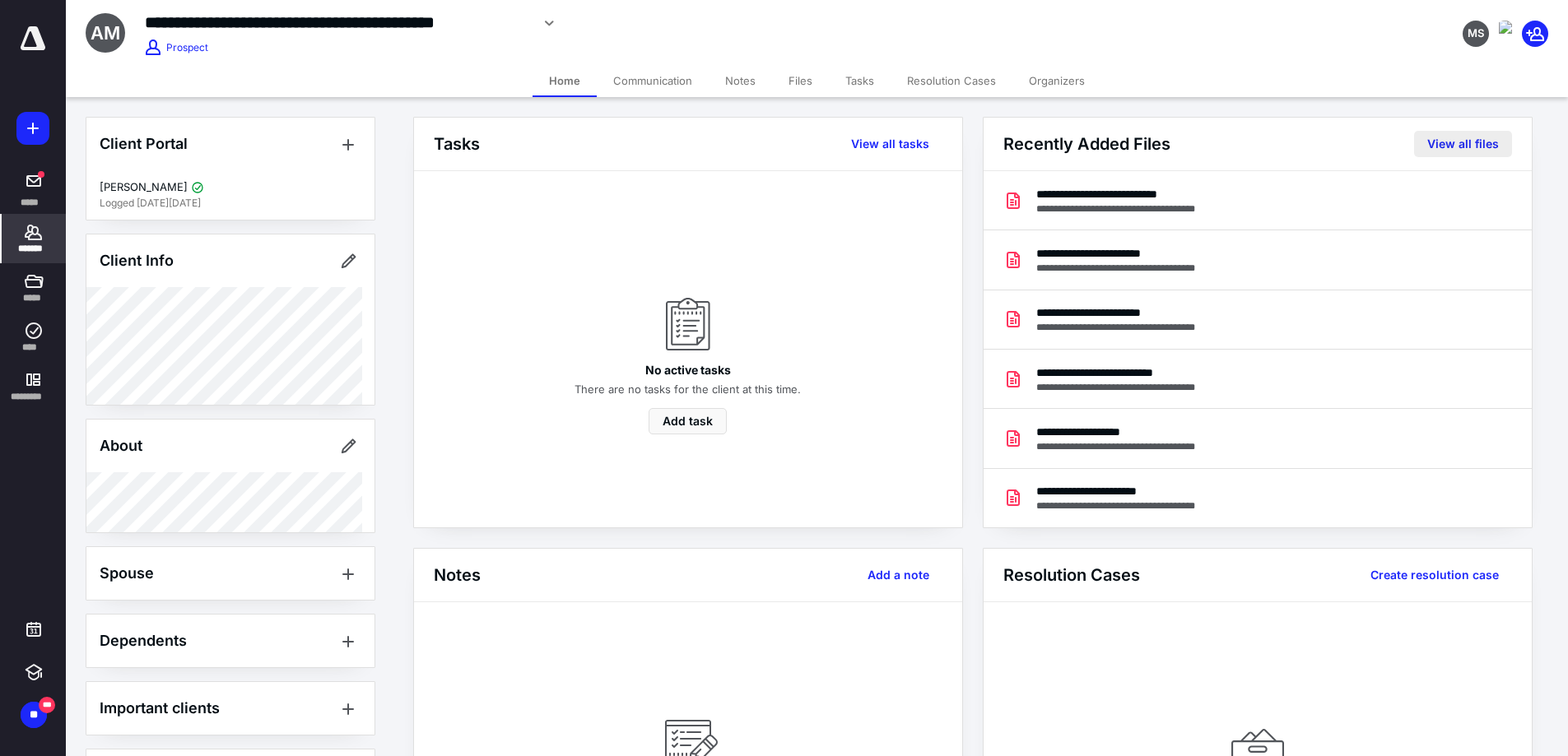 click on "View all files" at bounding box center (1463, 144) 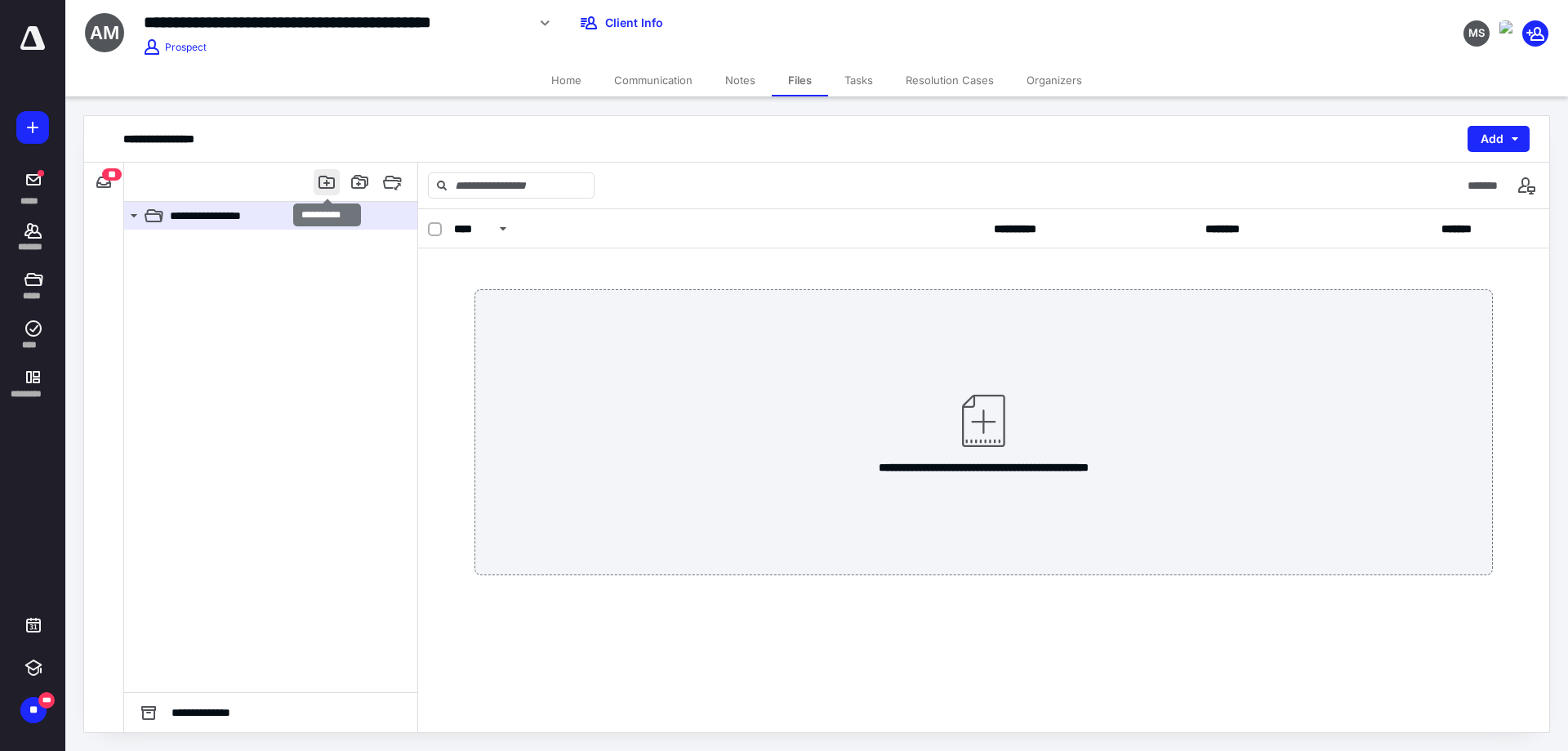 click at bounding box center (327, 182) 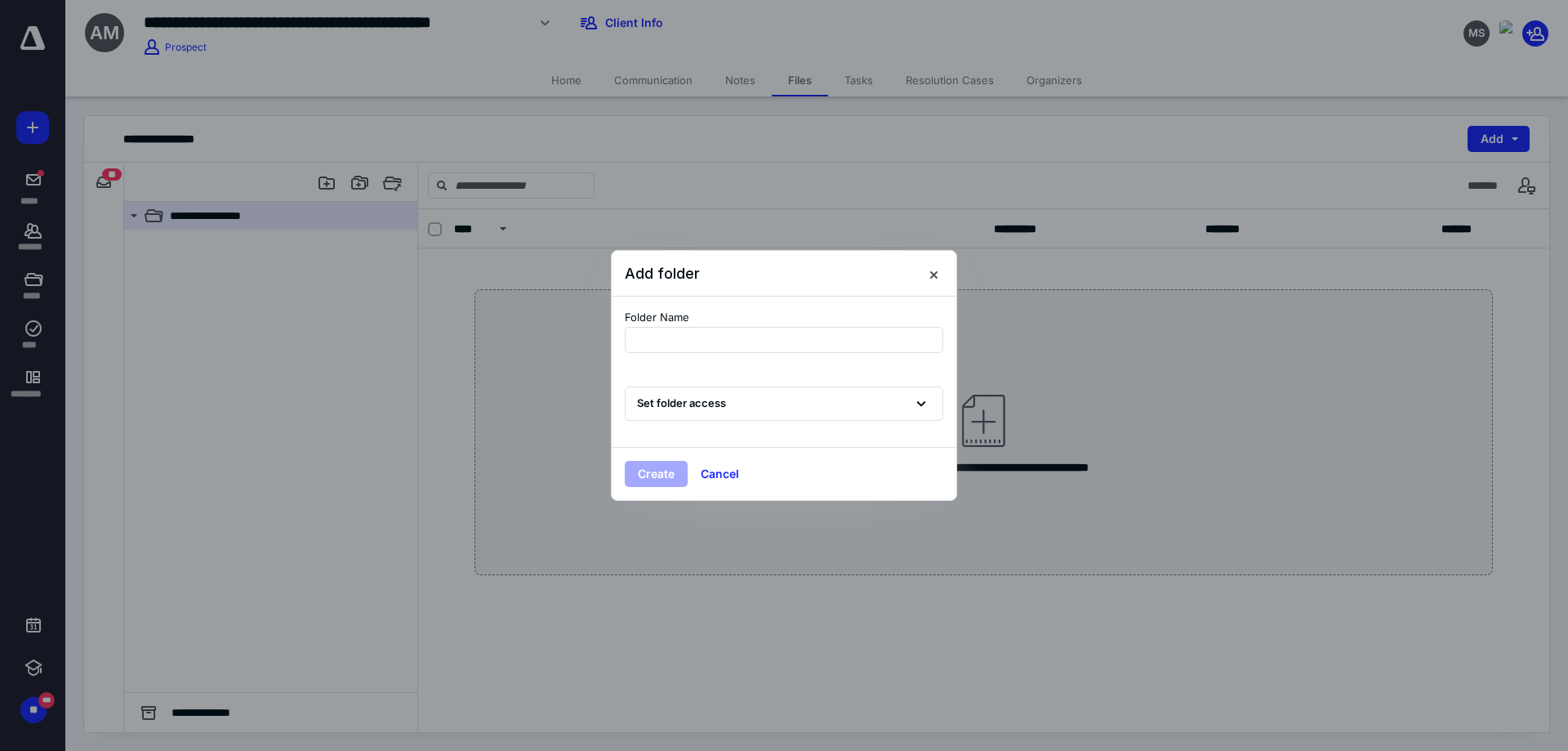 type on "*" 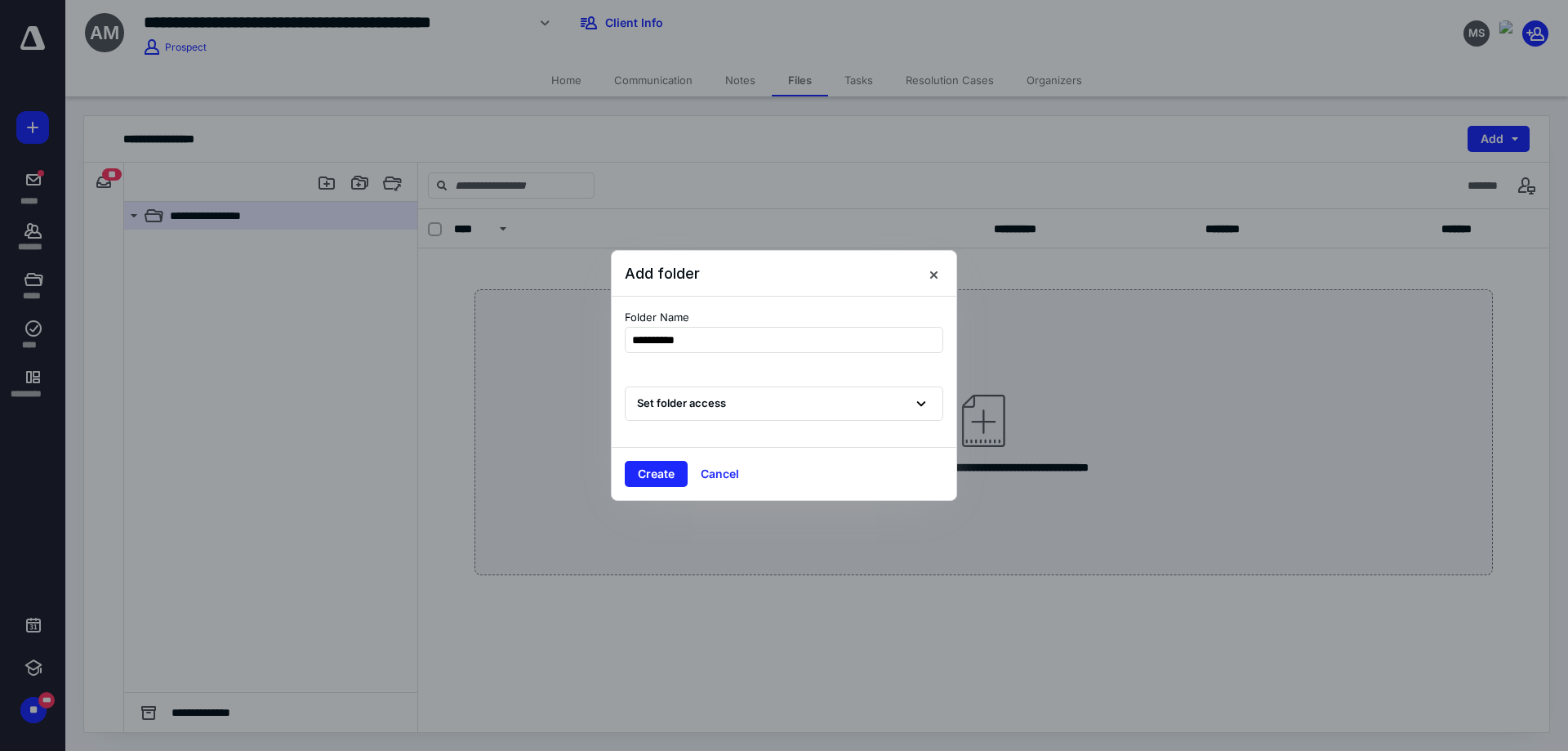 type on "**********" 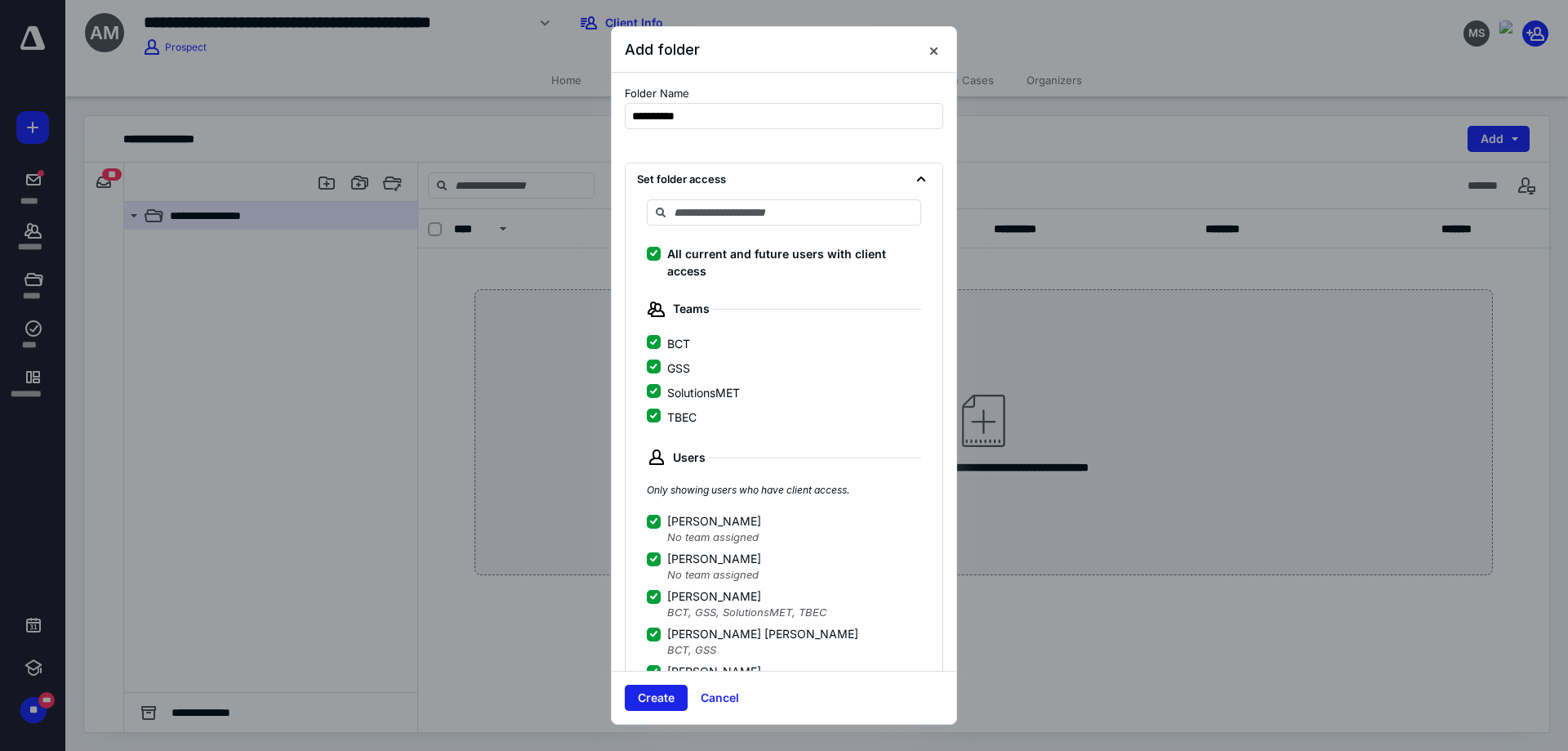 click on "Create" at bounding box center [656, 698] 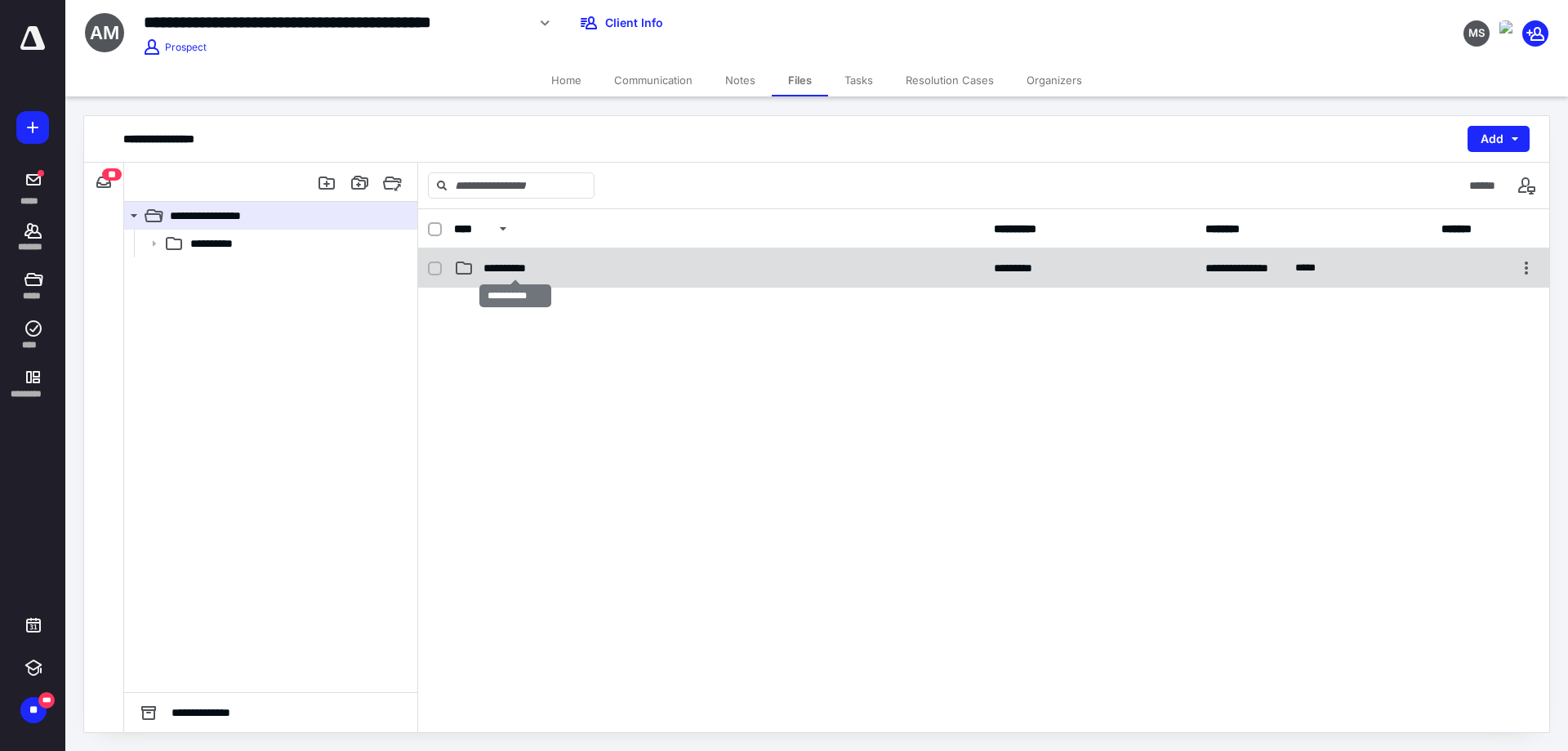 click on "**********" at bounding box center [515, 268] 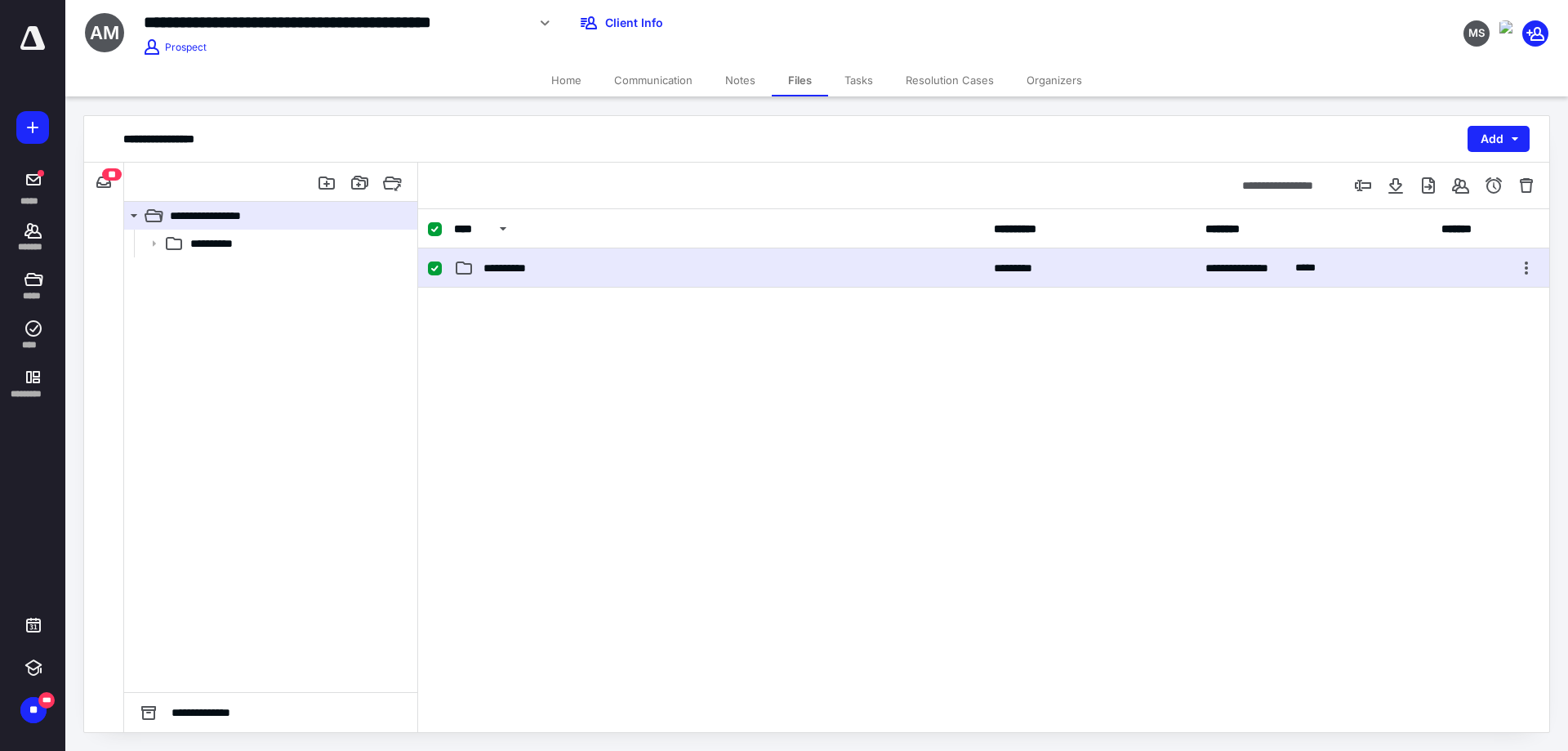 click on "**********" at bounding box center [515, 268] 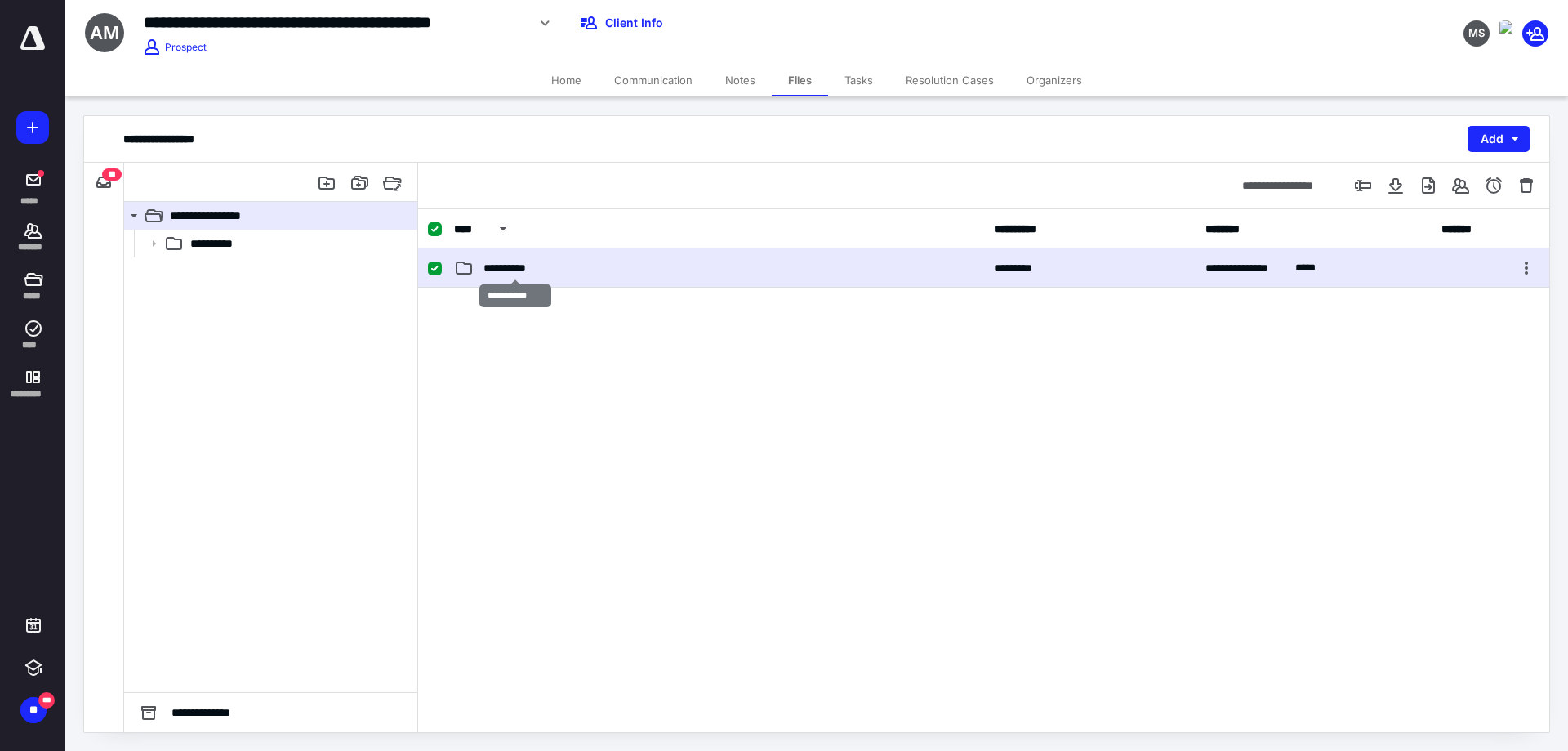 click on "**********" at bounding box center (515, 268) 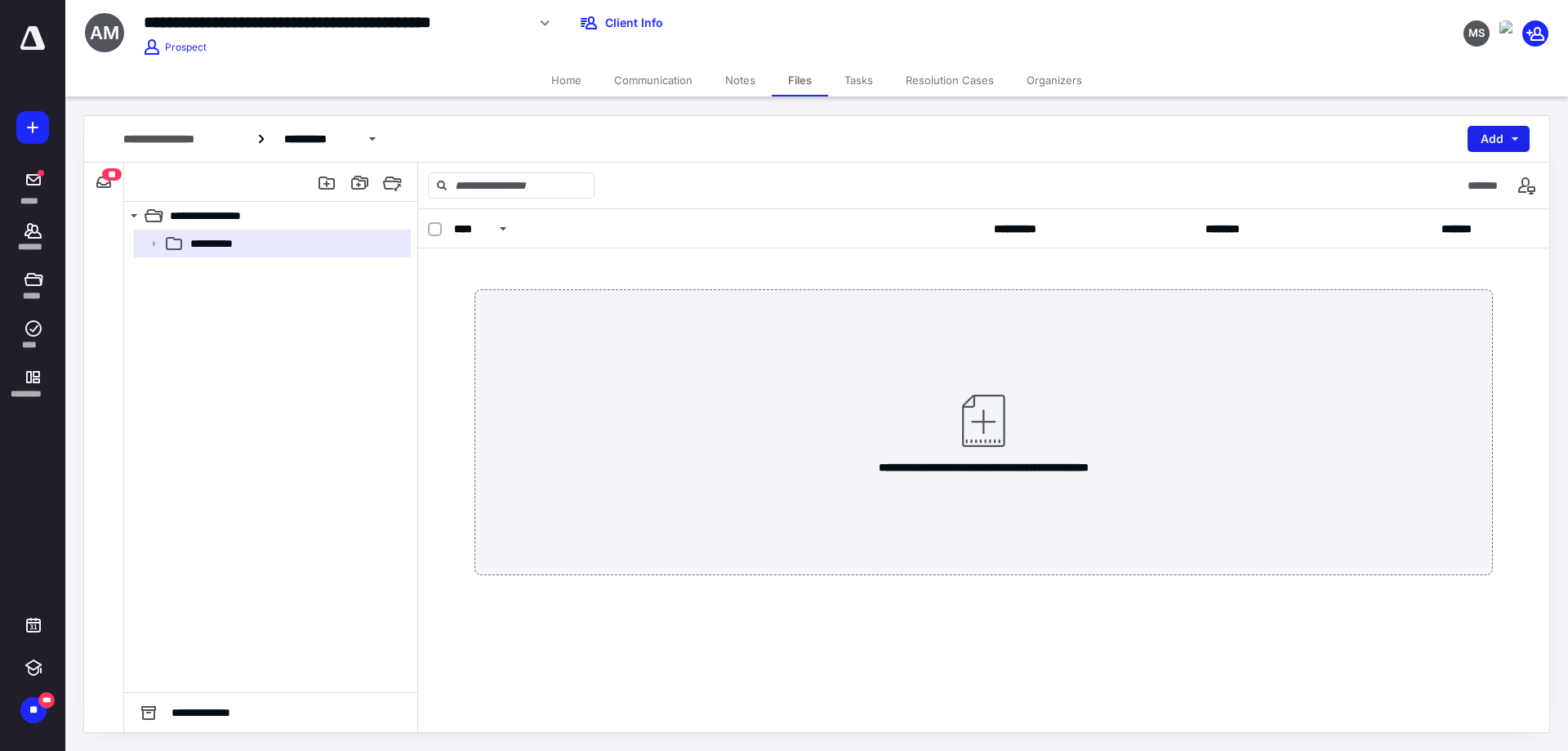 click on "Add" at bounding box center (1499, 139) 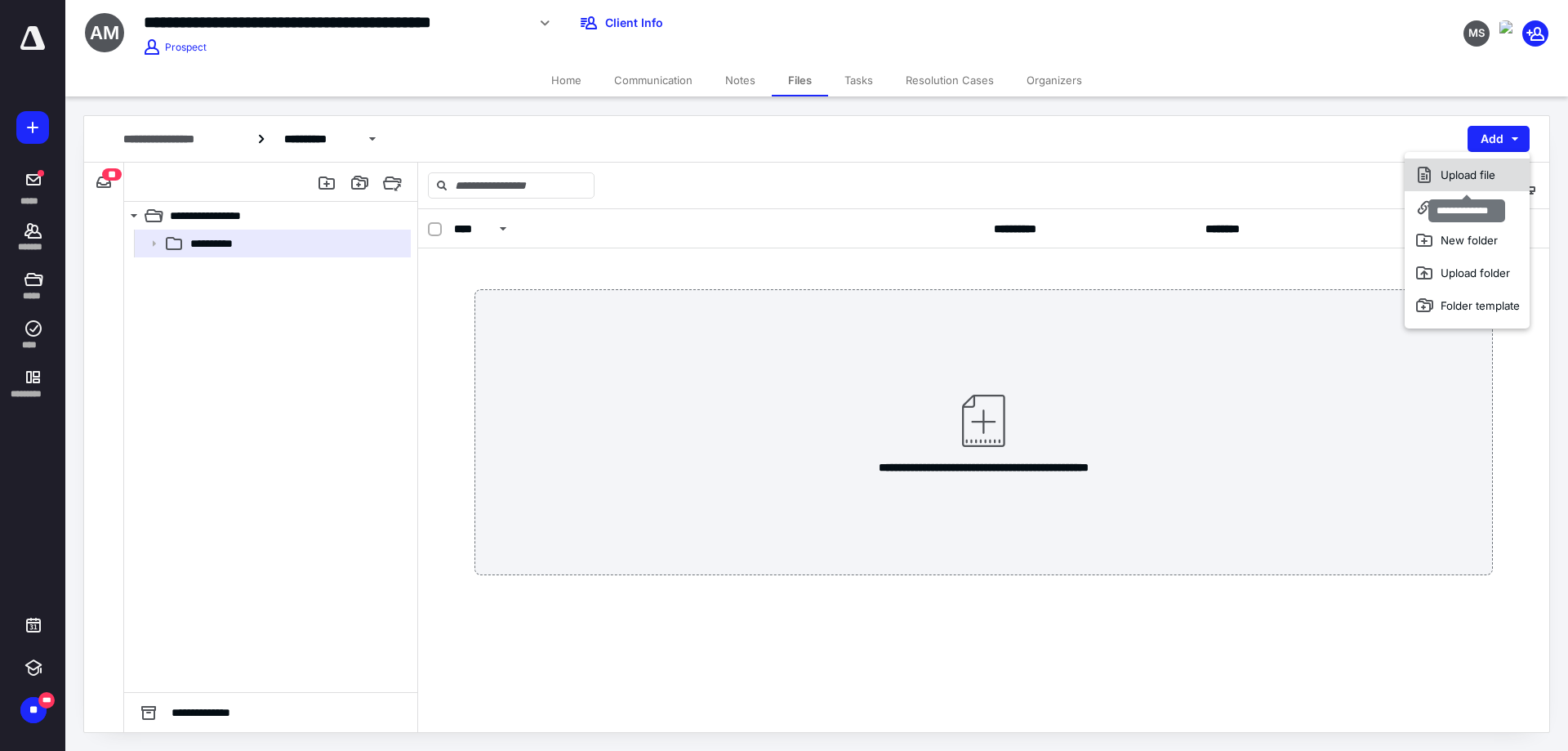 click on "Upload file" at bounding box center (1467, 175) 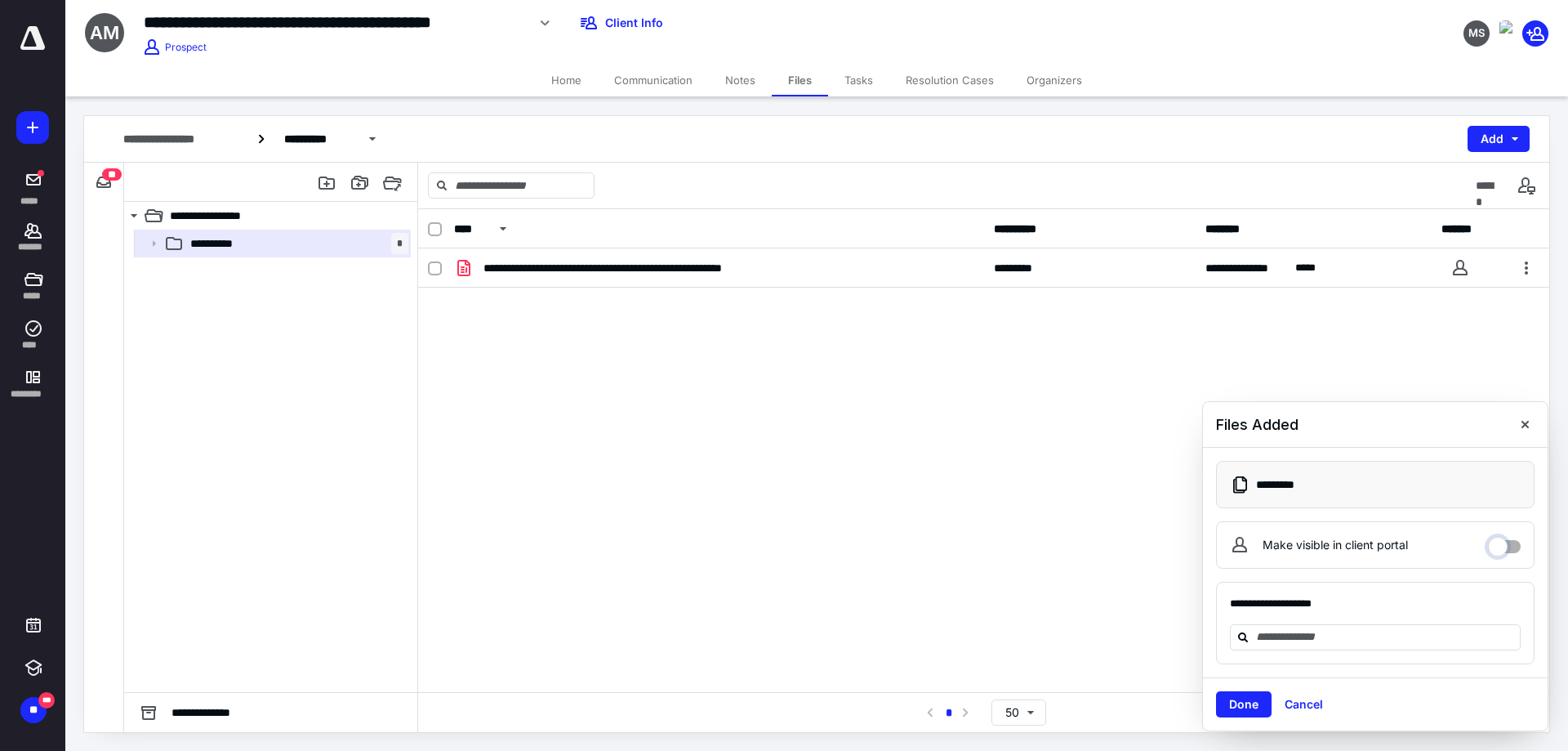 click on "Make visible in client portal" at bounding box center [1504, 543] 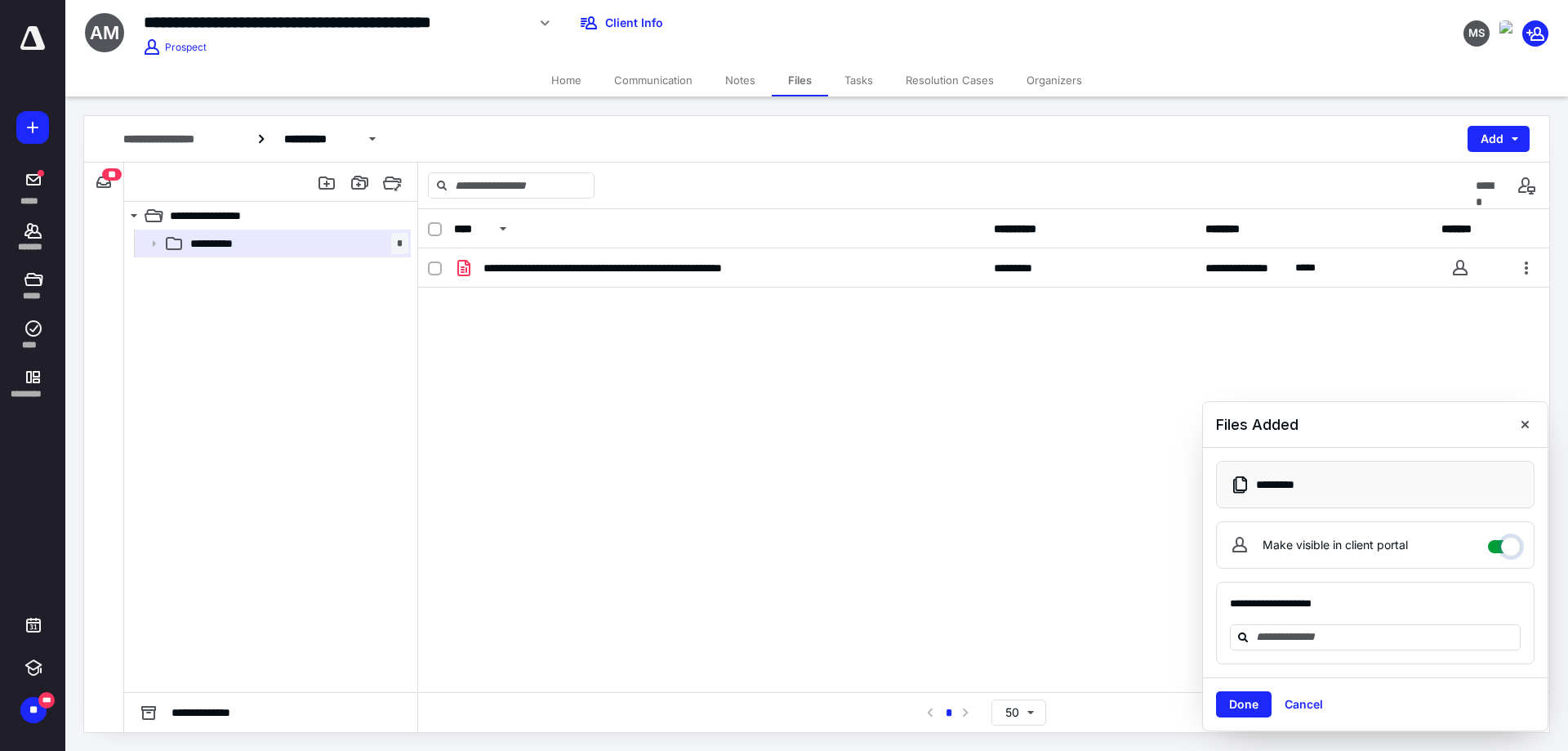 checkbox on "****" 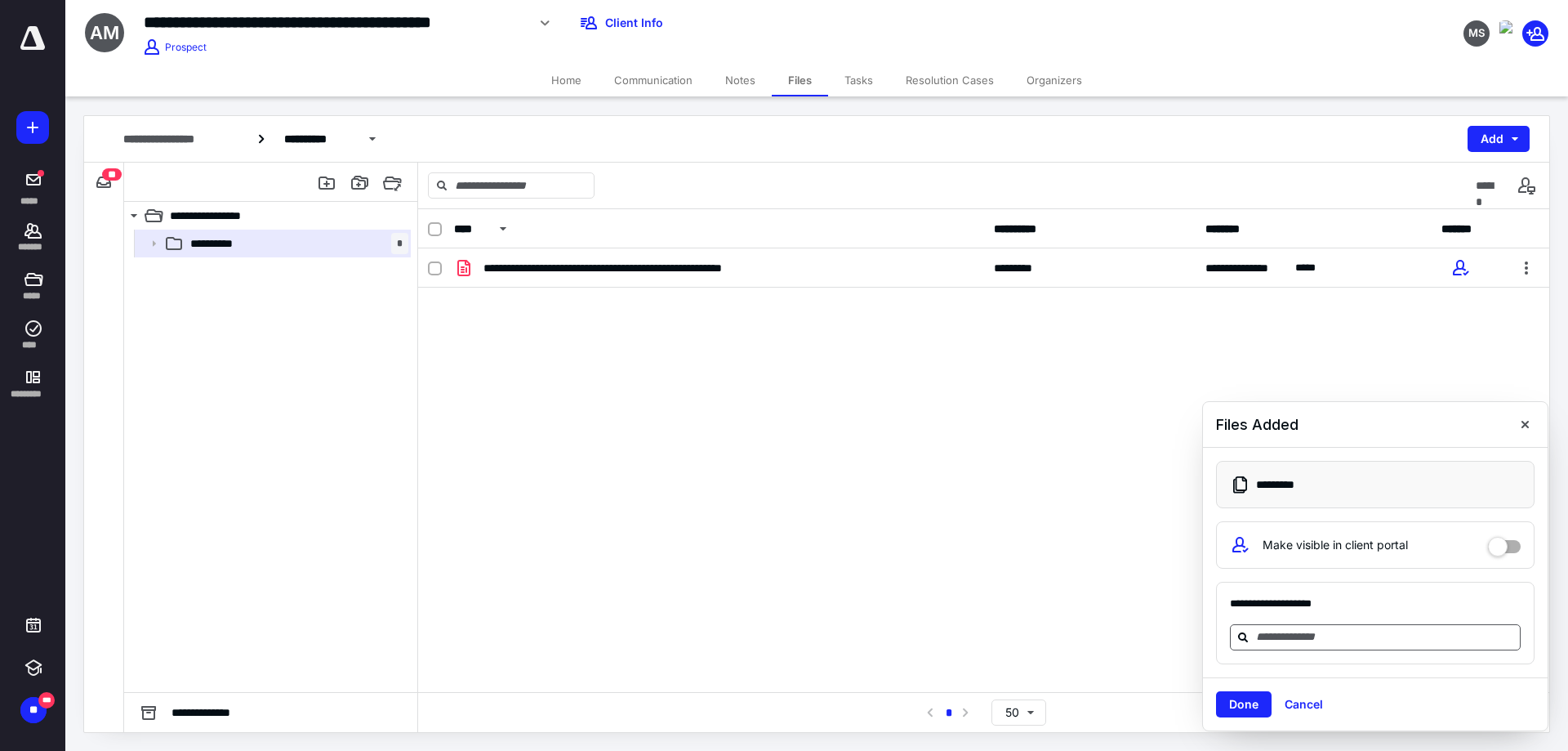 click at bounding box center [1385, 637] 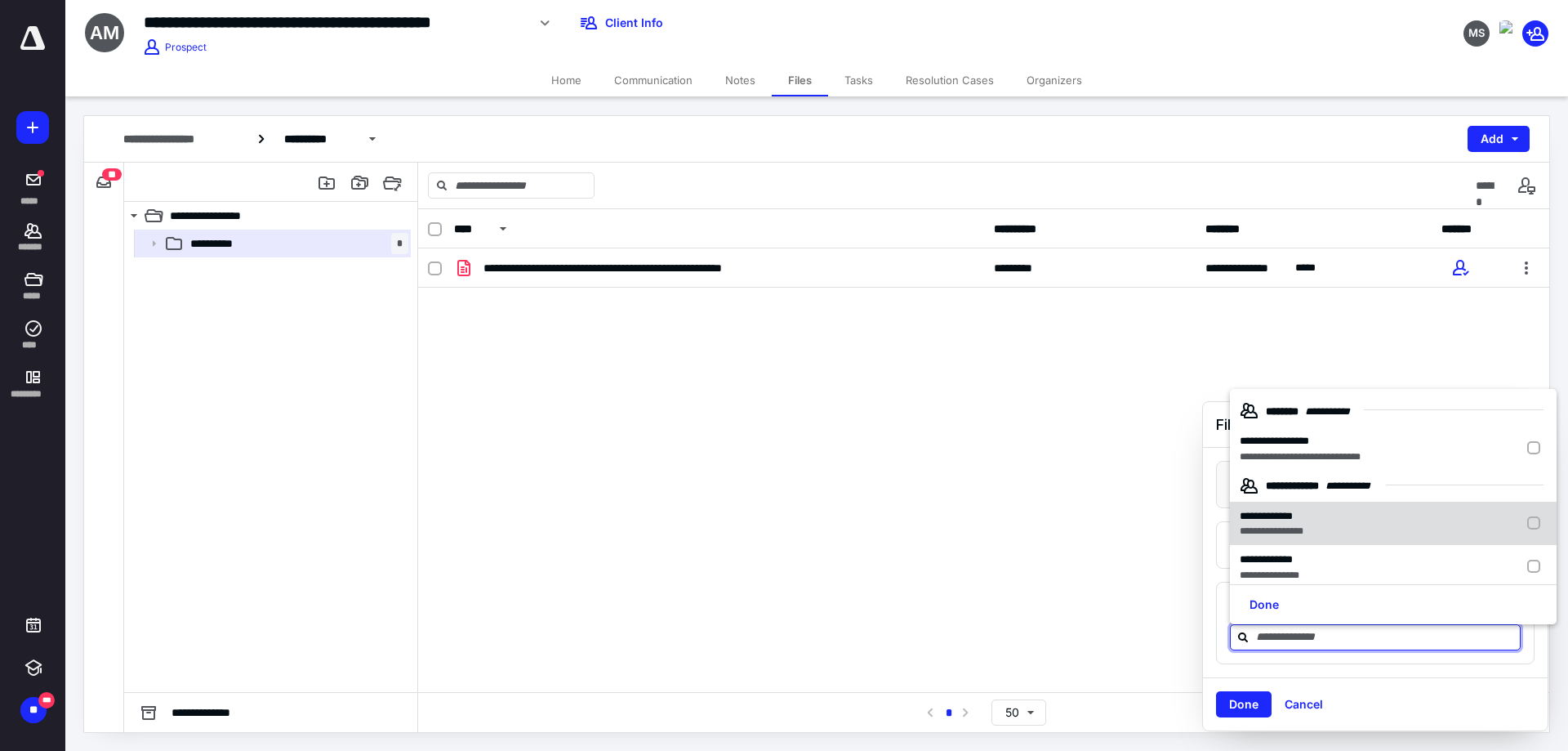 click on "**********" at bounding box center [1393, 524] 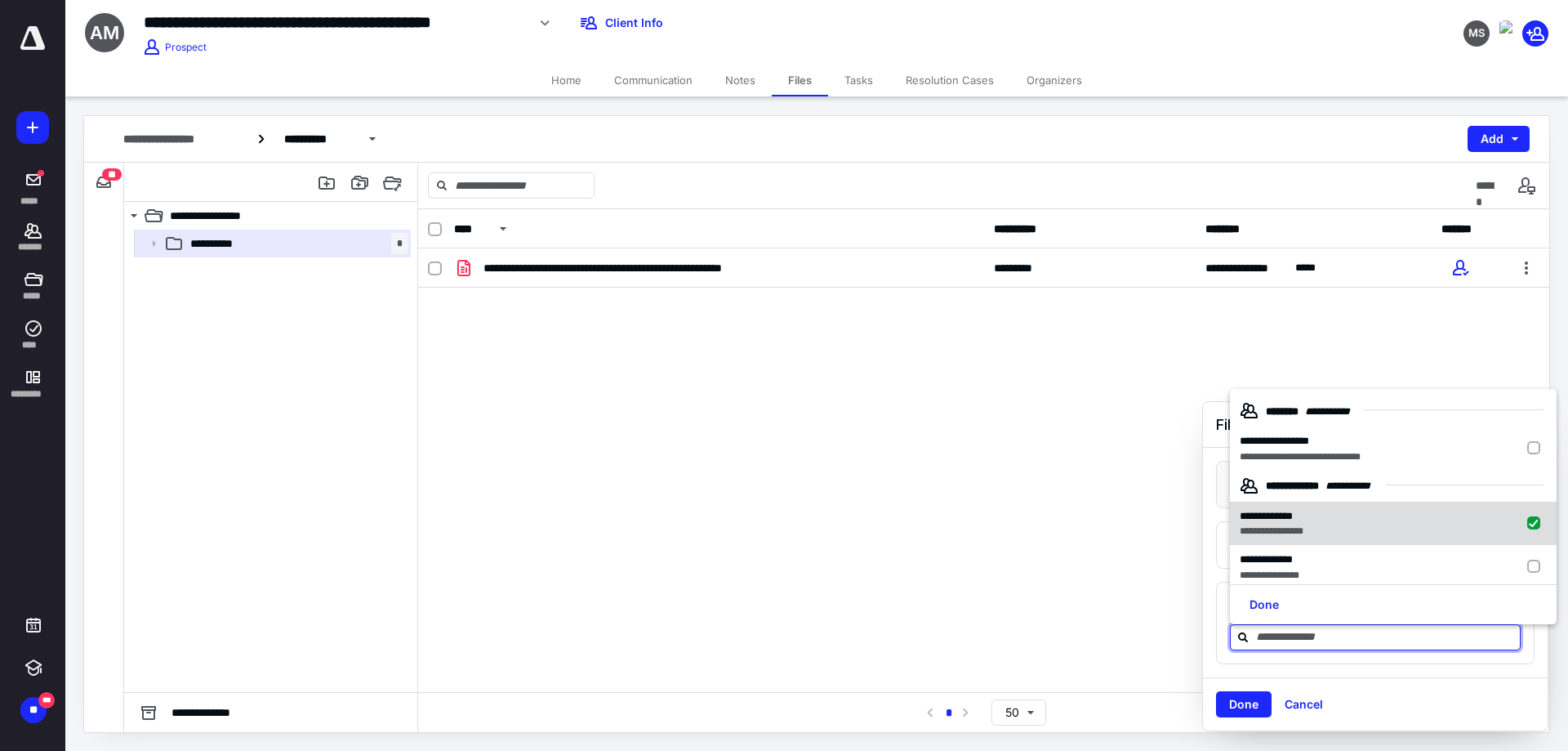 checkbox on "true" 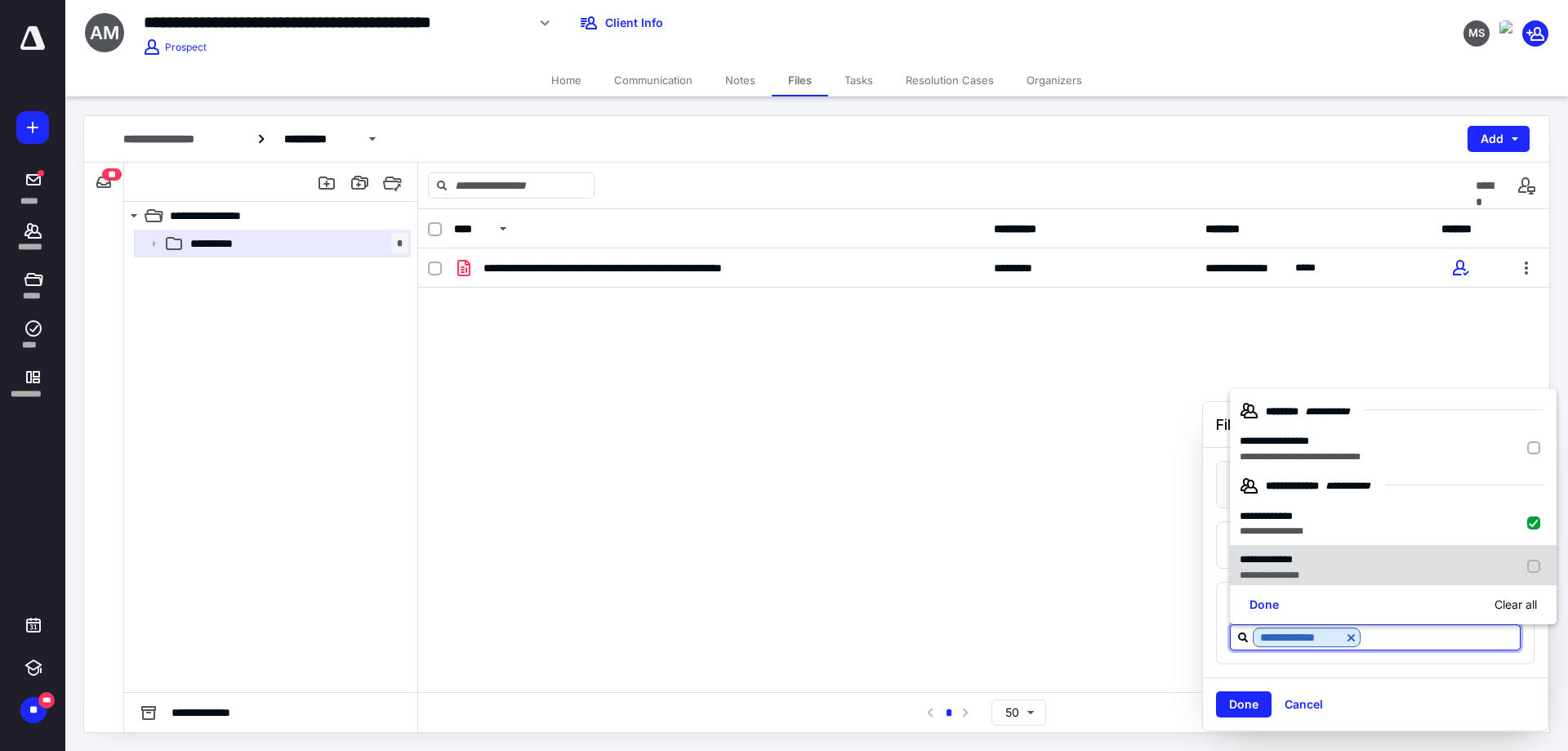 click at bounding box center [1537, 567] 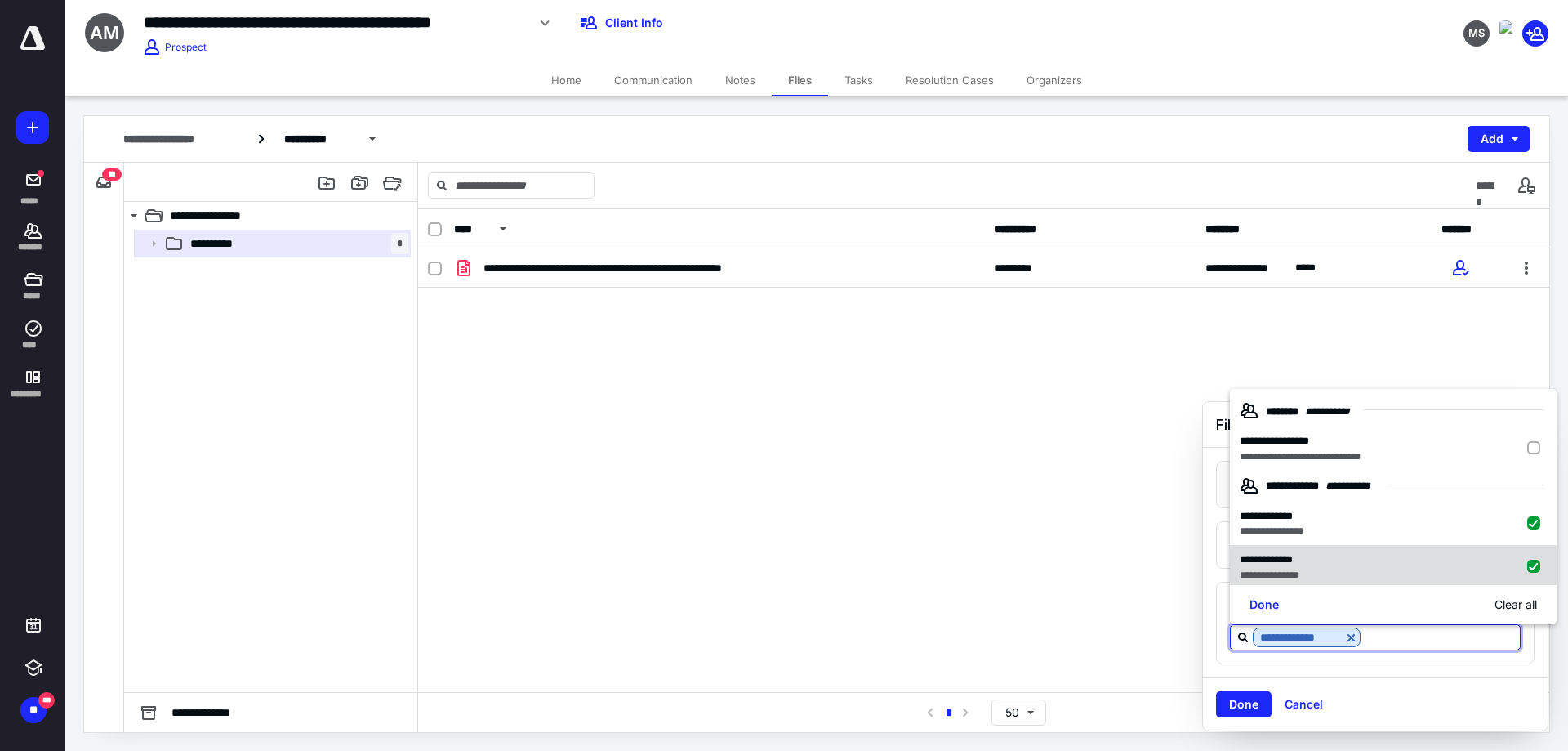 checkbox on "true" 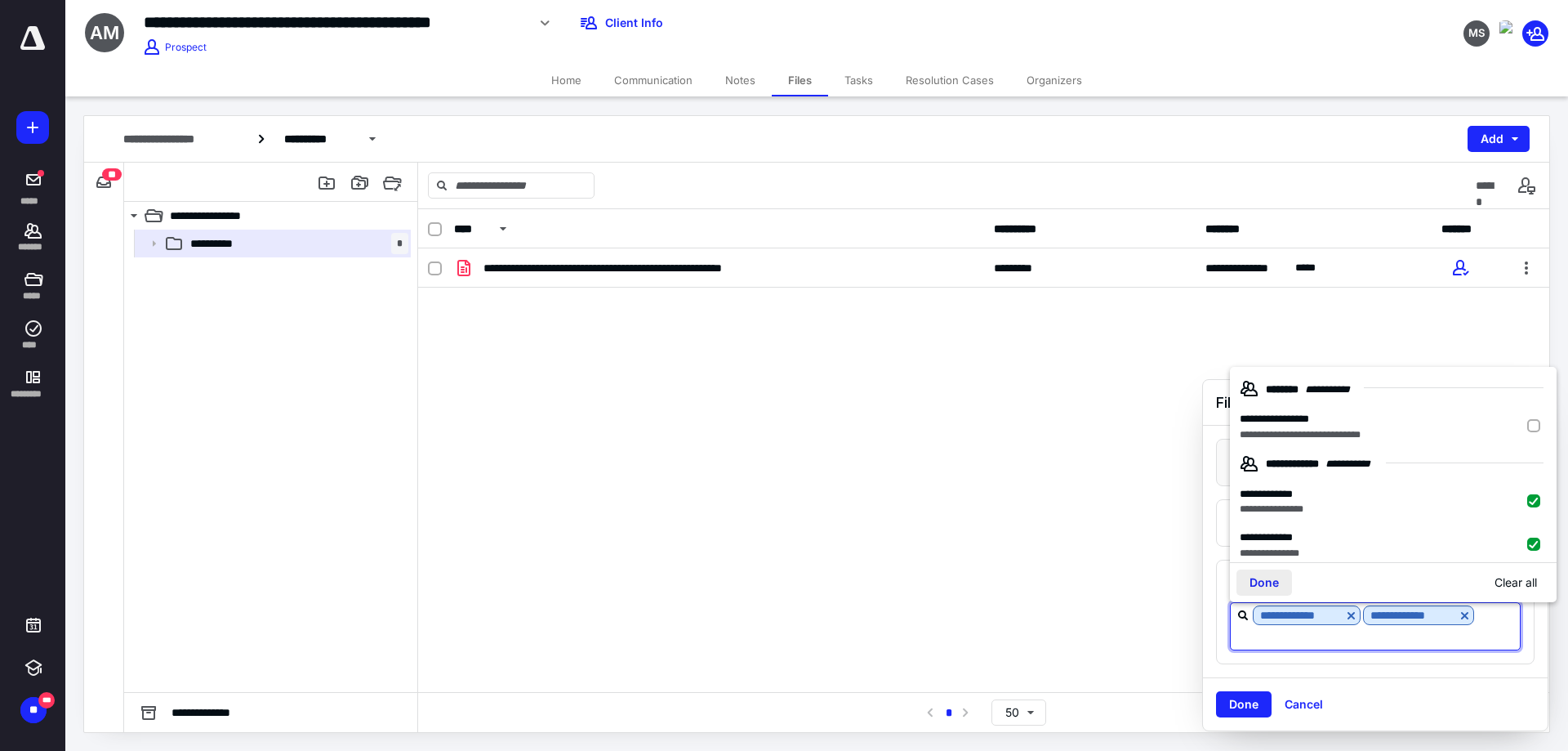 click on "Done" at bounding box center [1264, 583] 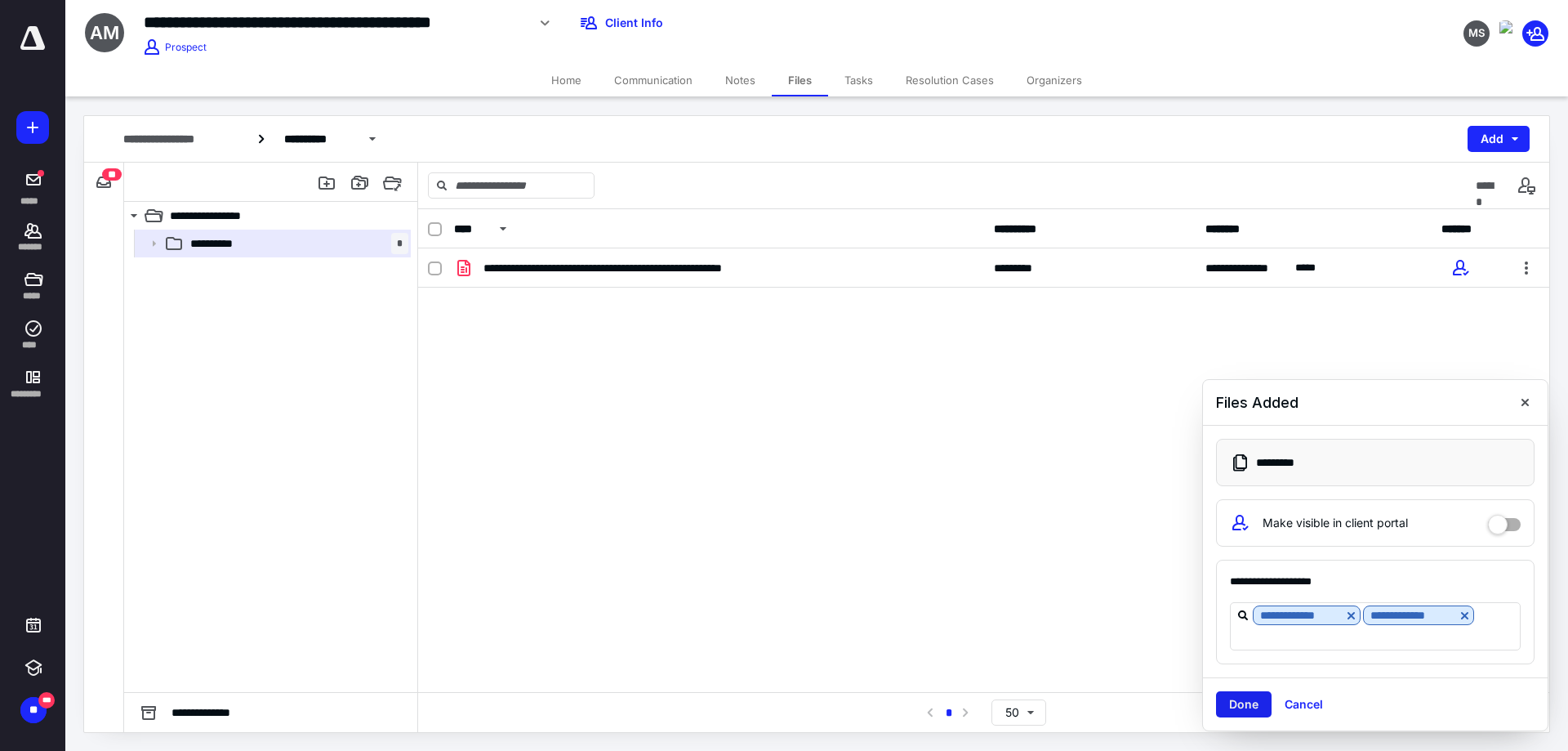 click on "Done" at bounding box center [1244, 704] 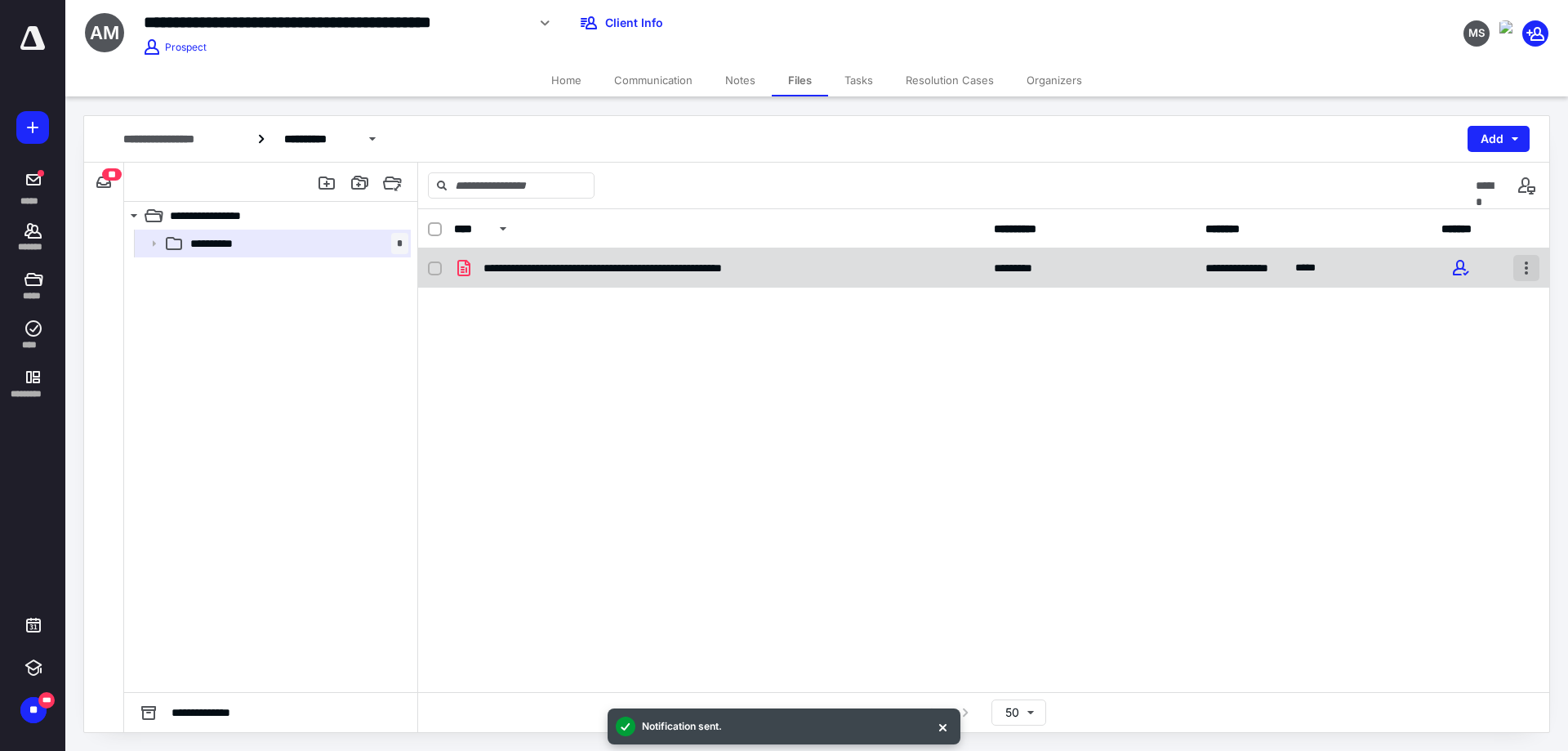 click at bounding box center (1526, 268) 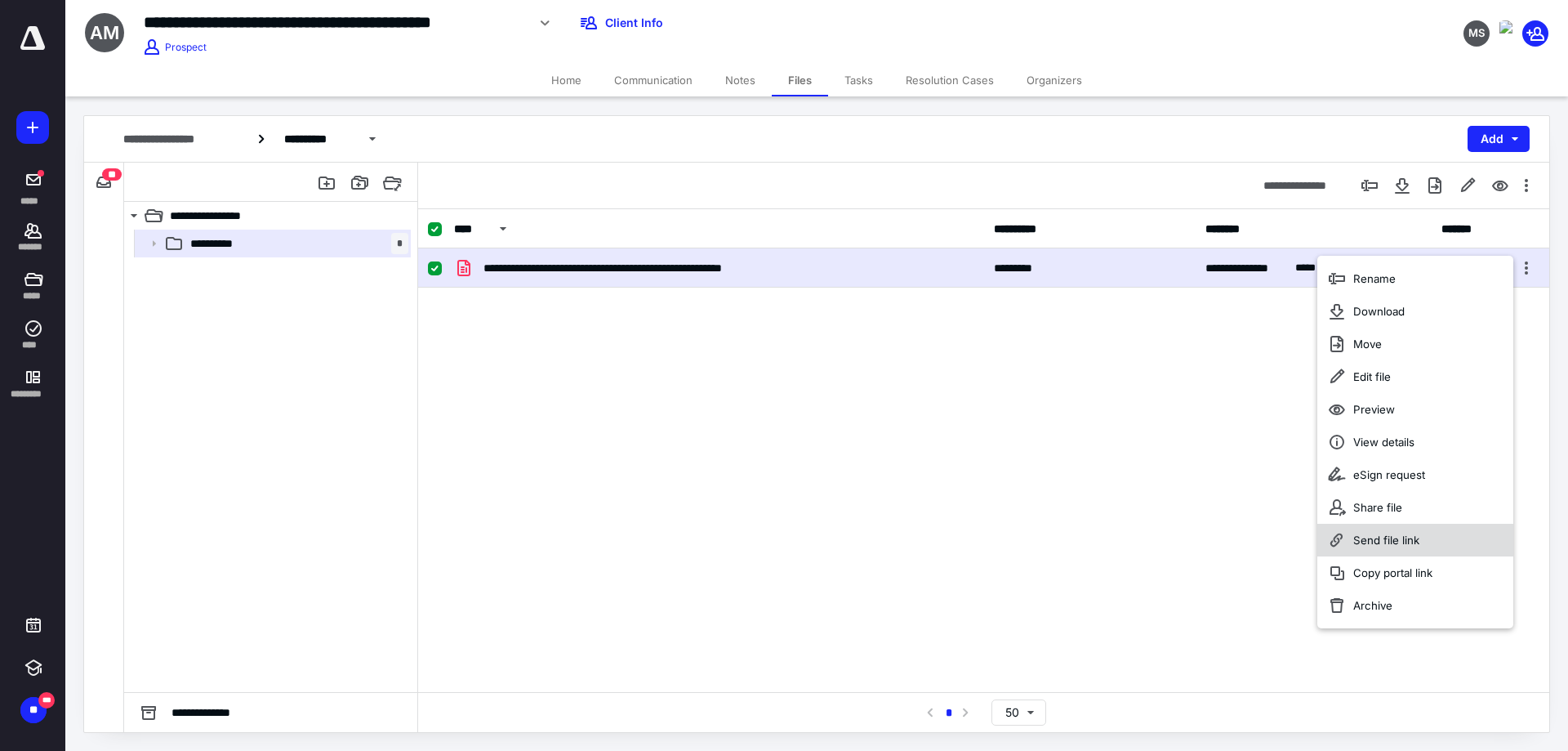 click on "Send file link" at bounding box center (1386, 540) 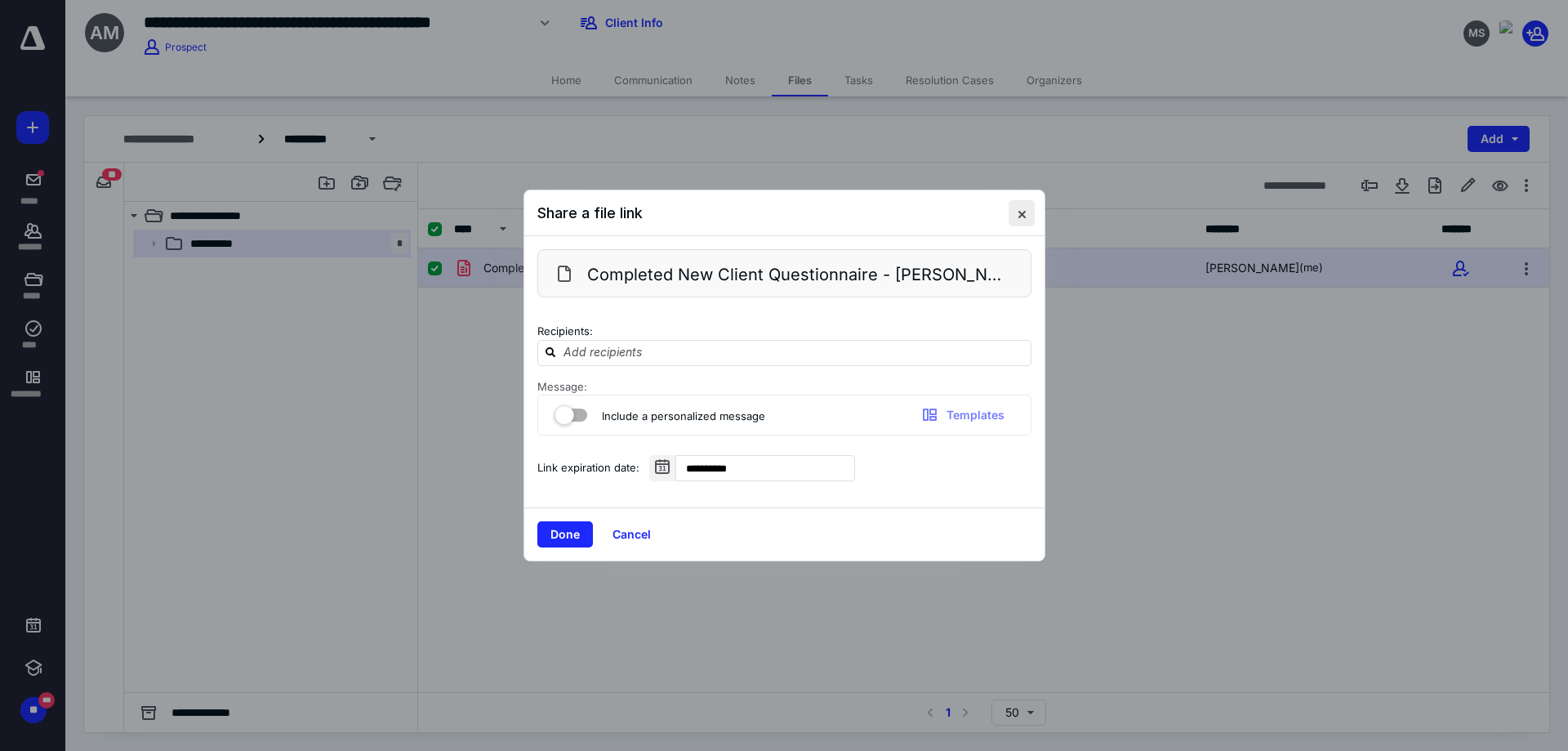 click at bounding box center (1022, 213) 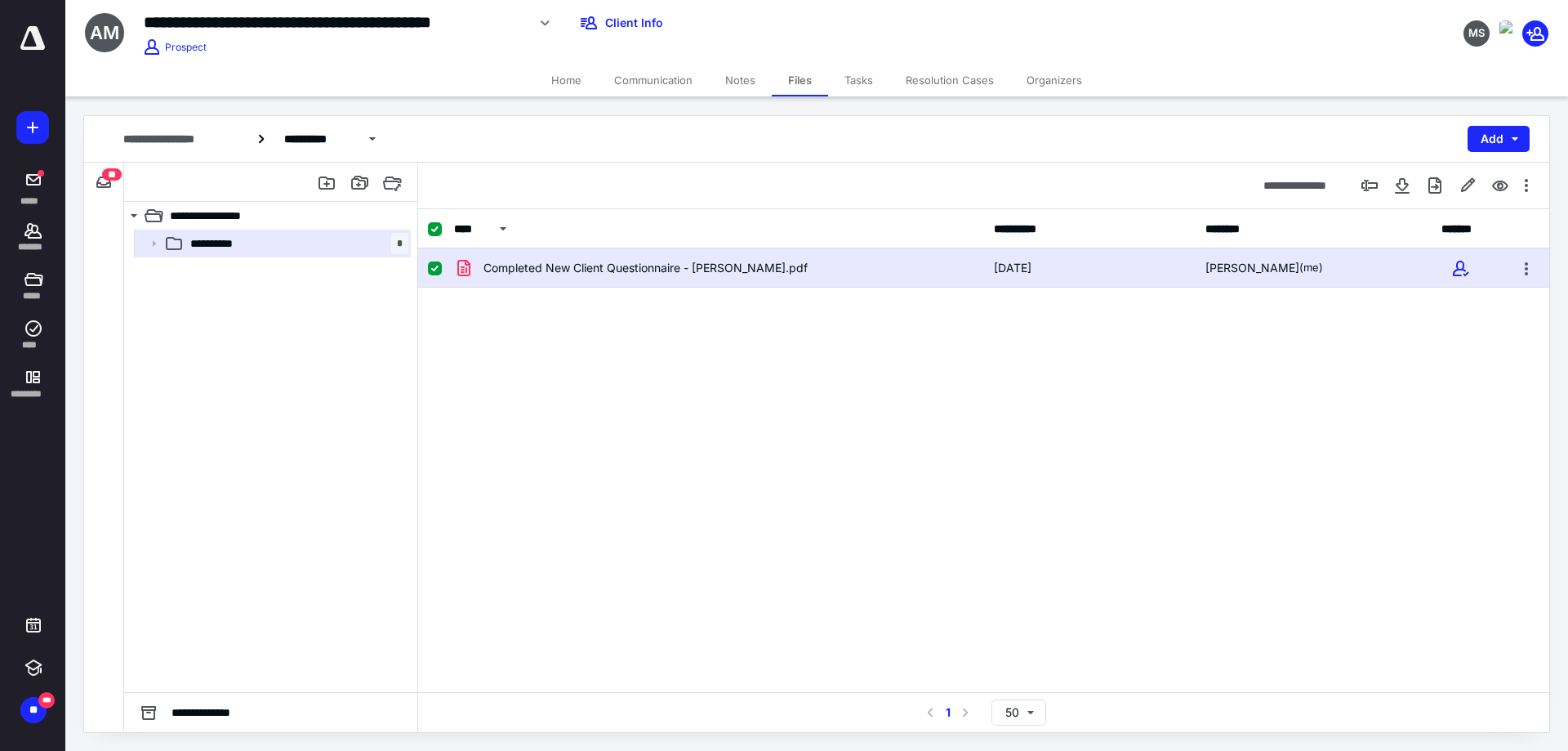 click at bounding box center [434, 269] 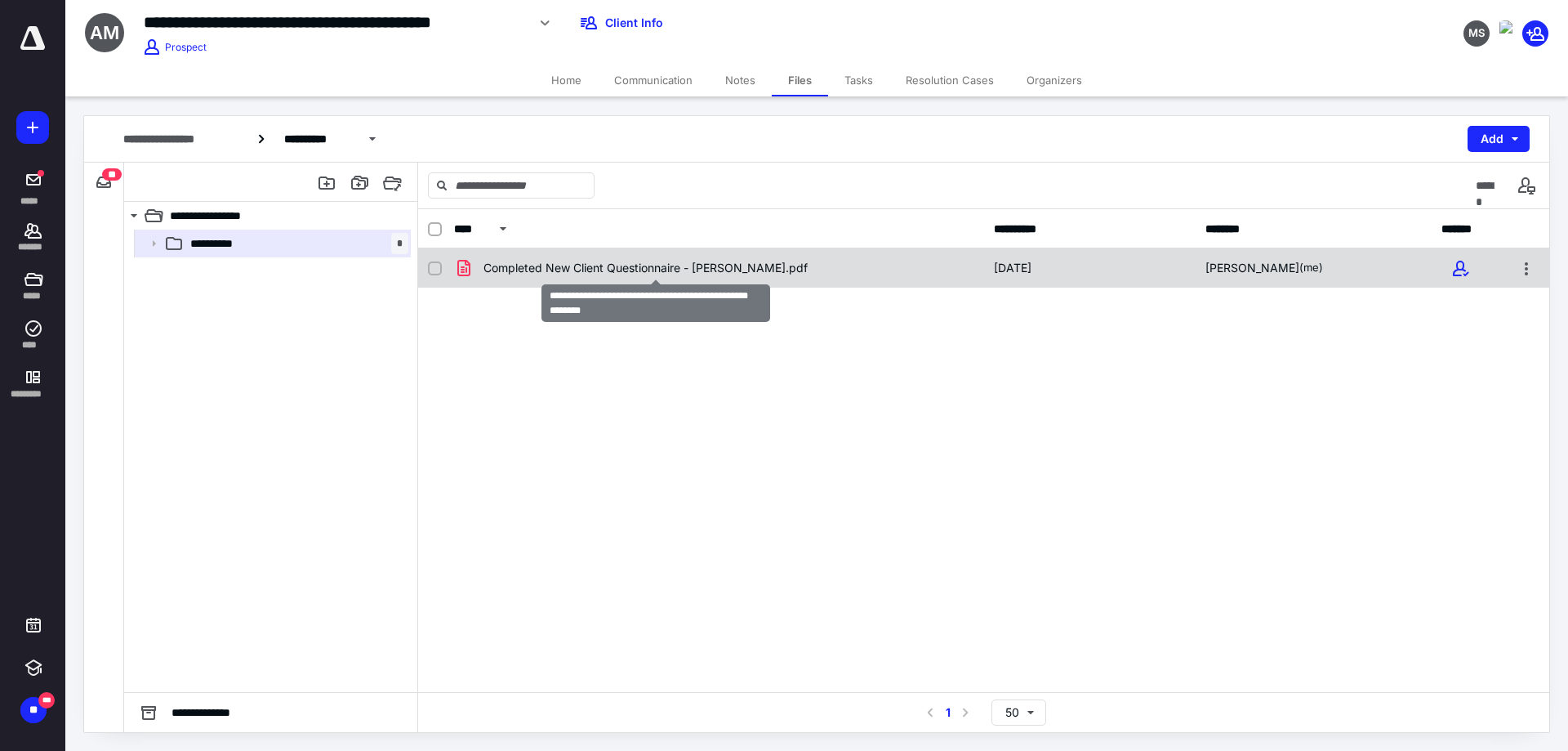 click on "Completed New Client Questionnaire - Amanda Stephenson.pdf" at bounding box center [645, 268] 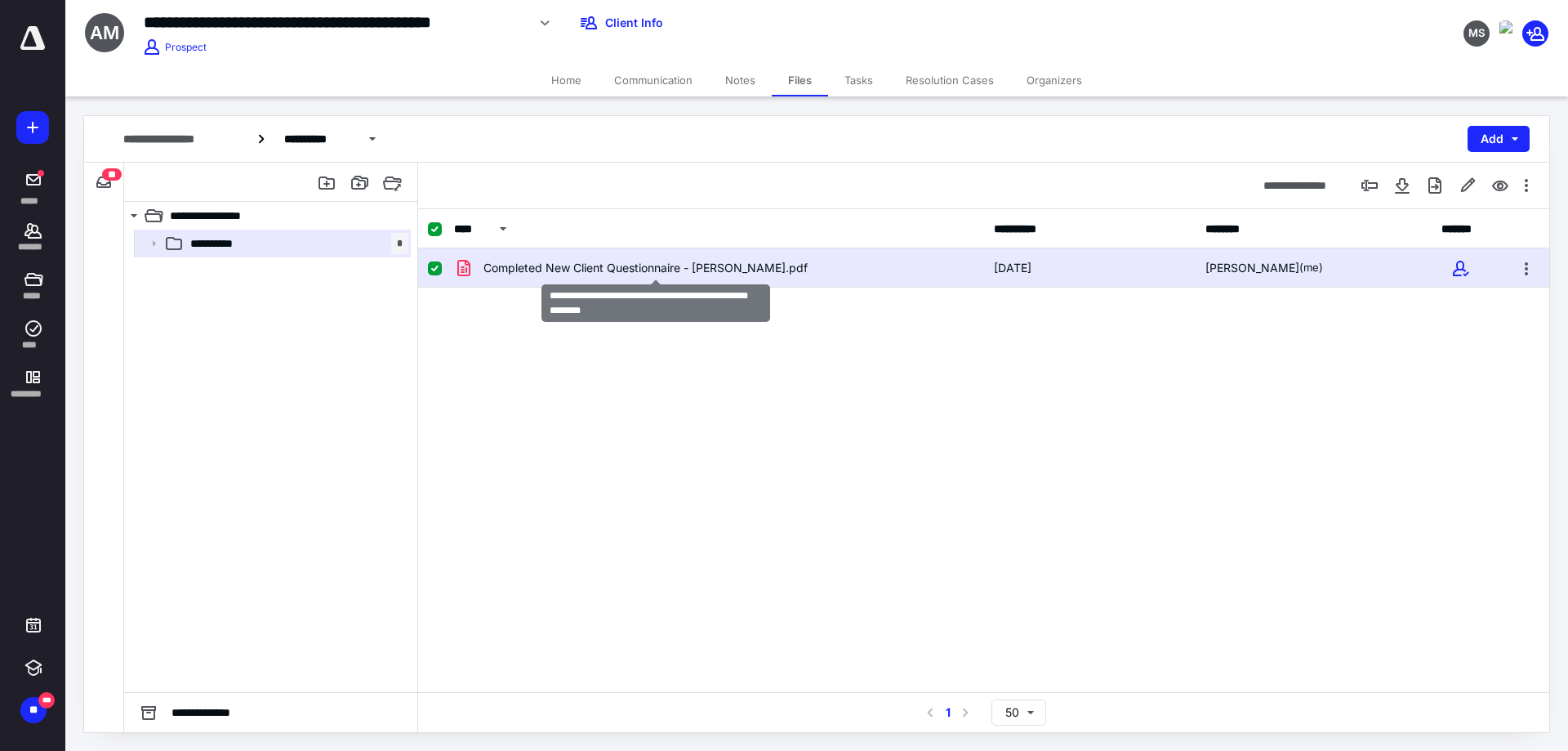 click on "Completed New Client Questionnaire - Amanda Stephenson.pdf" at bounding box center [645, 268] 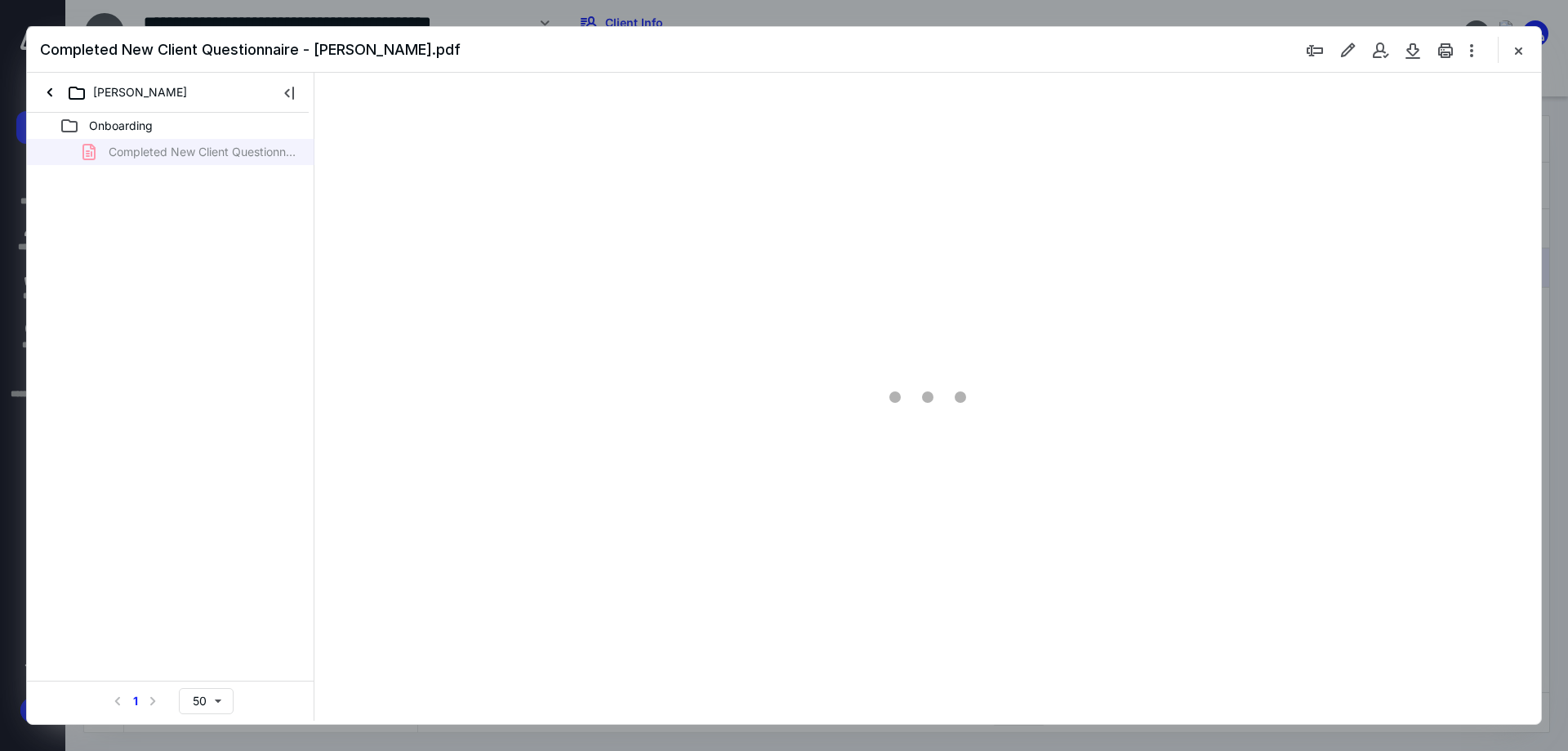 scroll, scrollTop: 0, scrollLeft: 0, axis: both 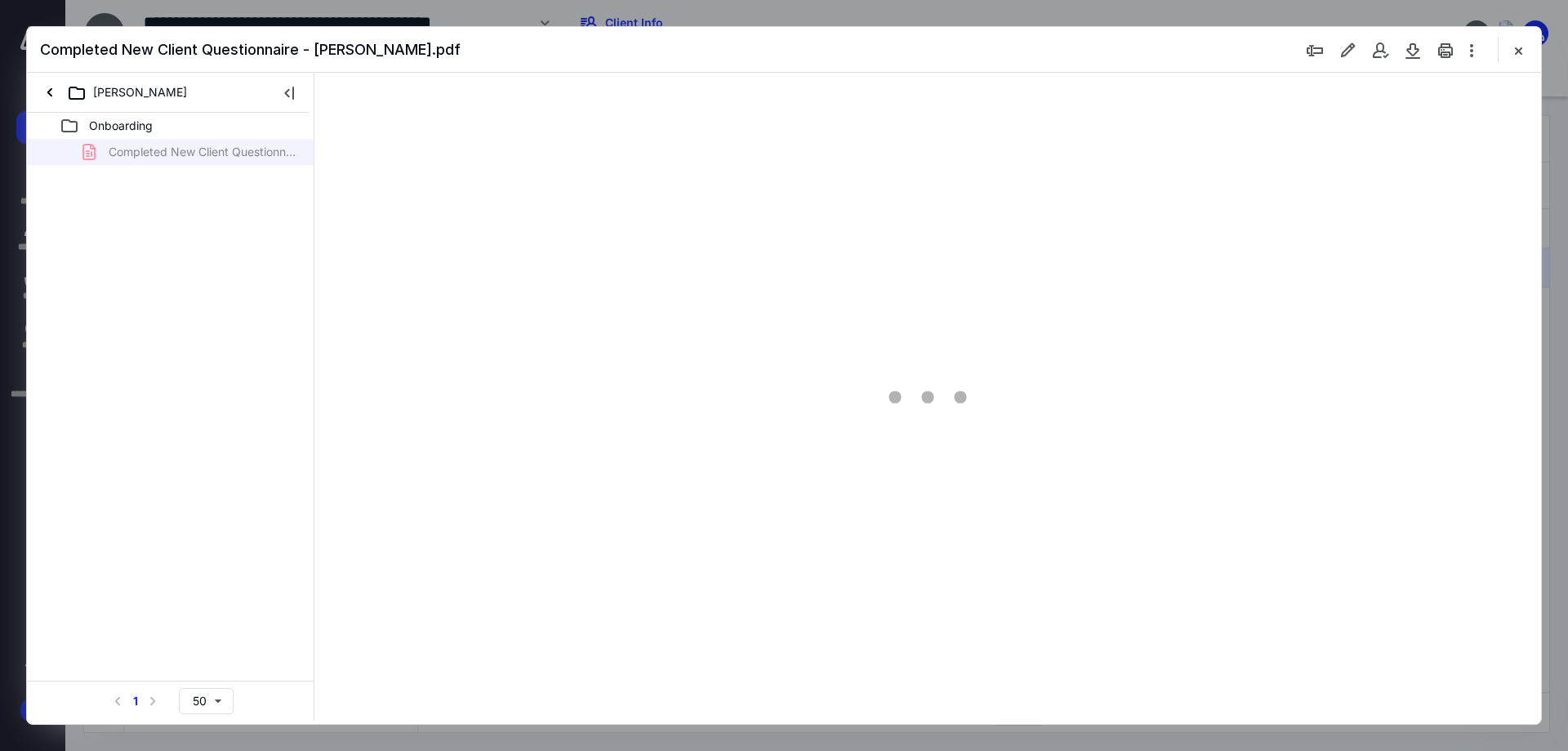type on "90" 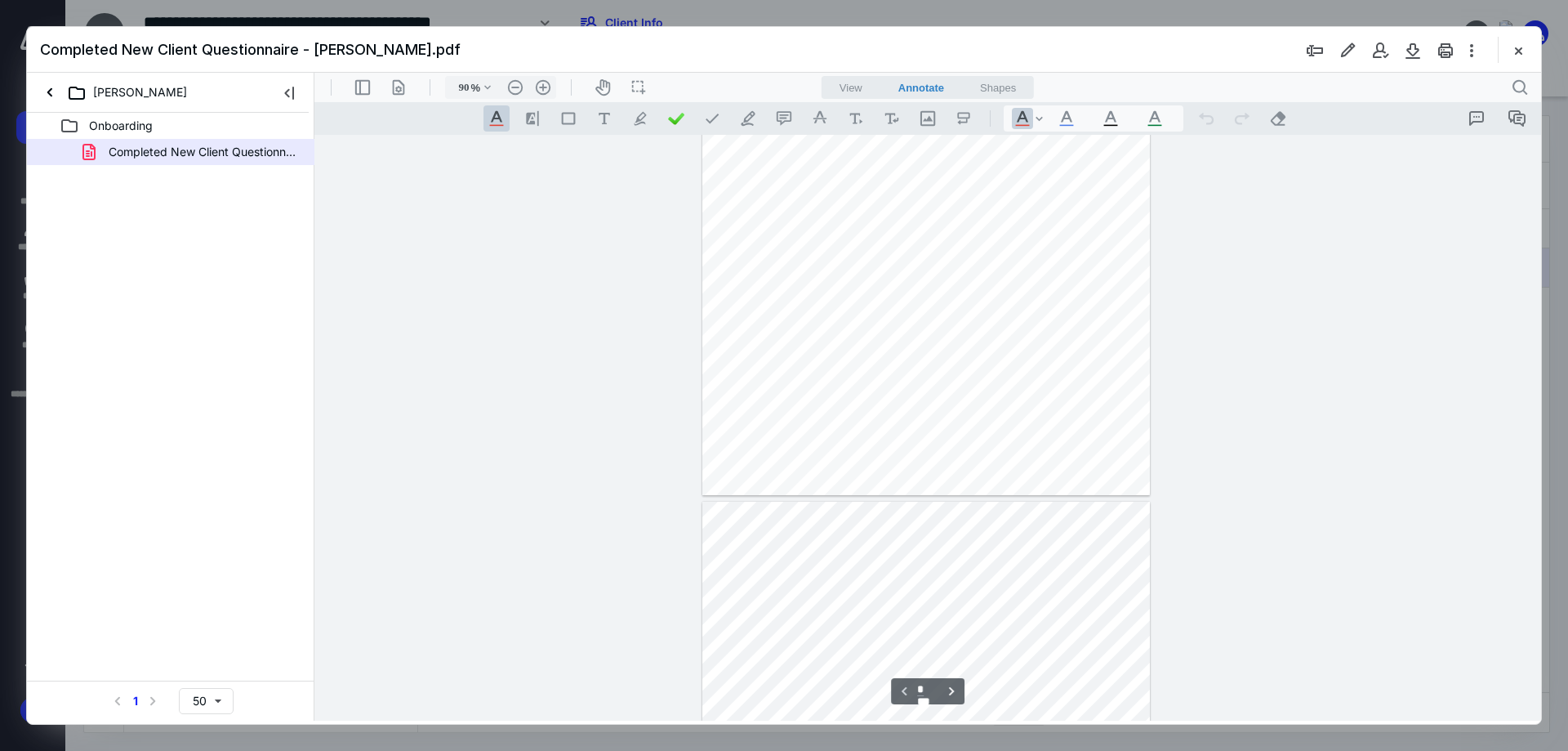 type on "*" 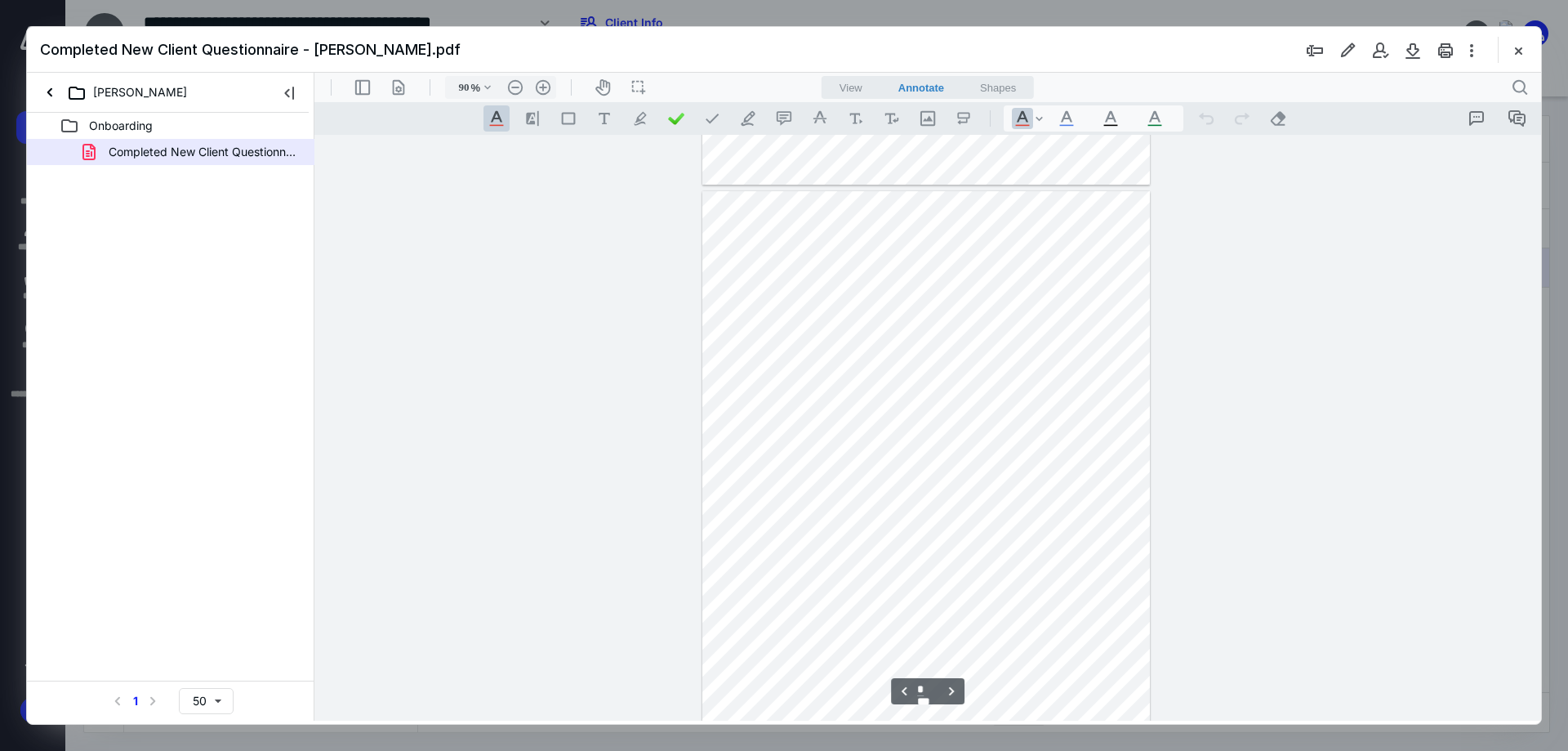scroll, scrollTop: 556, scrollLeft: 0, axis: vertical 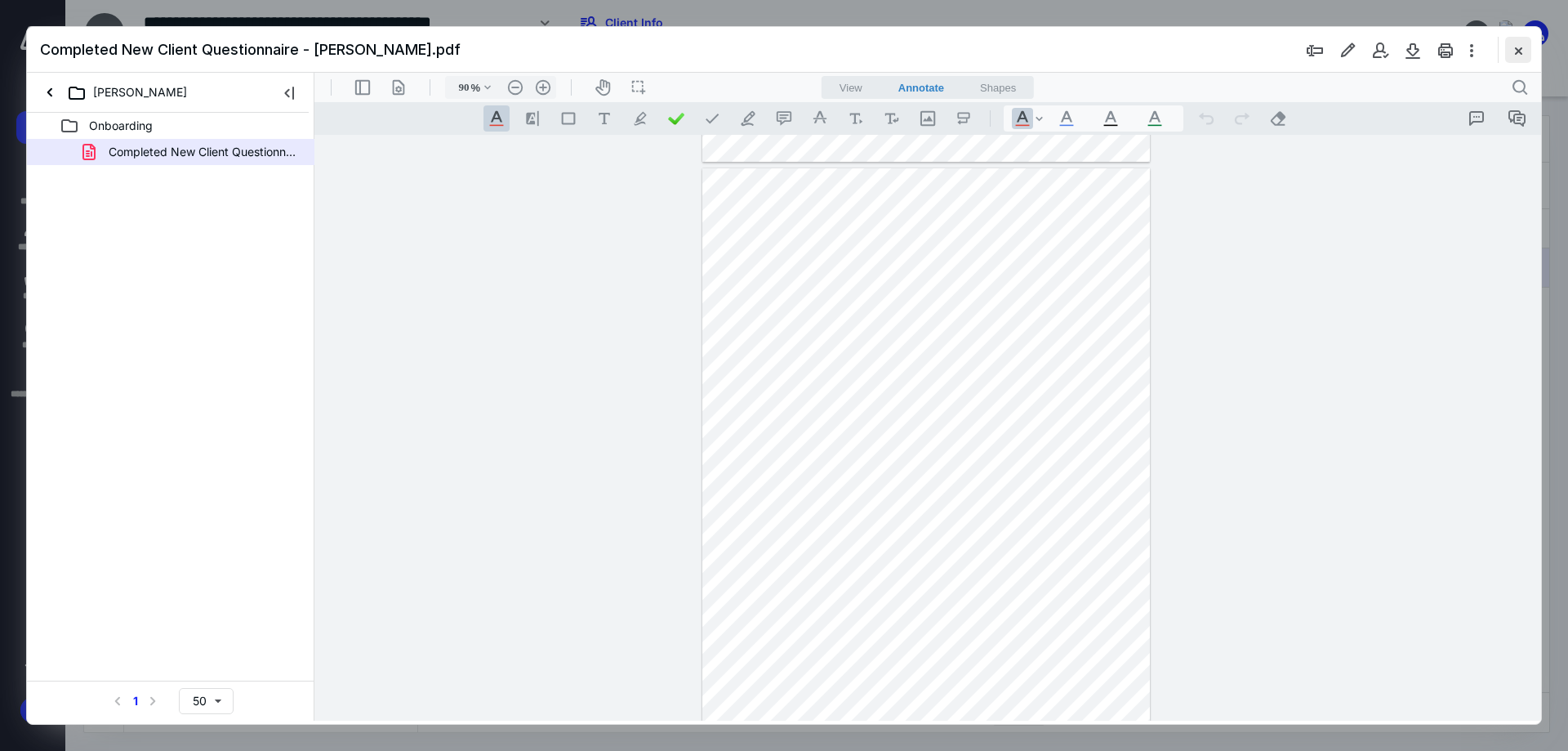 click at bounding box center (1518, 50) 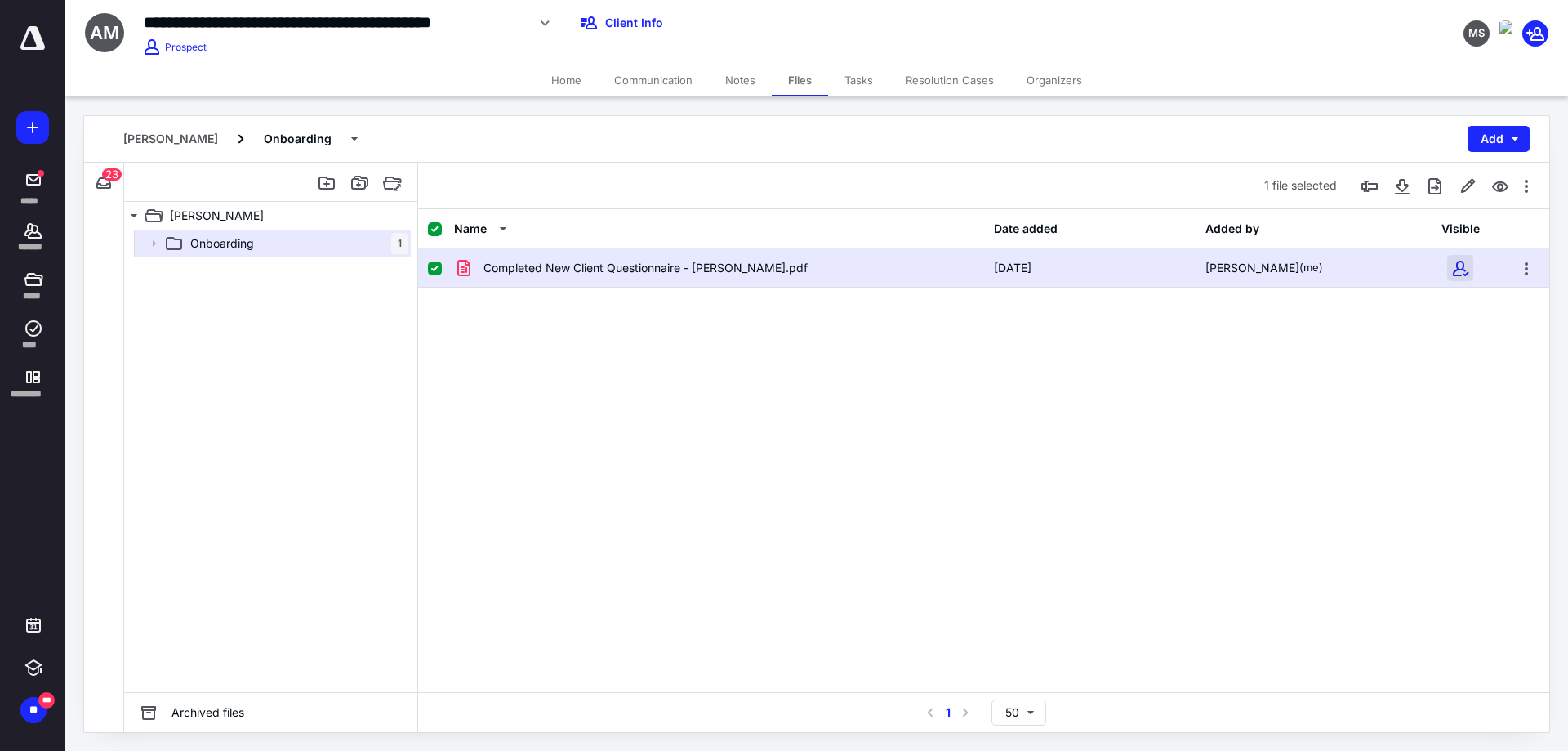 click at bounding box center [1460, 268] 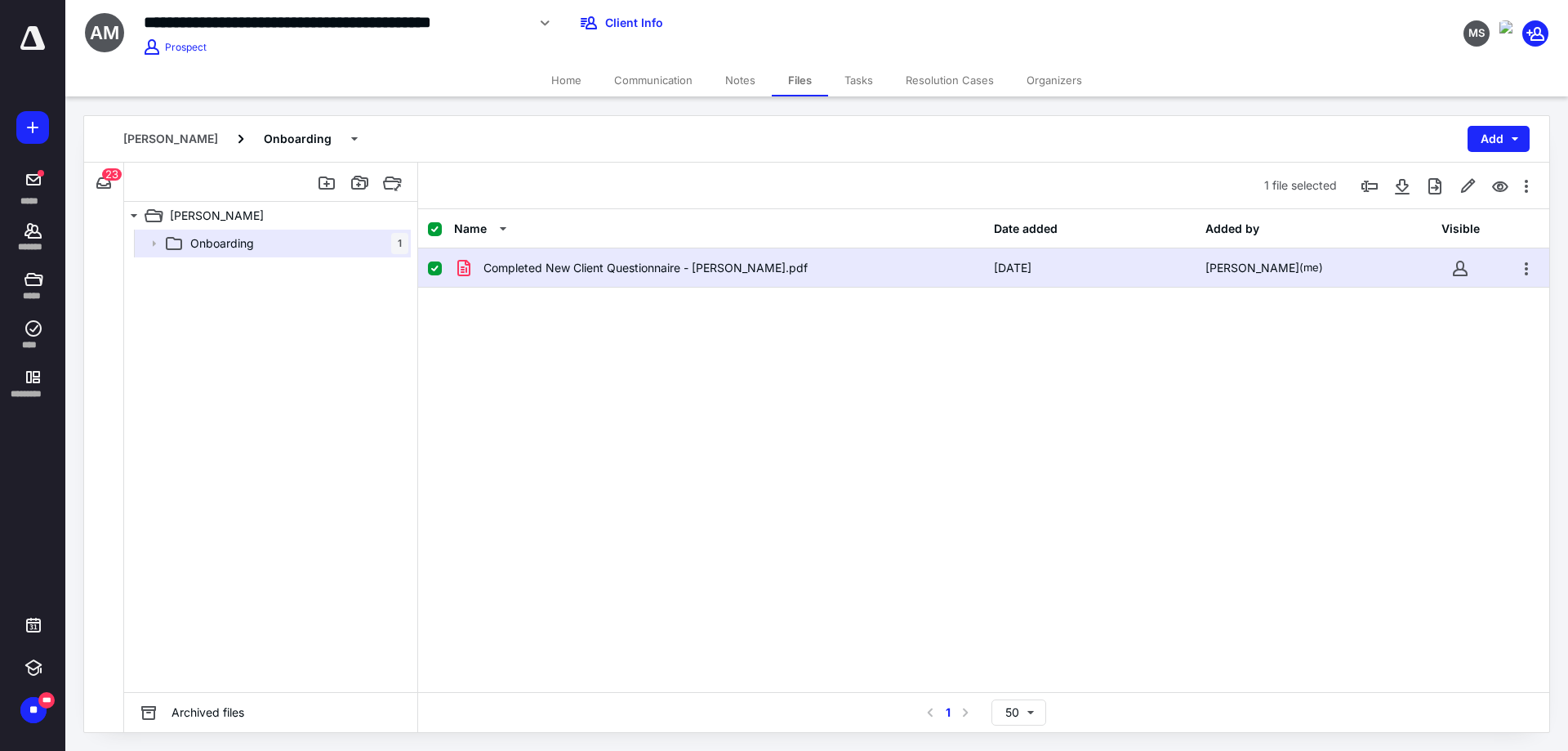 click 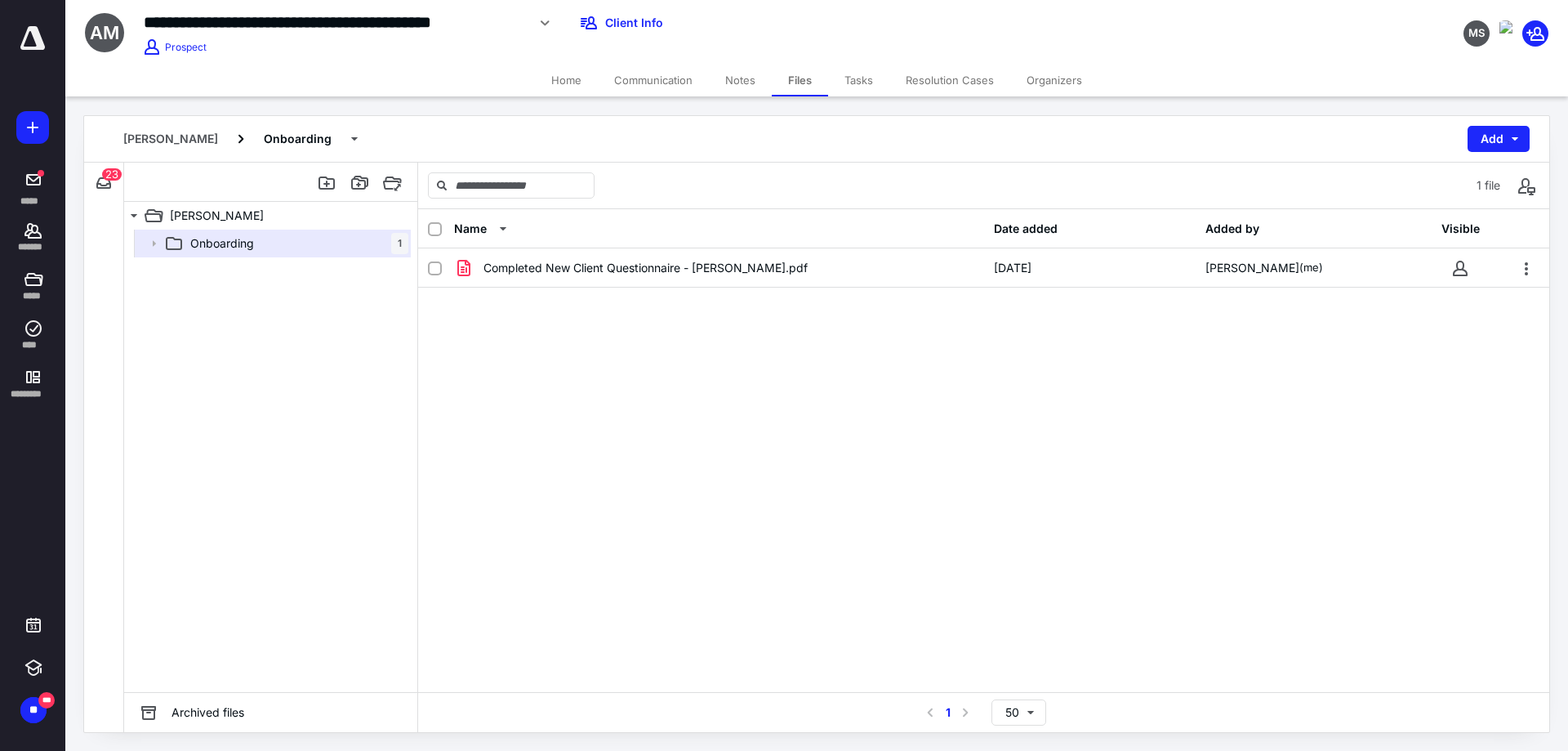click on "Home" at bounding box center (566, 80) 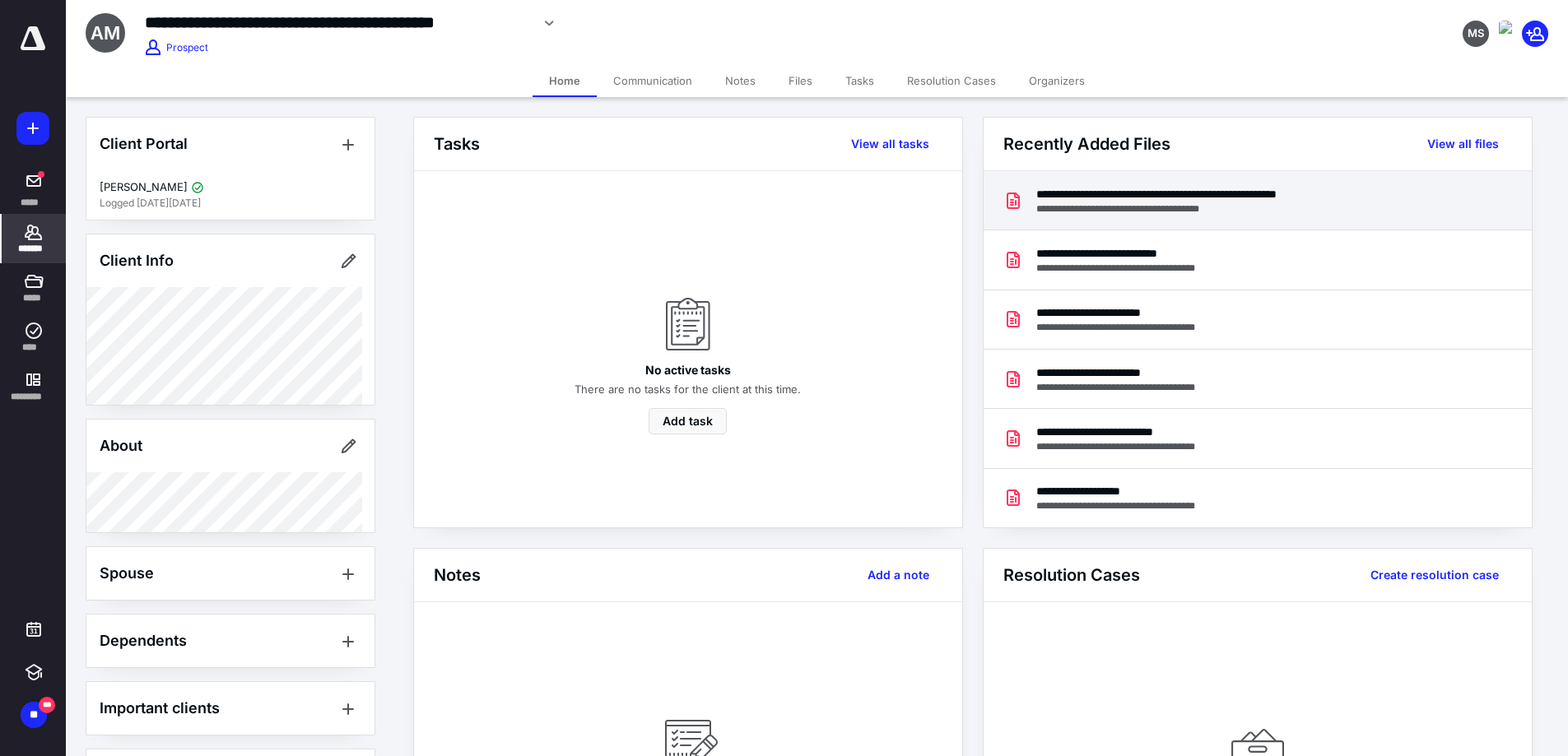 click on "**********" at bounding box center (1258, 201) 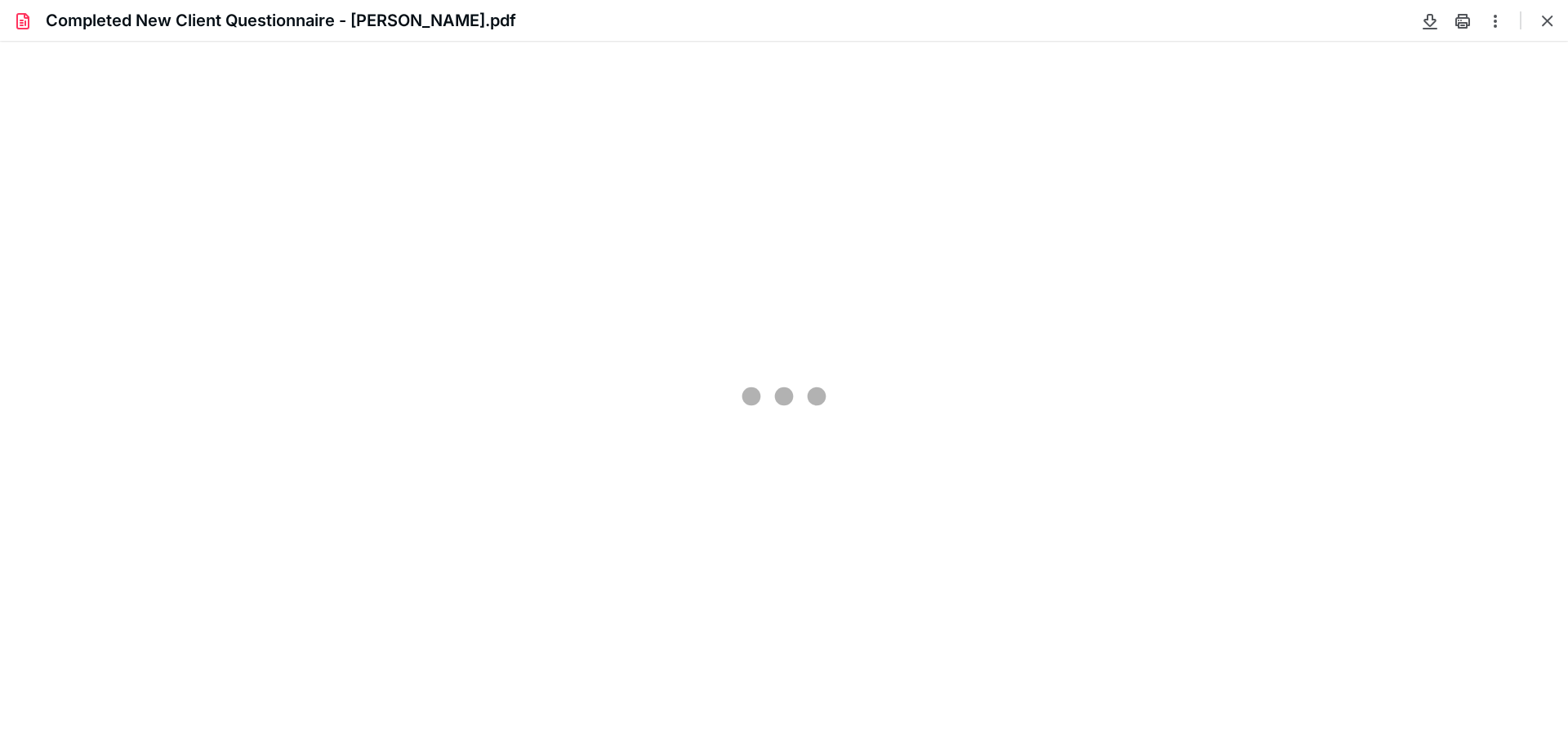 scroll, scrollTop: 0, scrollLeft: 0, axis: both 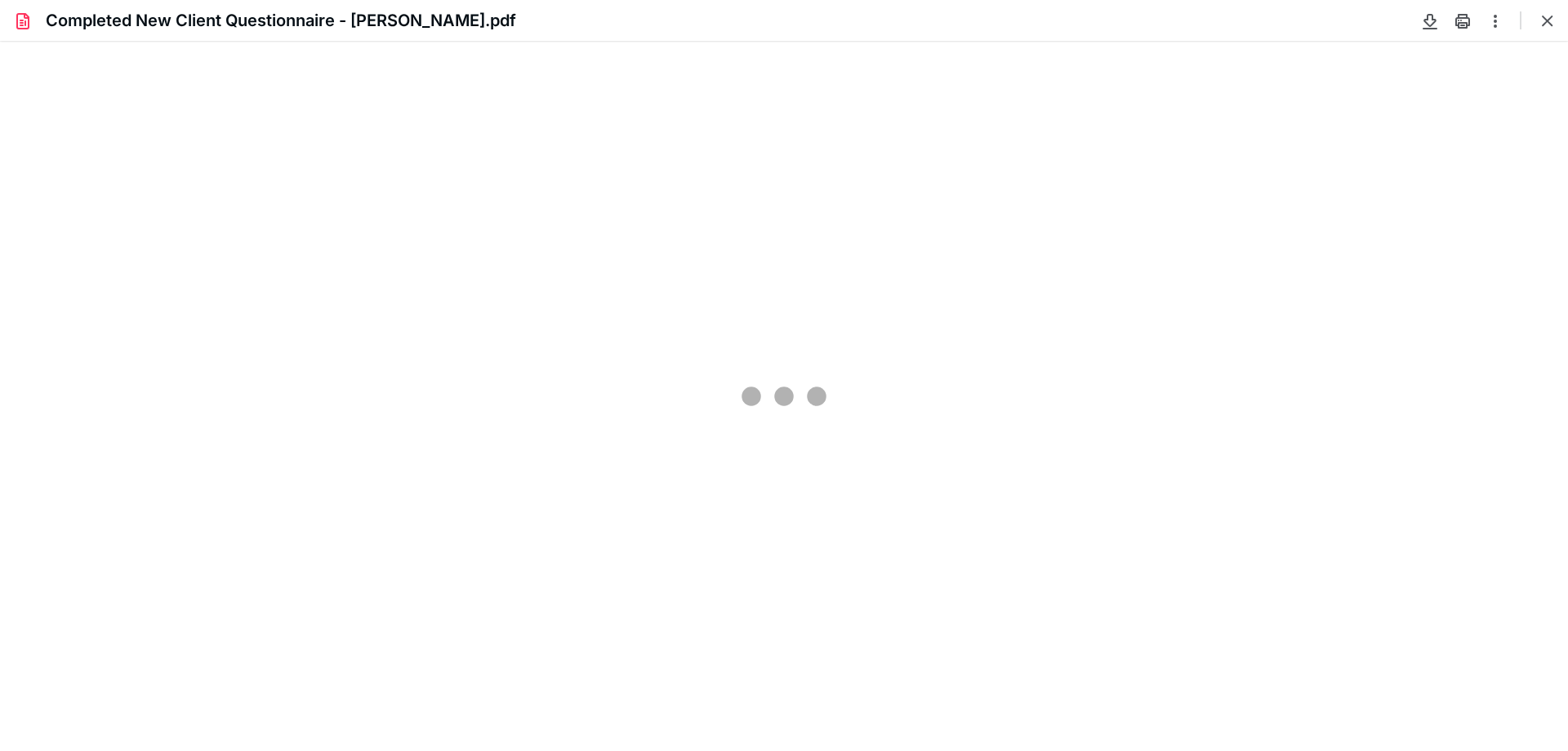 type on "105" 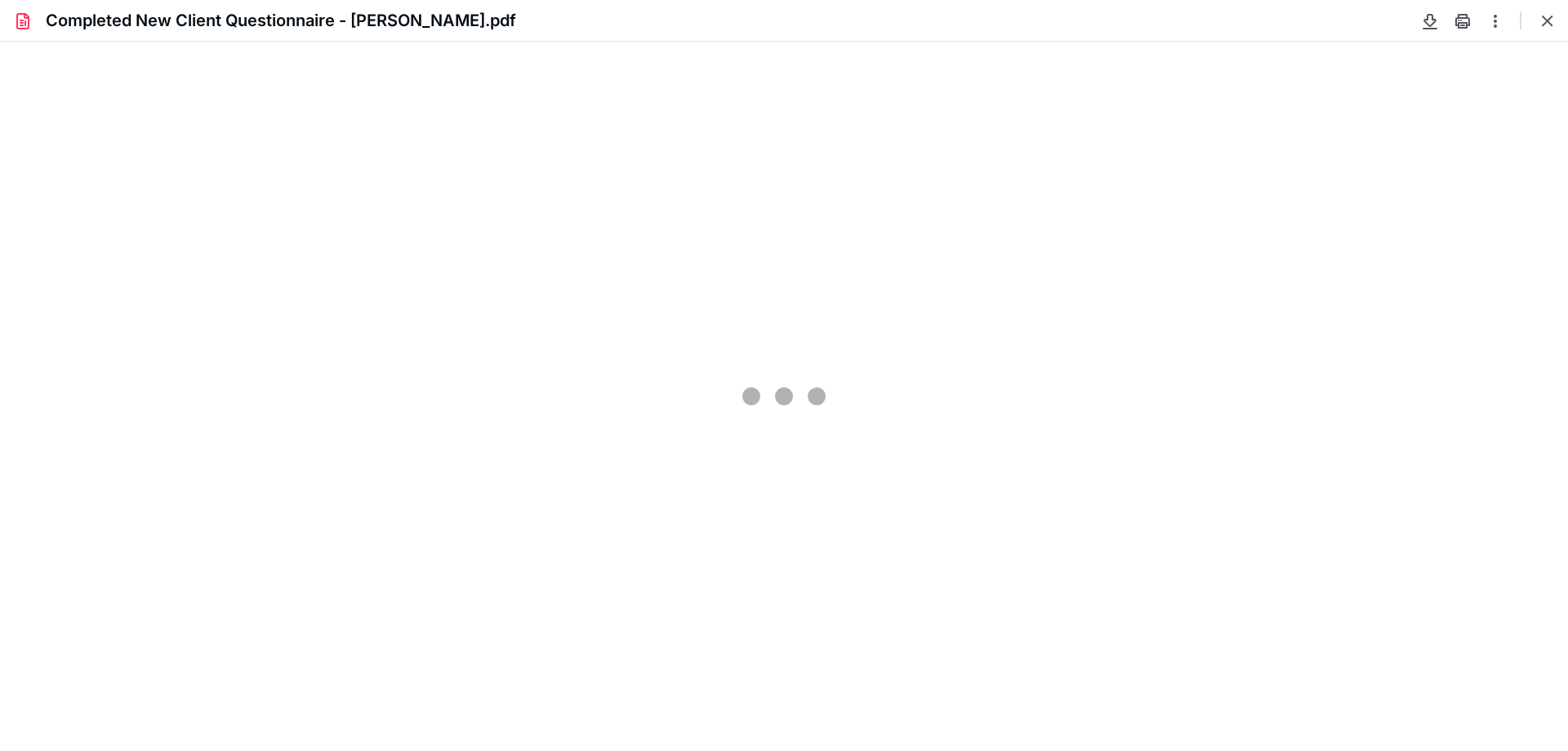 scroll, scrollTop: 33, scrollLeft: 0, axis: vertical 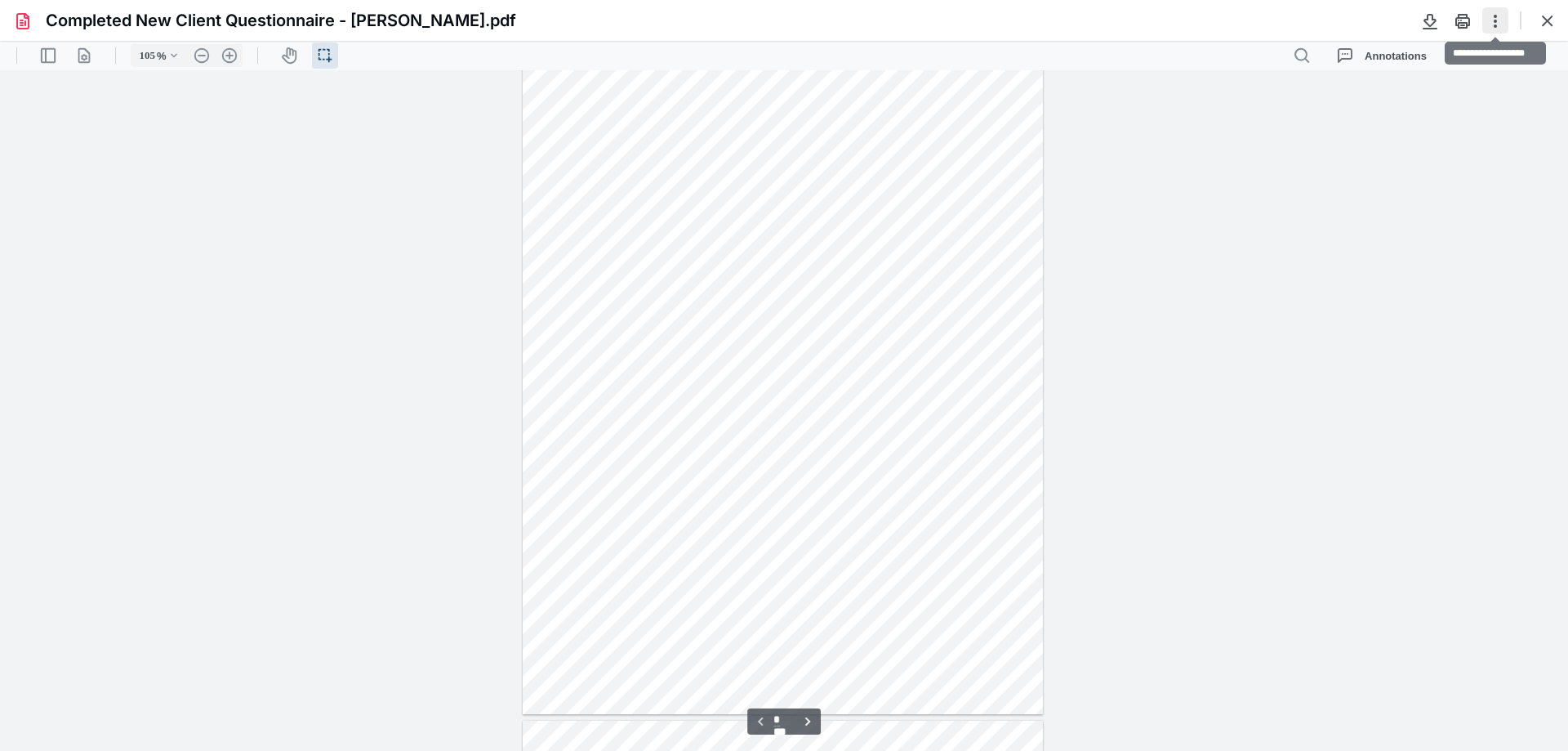 click at bounding box center [1495, 20] 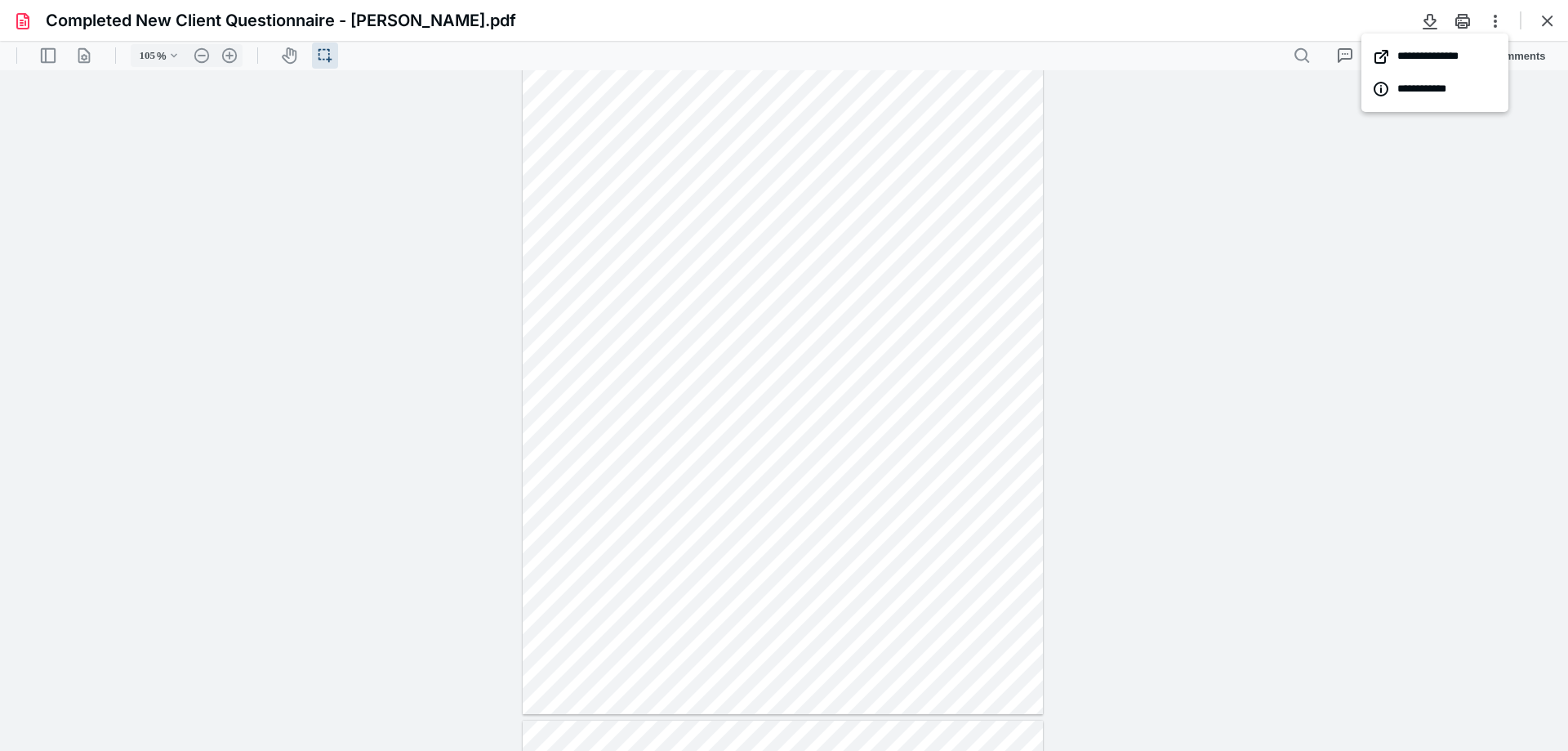 drag, startPoint x: 1558, startPoint y: 18, endPoint x: 1545, endPoint y: 46, distance: 30.870698 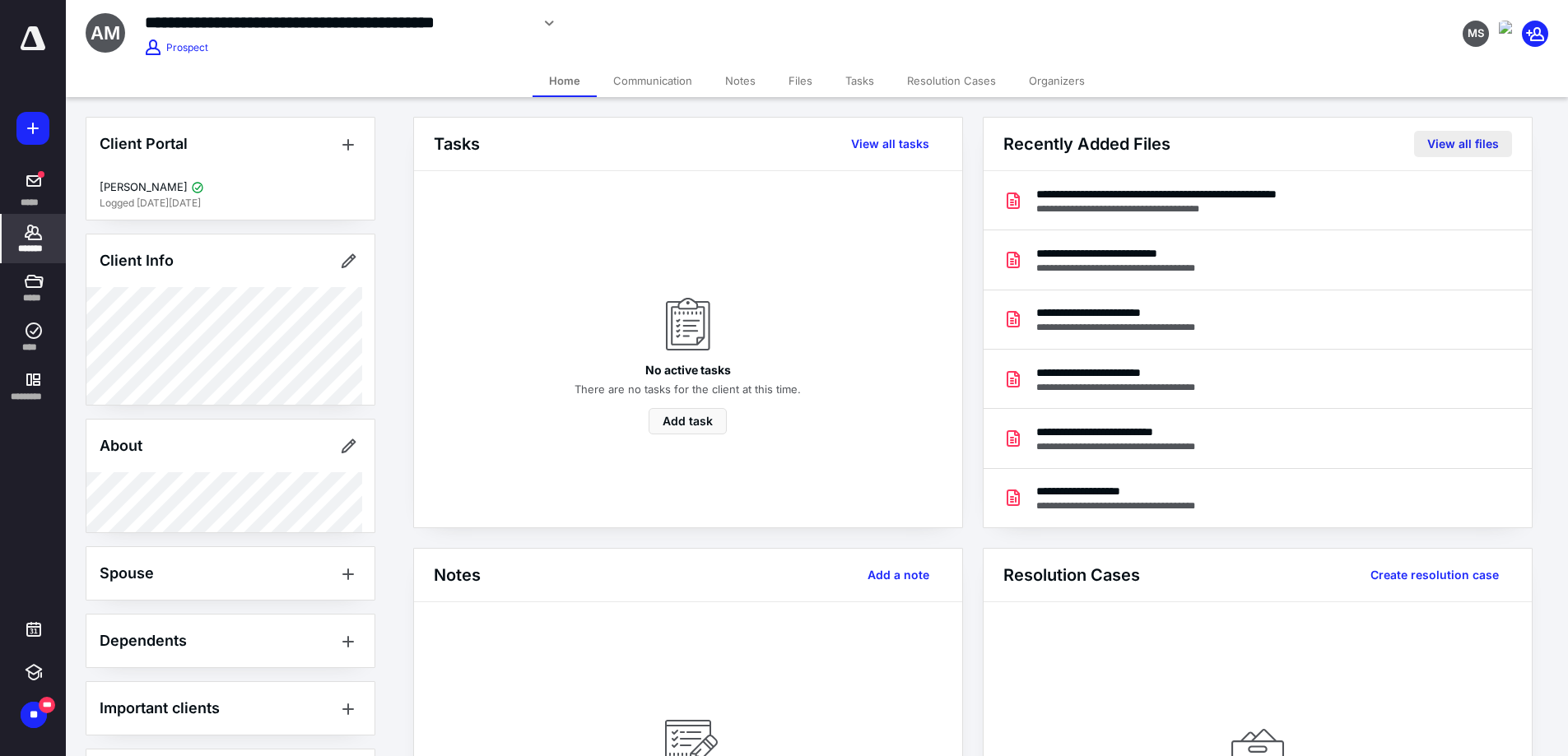 click on "View all files" at bounding box center (1463, 144) 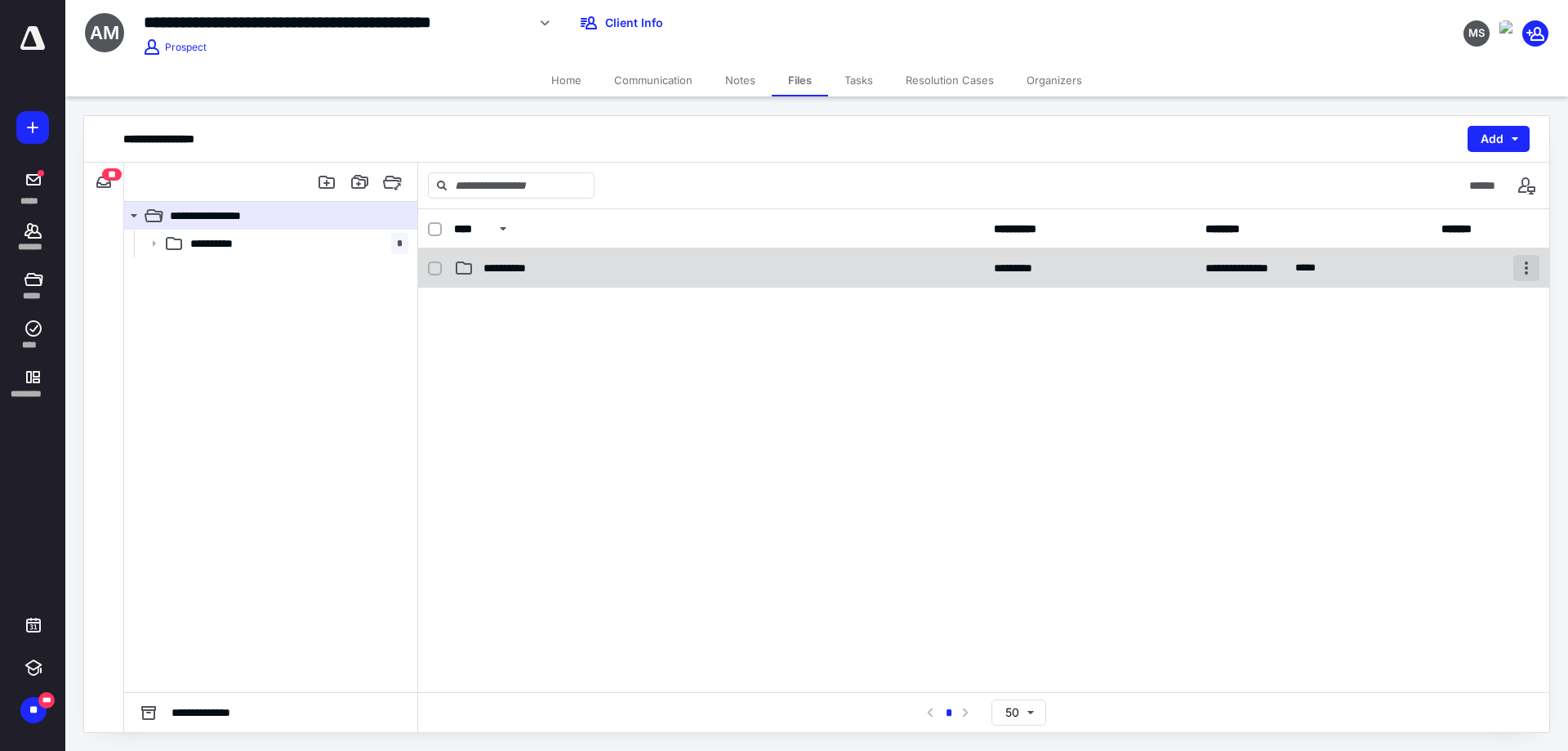 click at bounding box center [1526, 268] 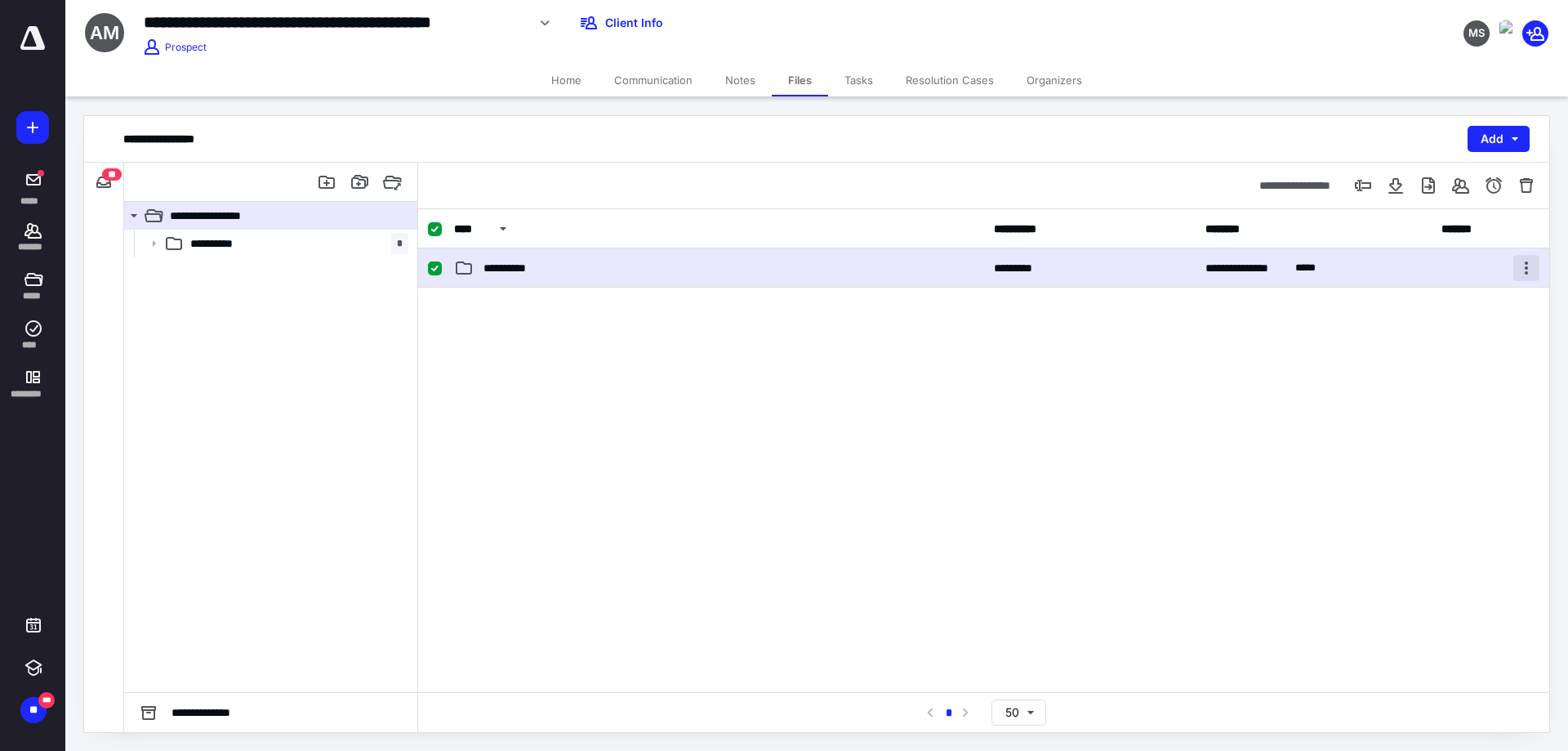 checkbox on "true" 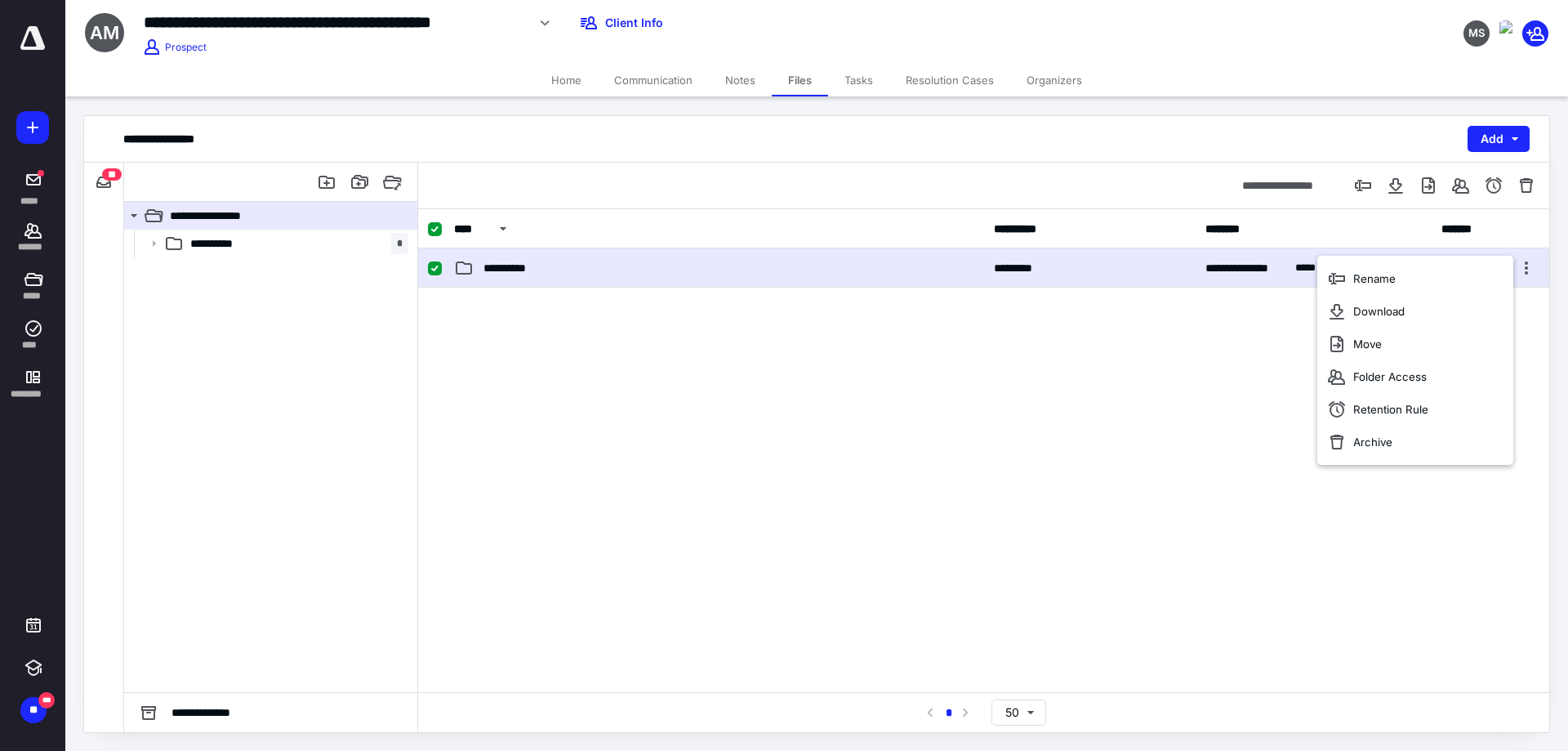 click on "**********" at bounding box center [515, 268] 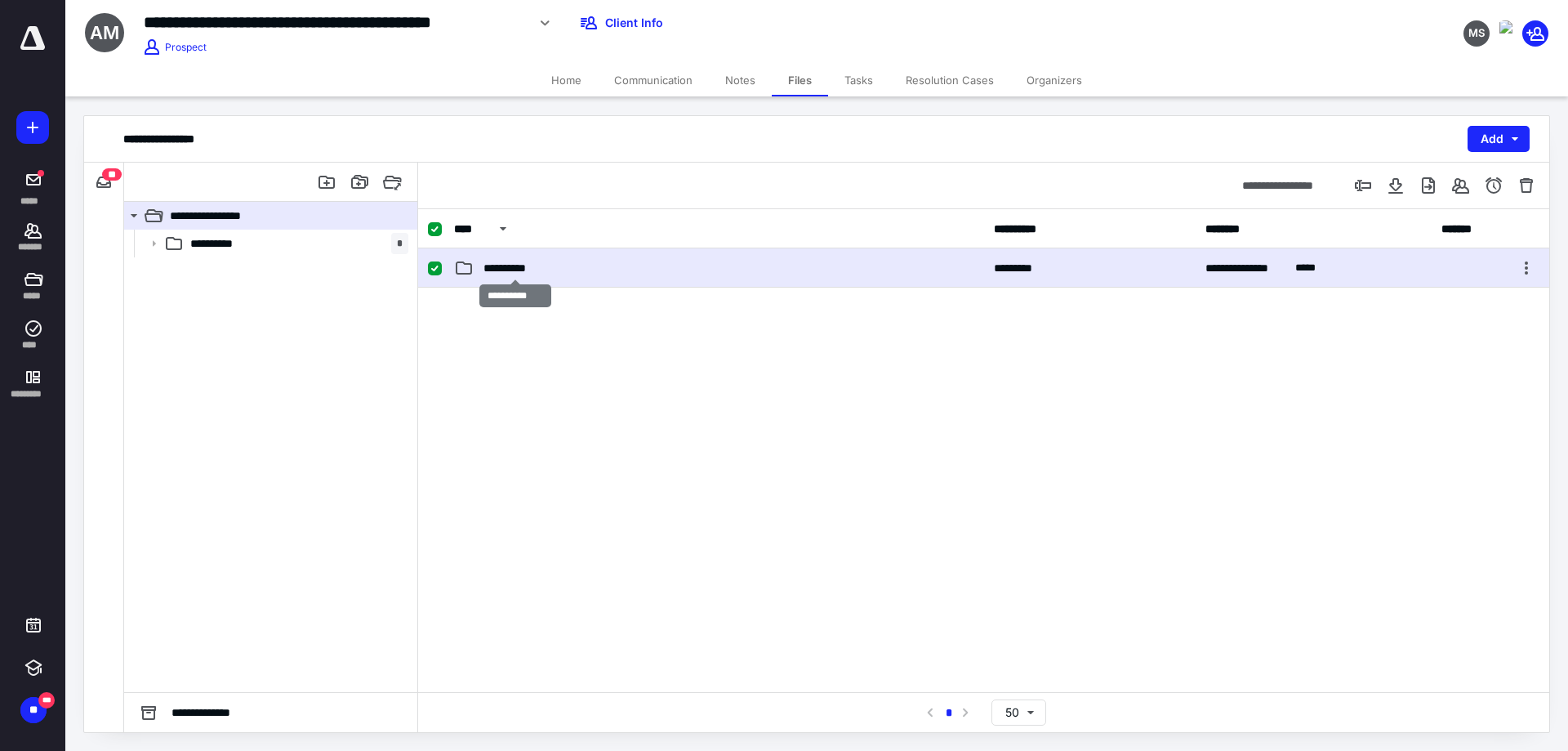 click on "**********" at bounding box center [515, 268] 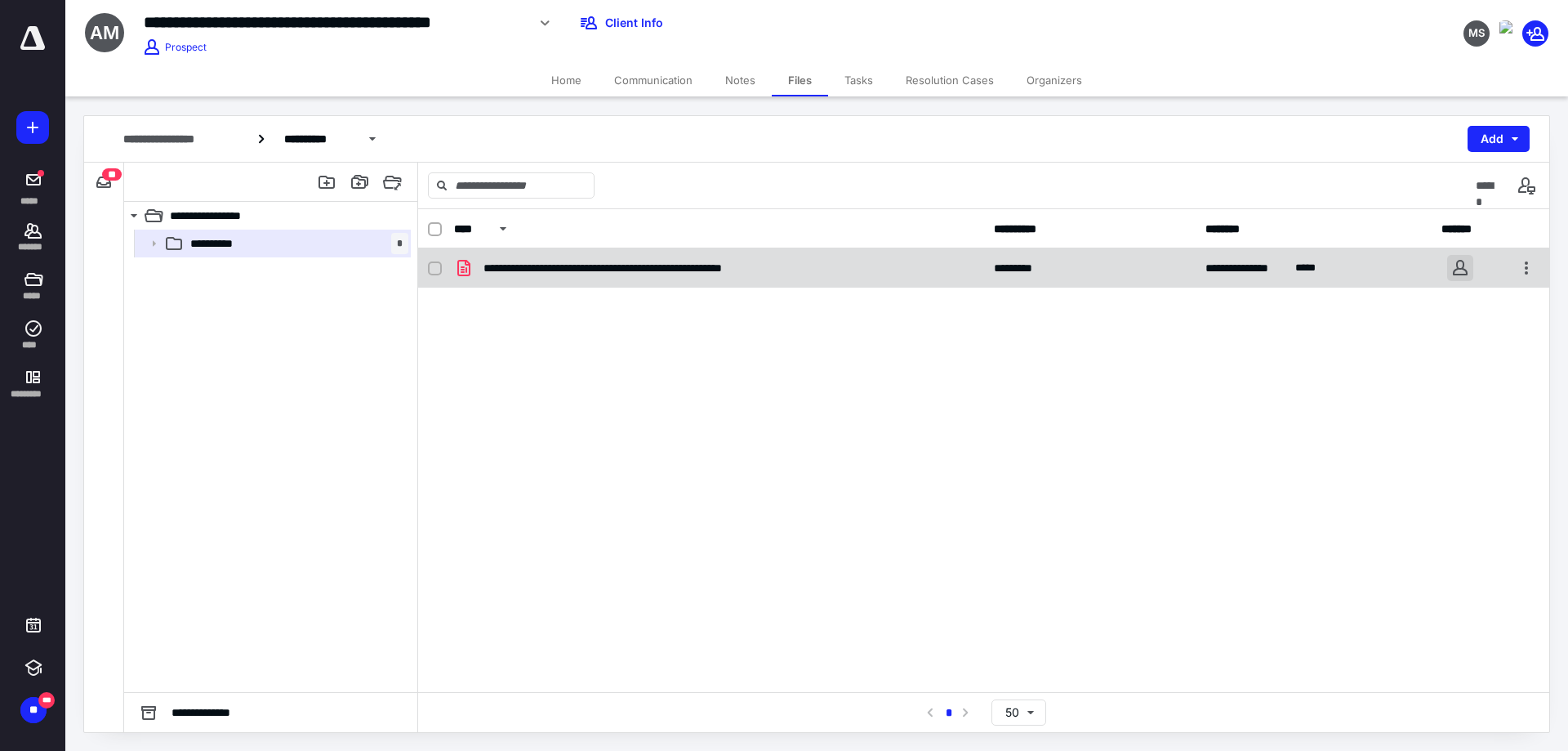 click at bounding box center (1460, 268) 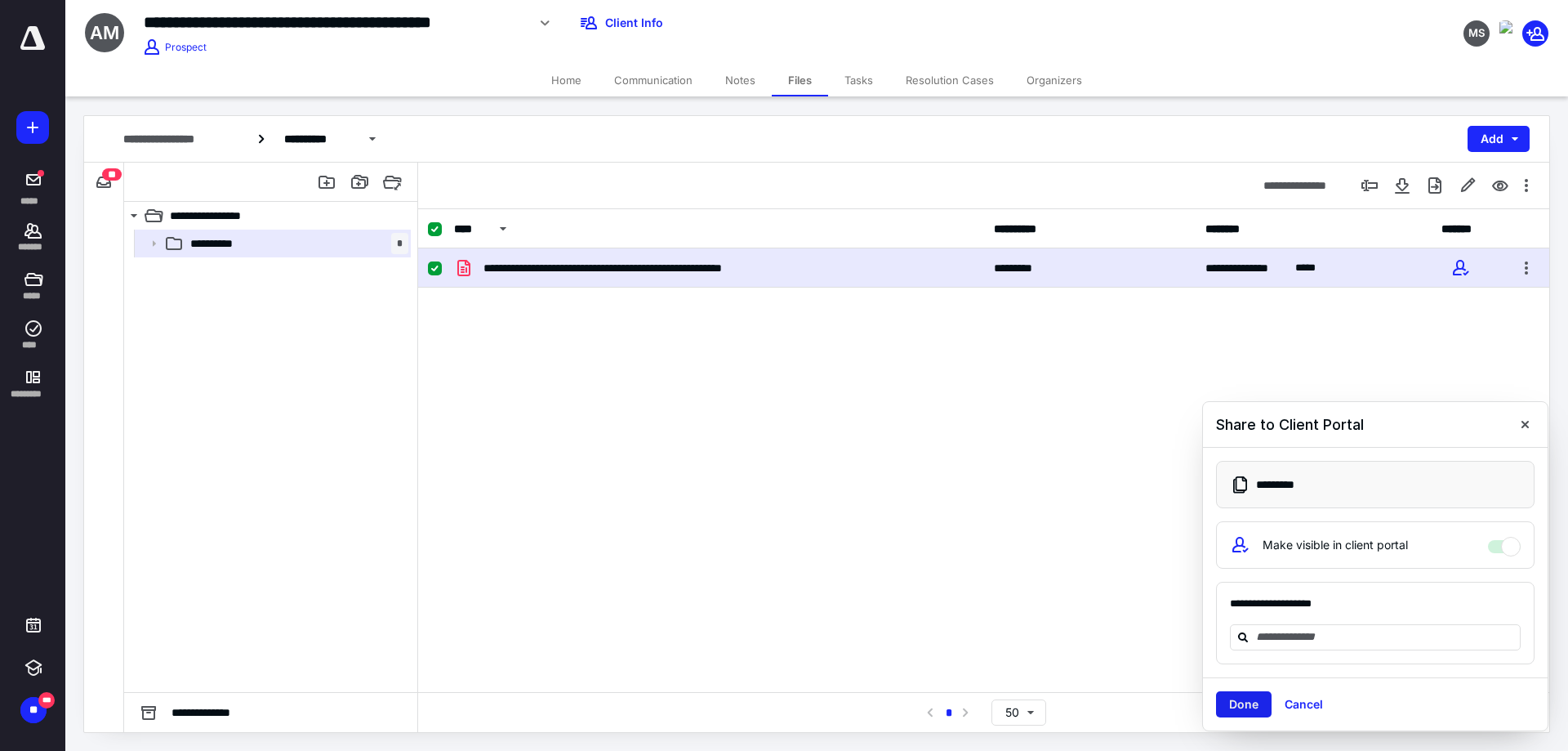 click on "Done" at bounding box center (1244, 704) 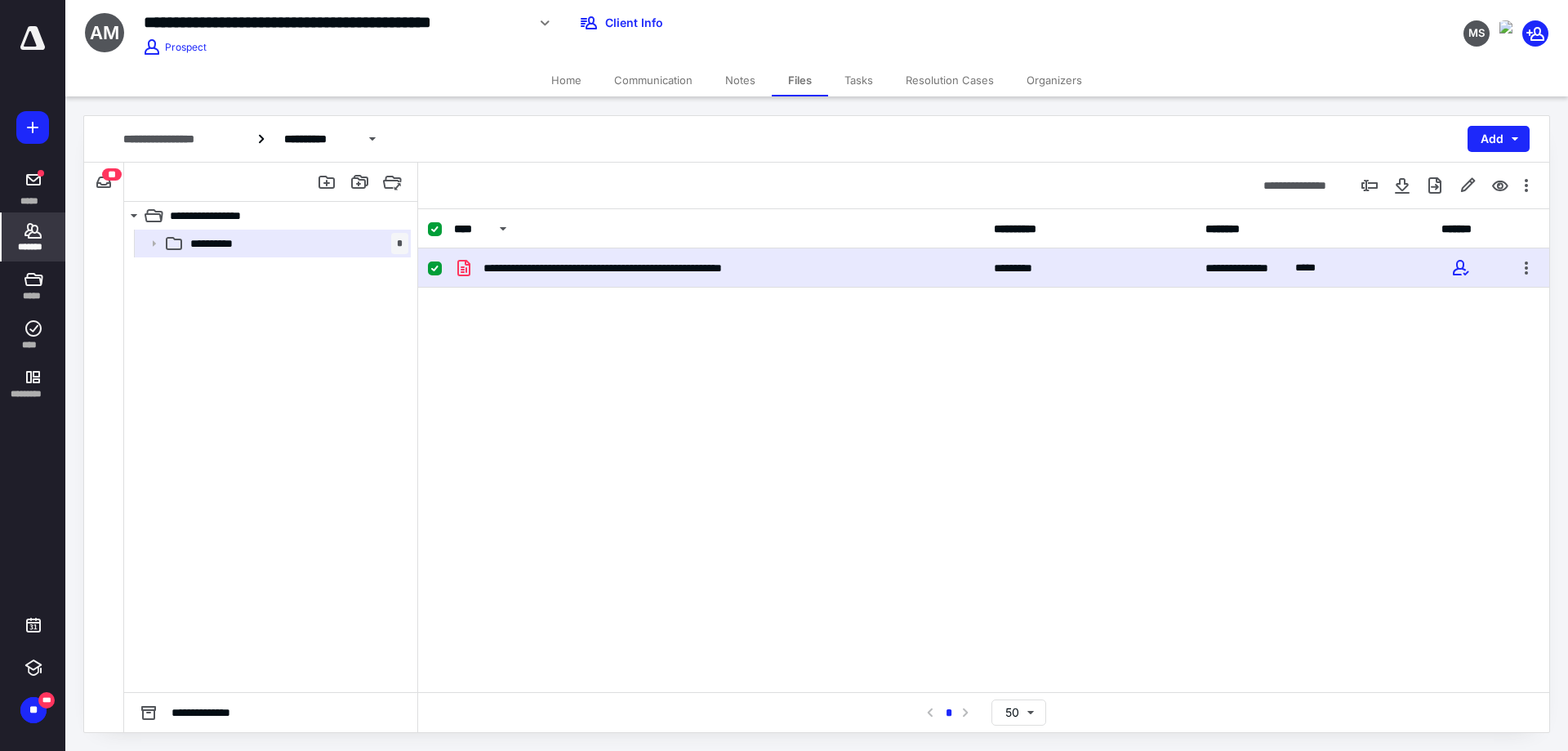 click 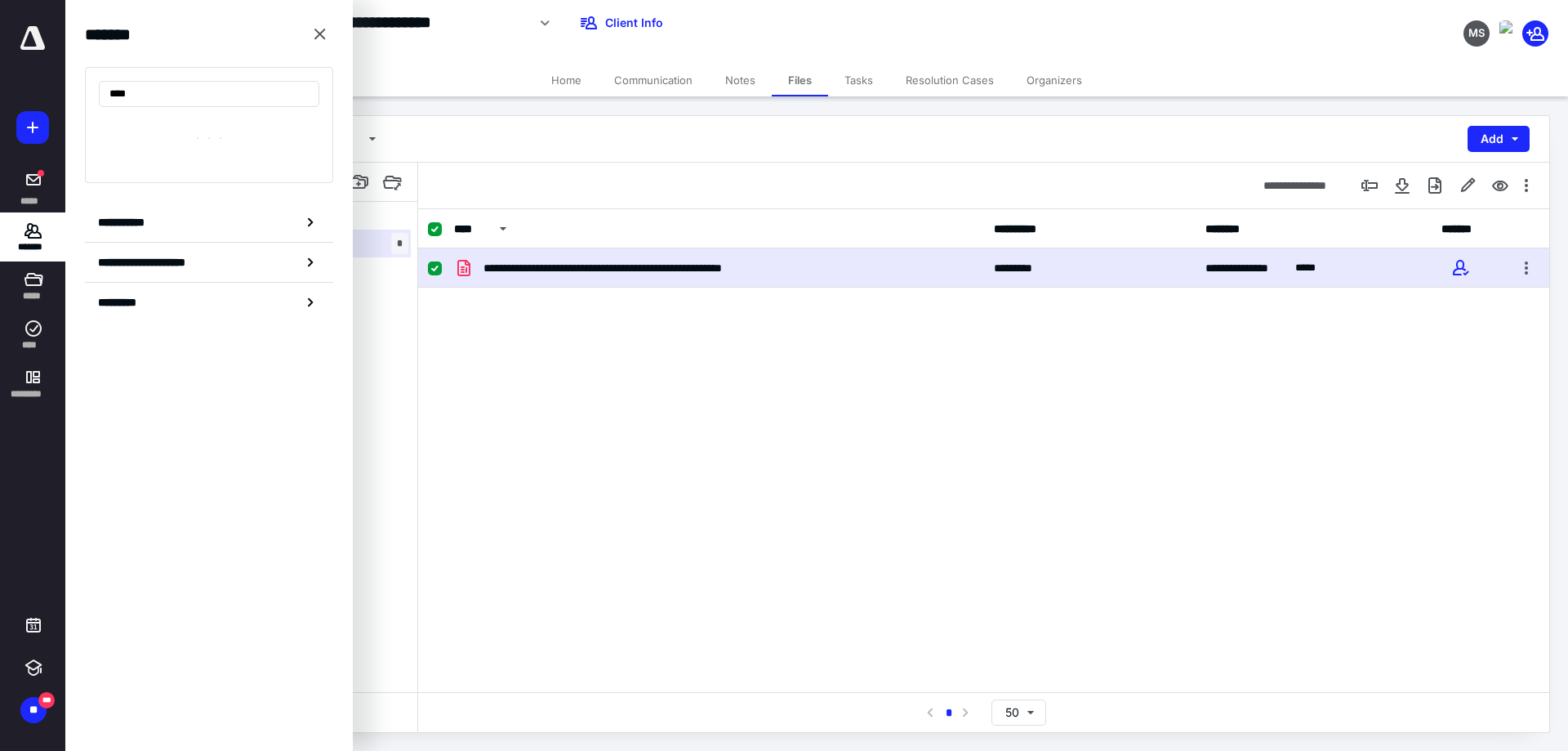 type on "*****" 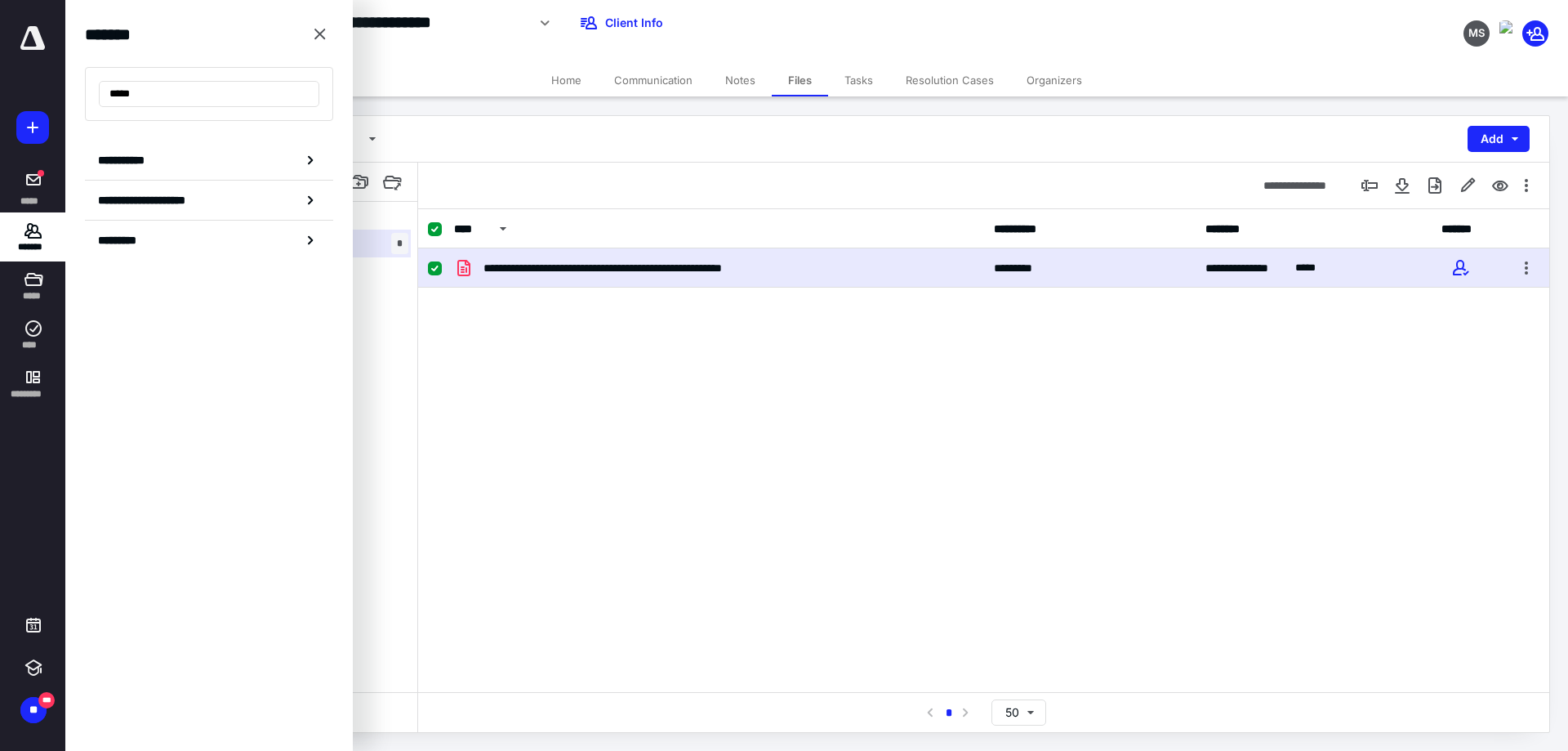 drag, startPoint x: 195, startPoint y: 98, endPoint x: 45, endPoint y: 70, distance: 152.59096 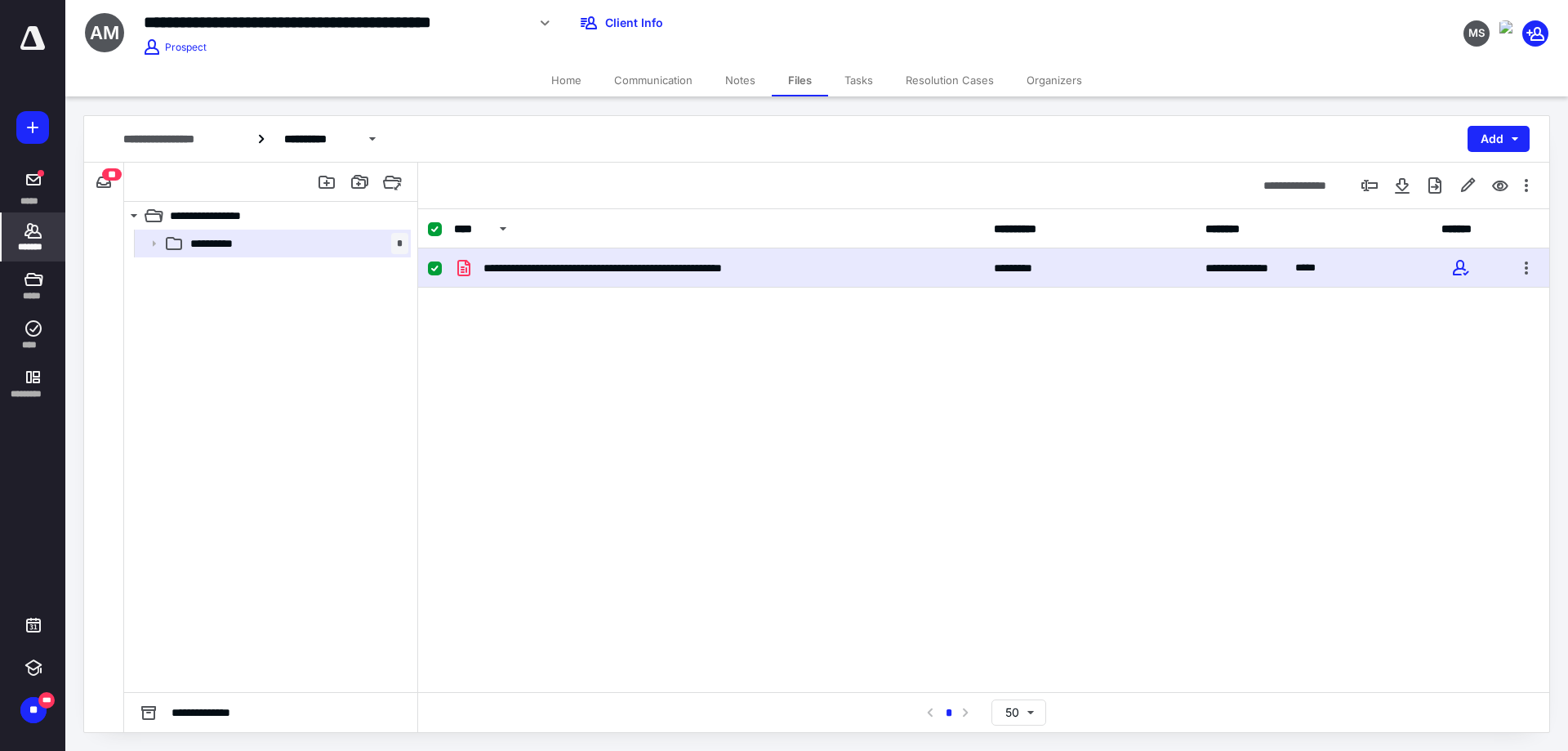 click on "*******" at bounding box center (33, 247) 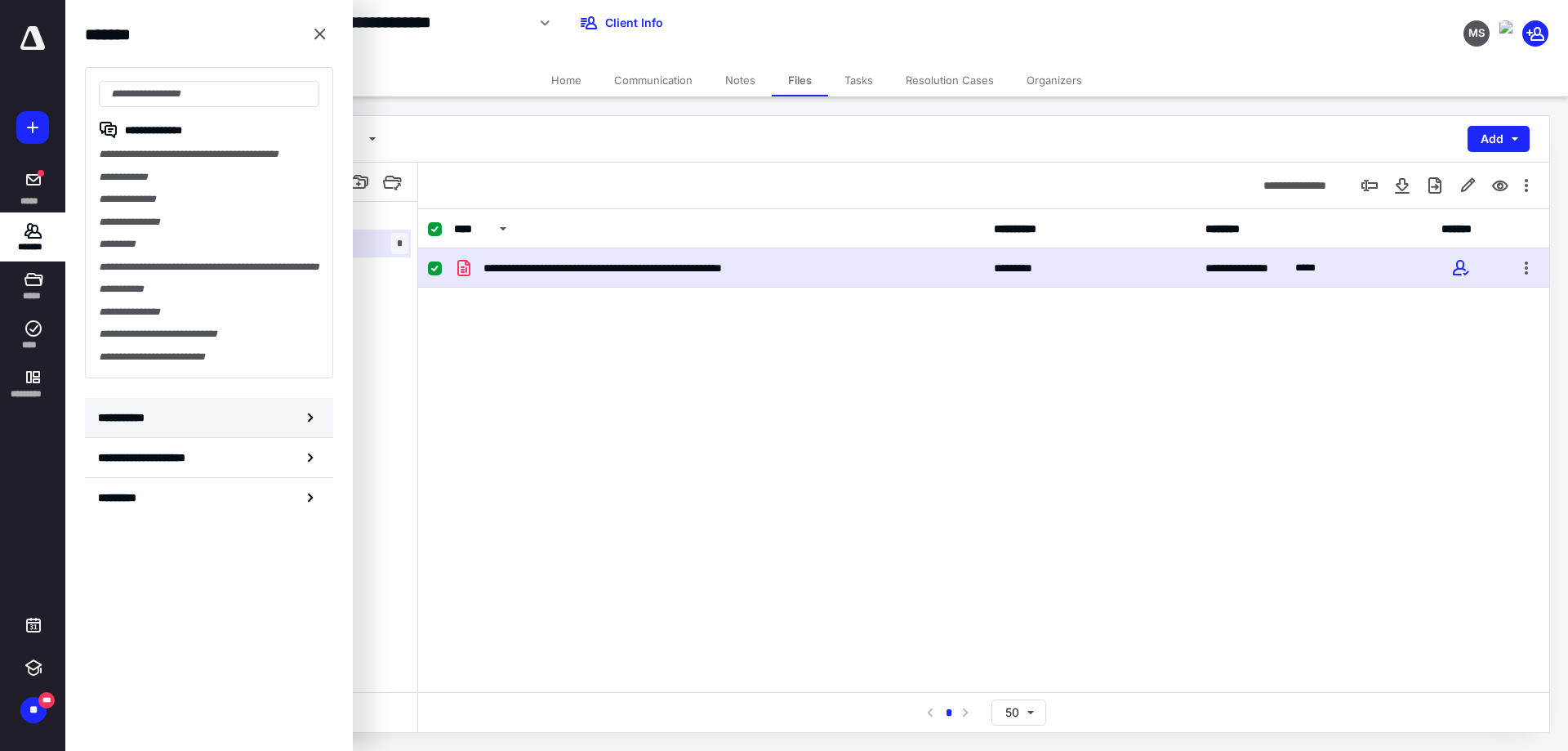 click on "**********" at bounding box center (125, 418) 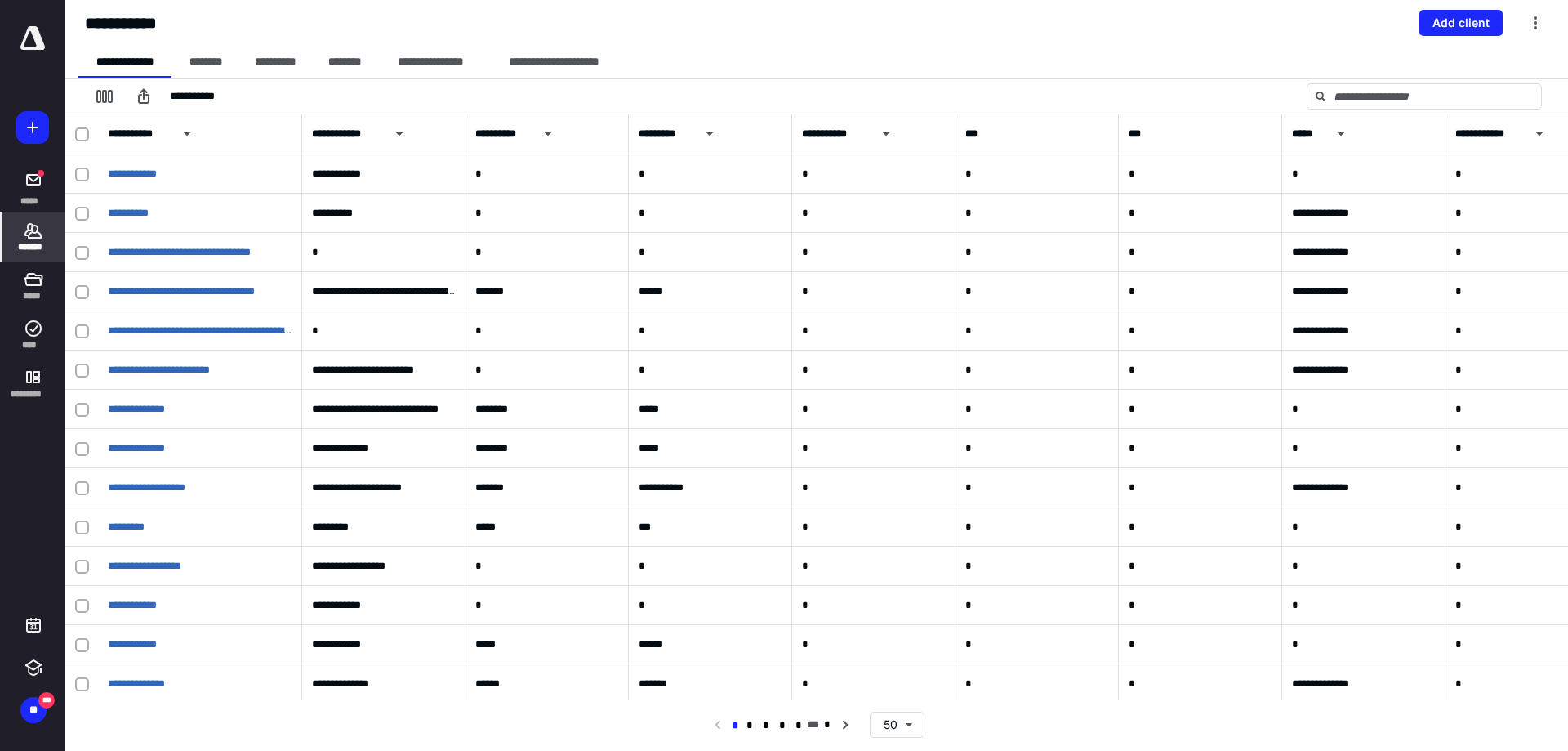 click on "**********" at bounding box center (817, 23) 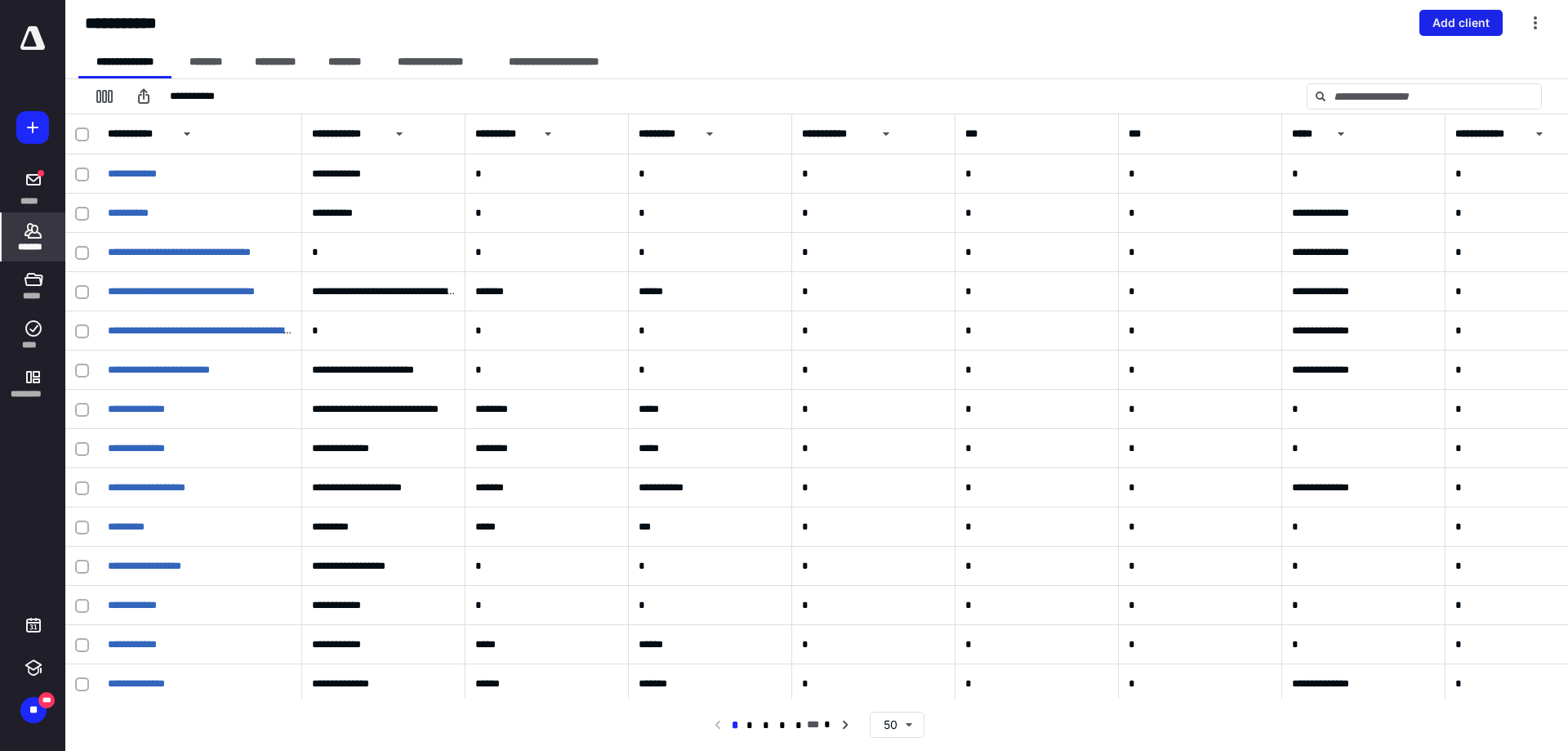 click on "Add client" at bounding box center [1461, 23] 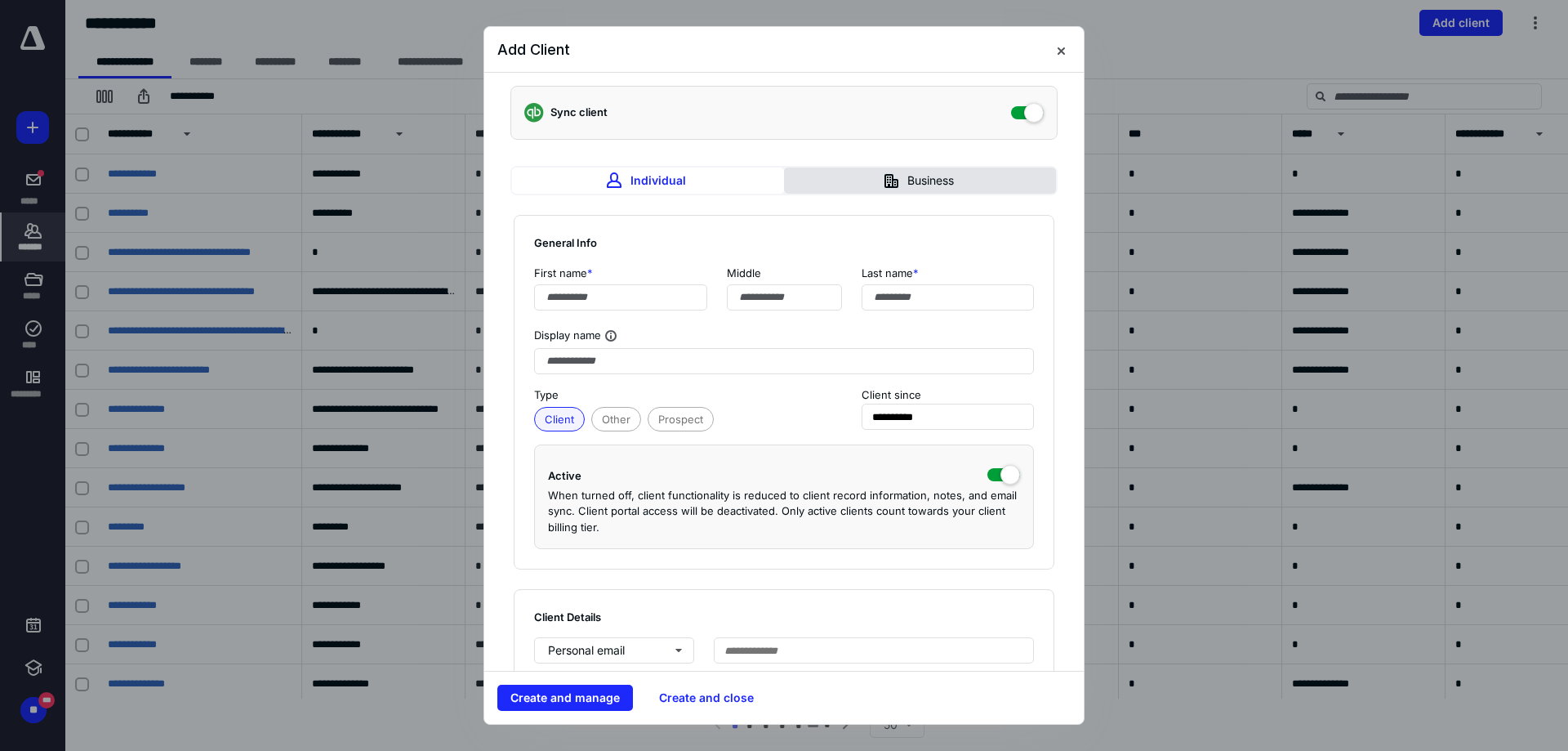 click on "Business" at bounding box center [920, 181] 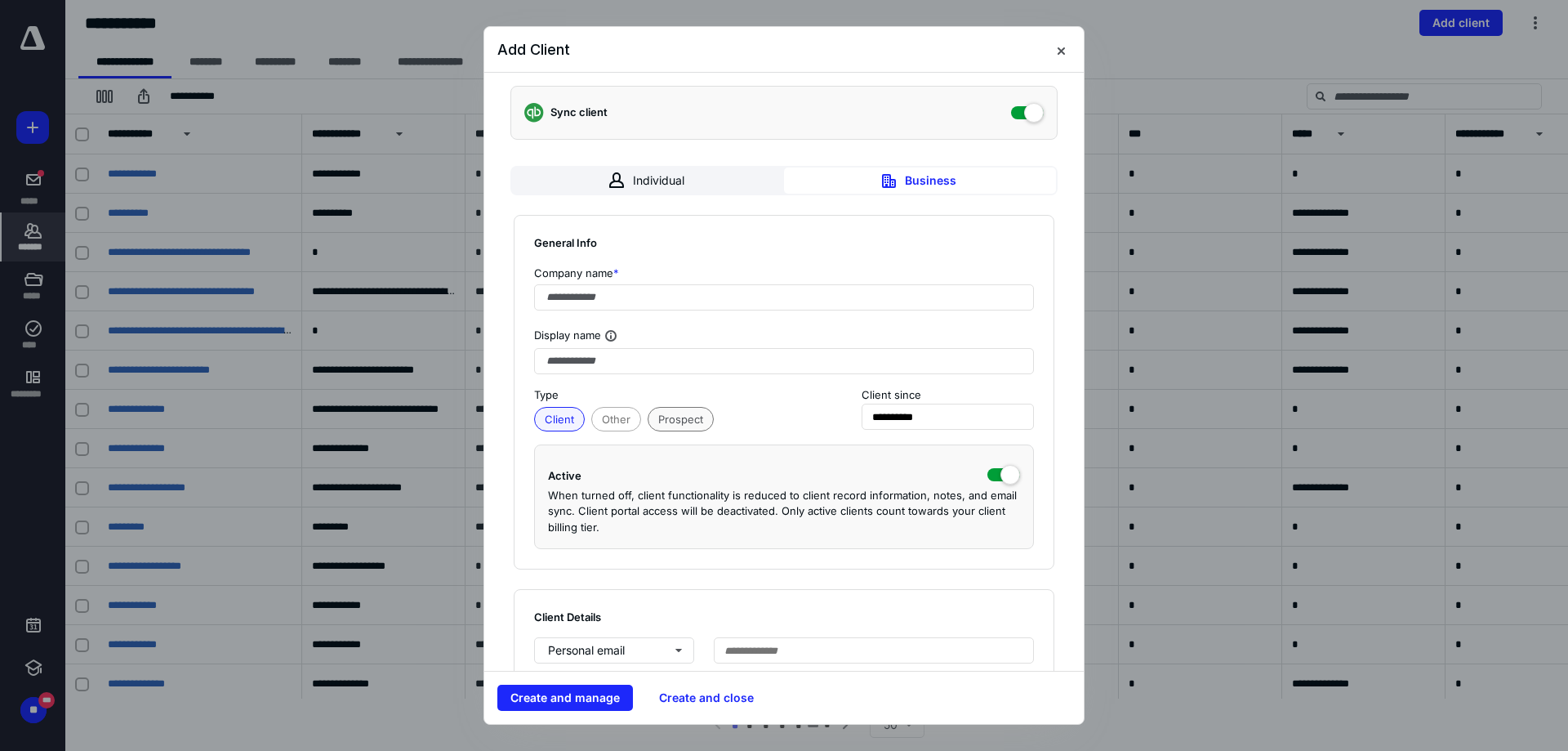 click on "Prospect" at bounding box center [680, 419] 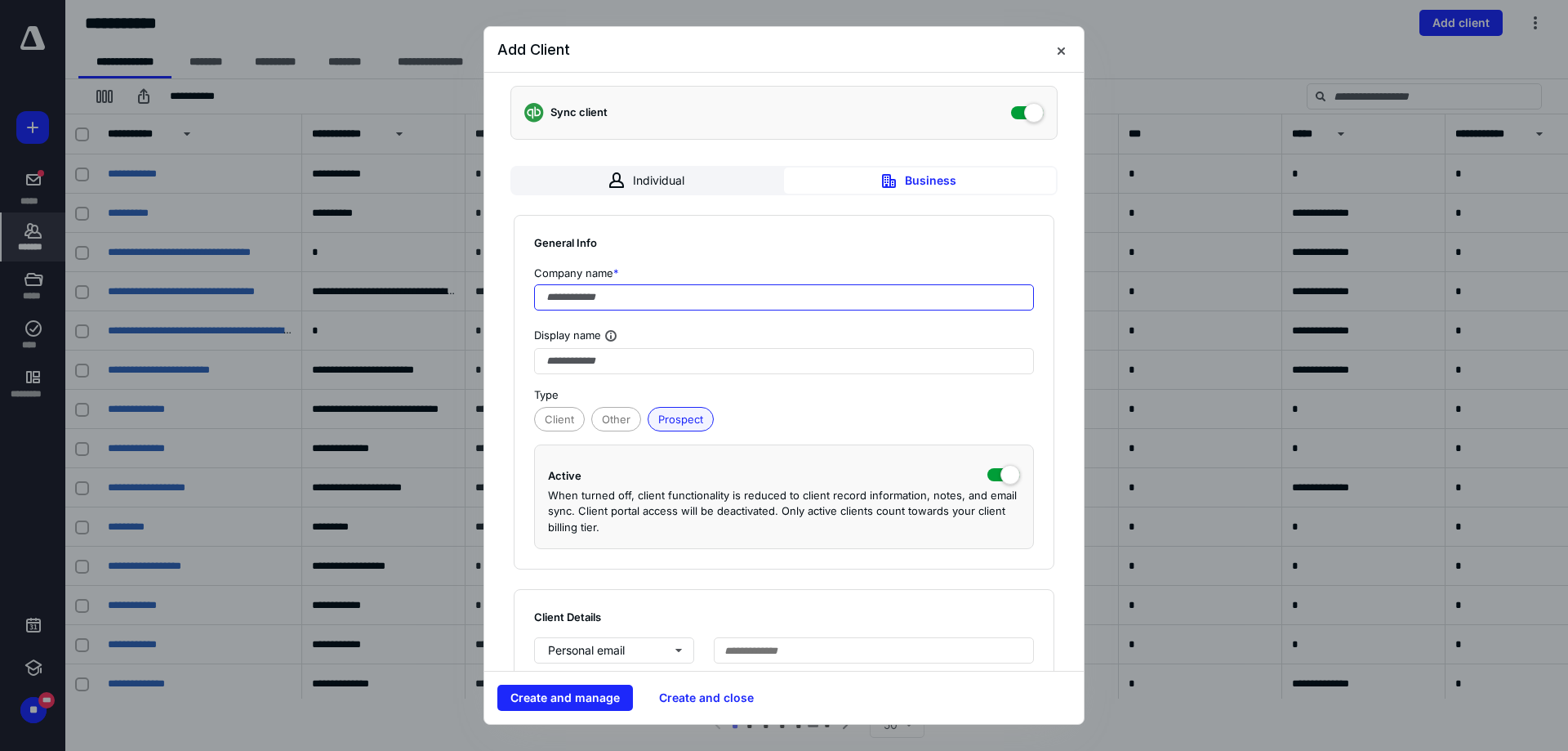 click at bounding box center [784, 297] 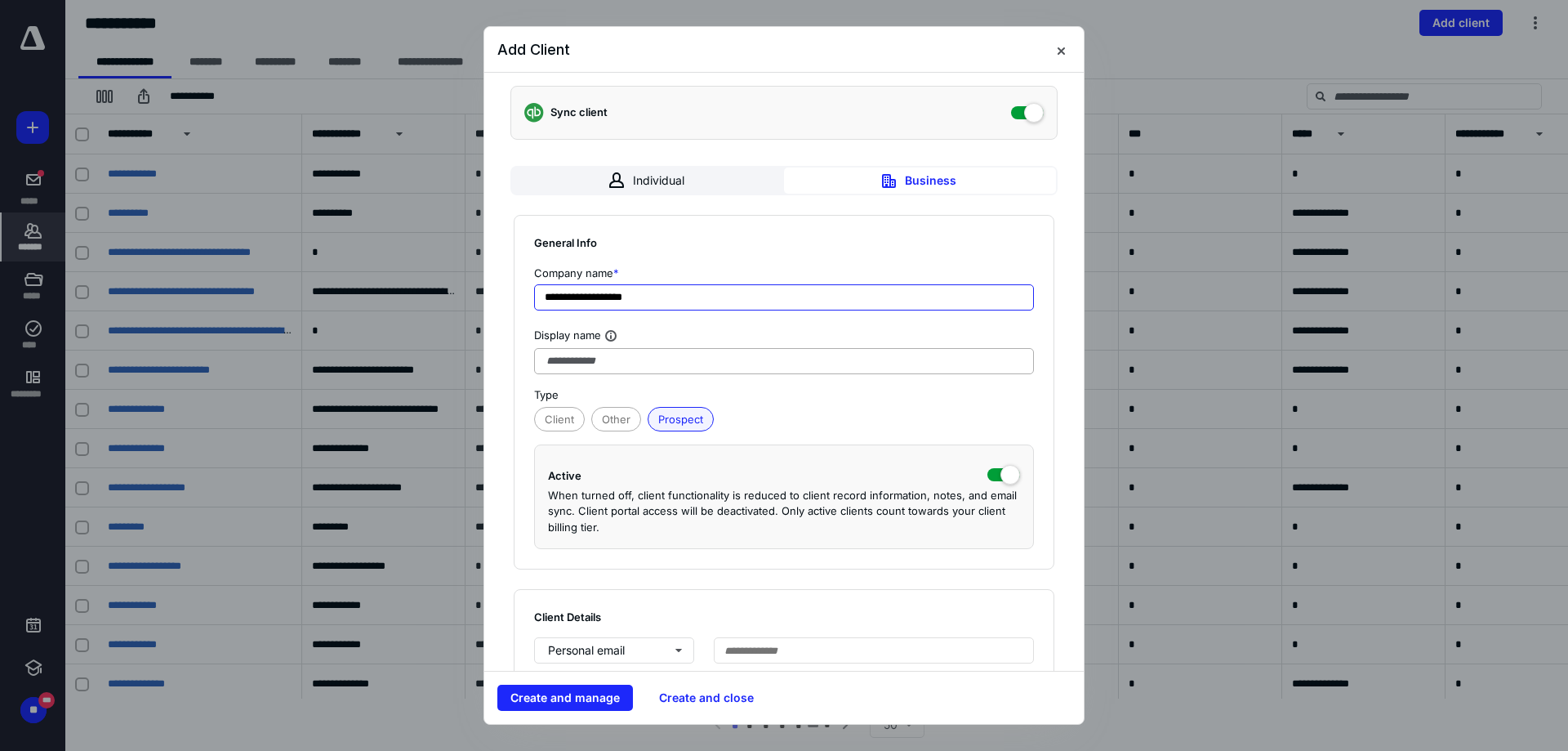 type on "**********" 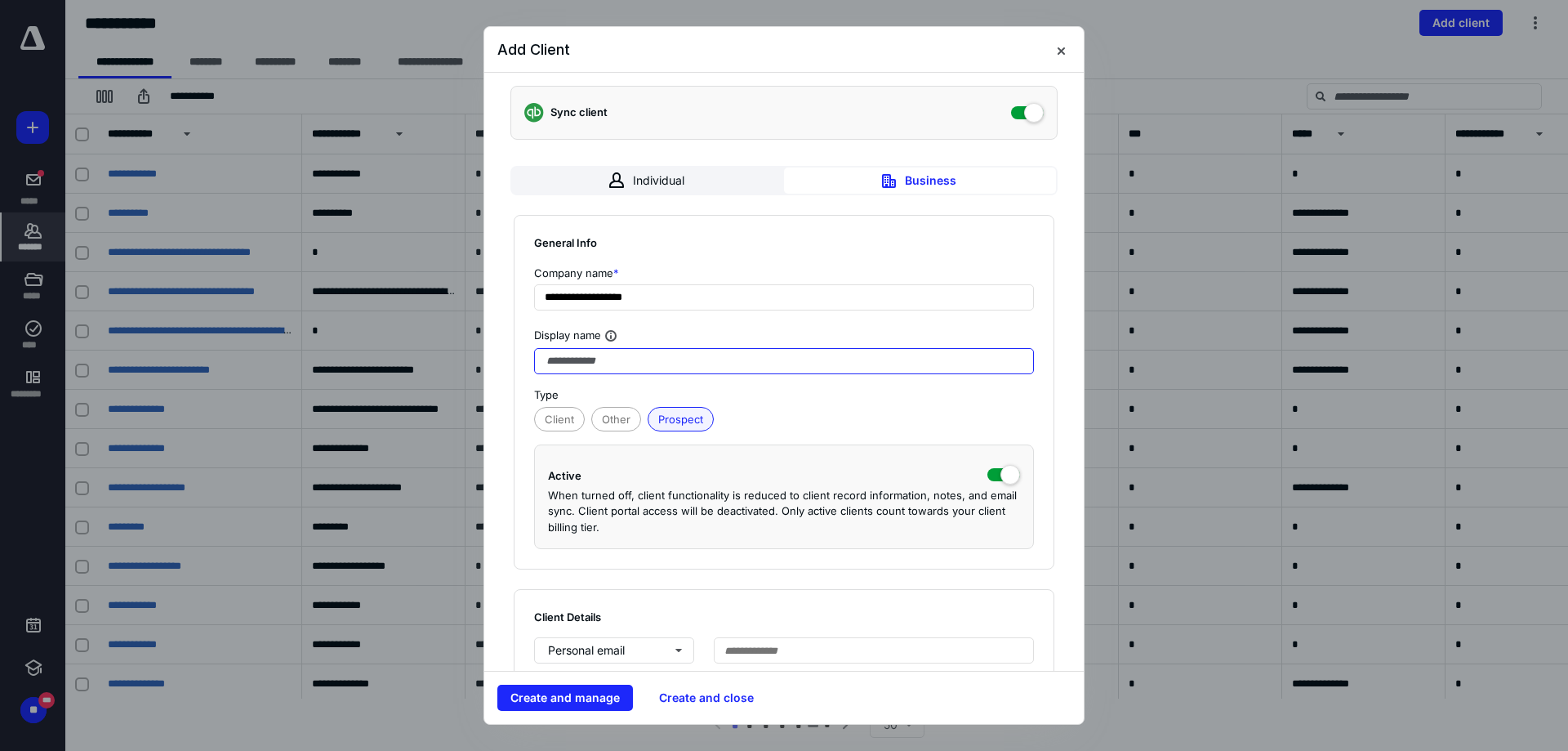 click at bounding box center (784, 361) 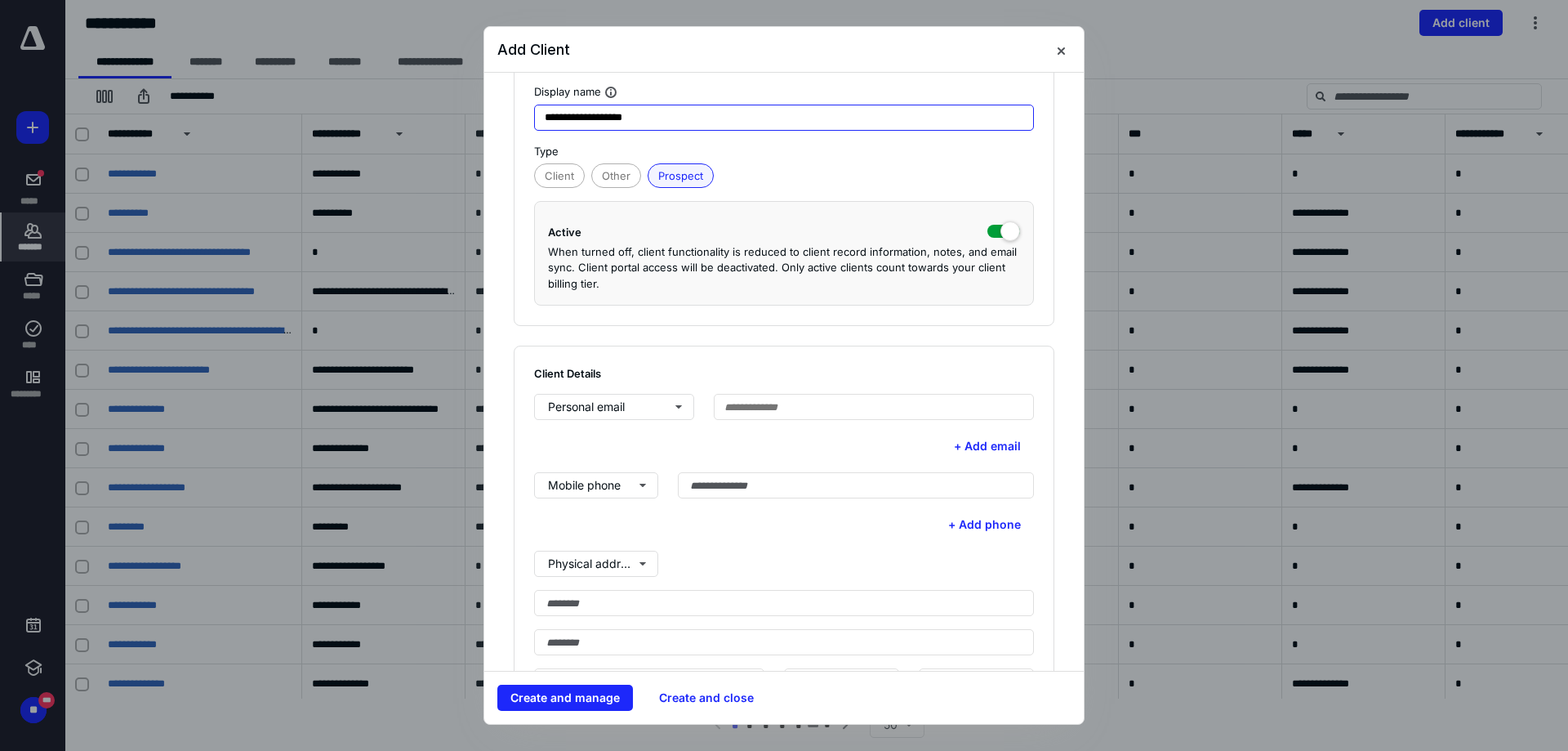 scroll, scrollTop: 245, scrollLeft: 0, axis: vertical 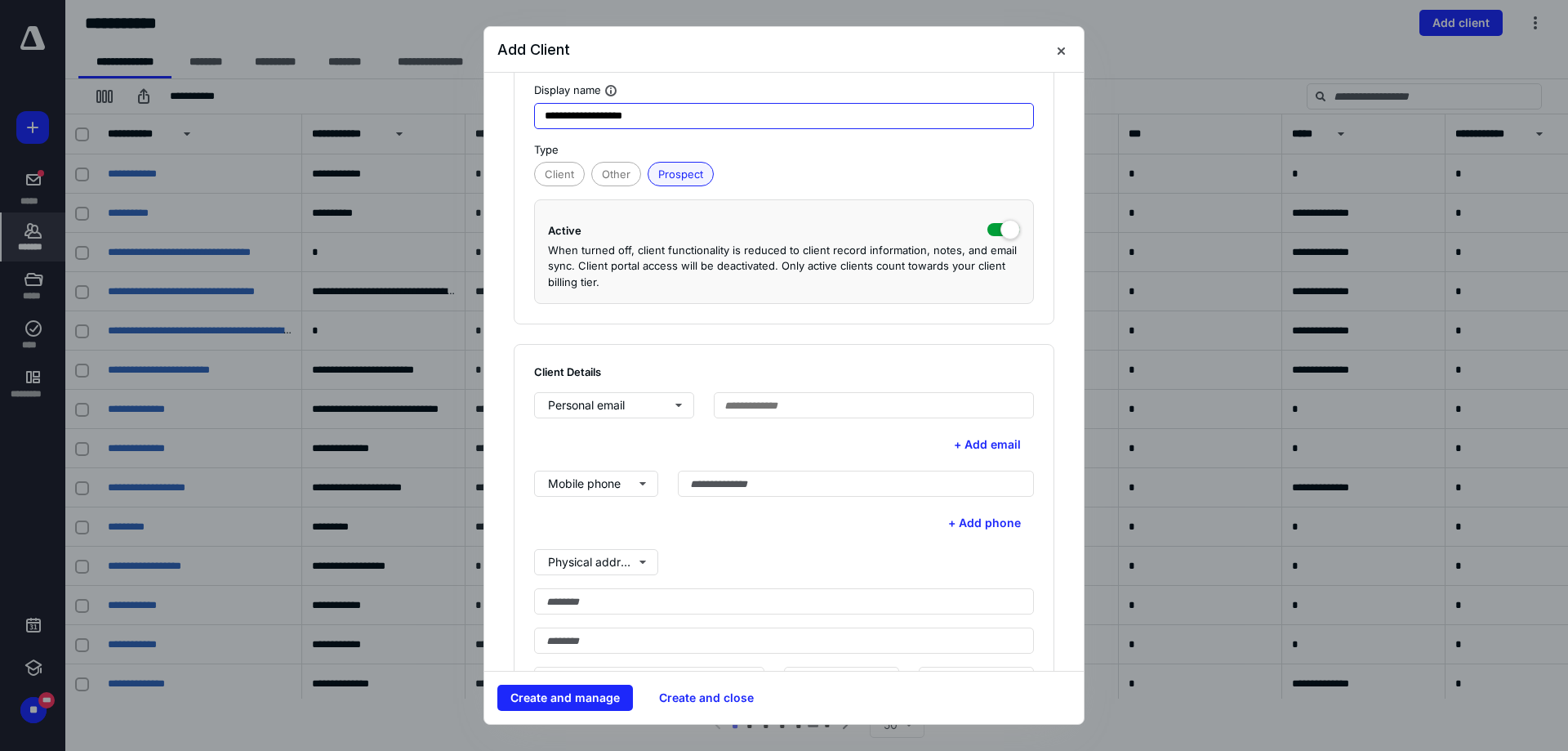 type on "**********" 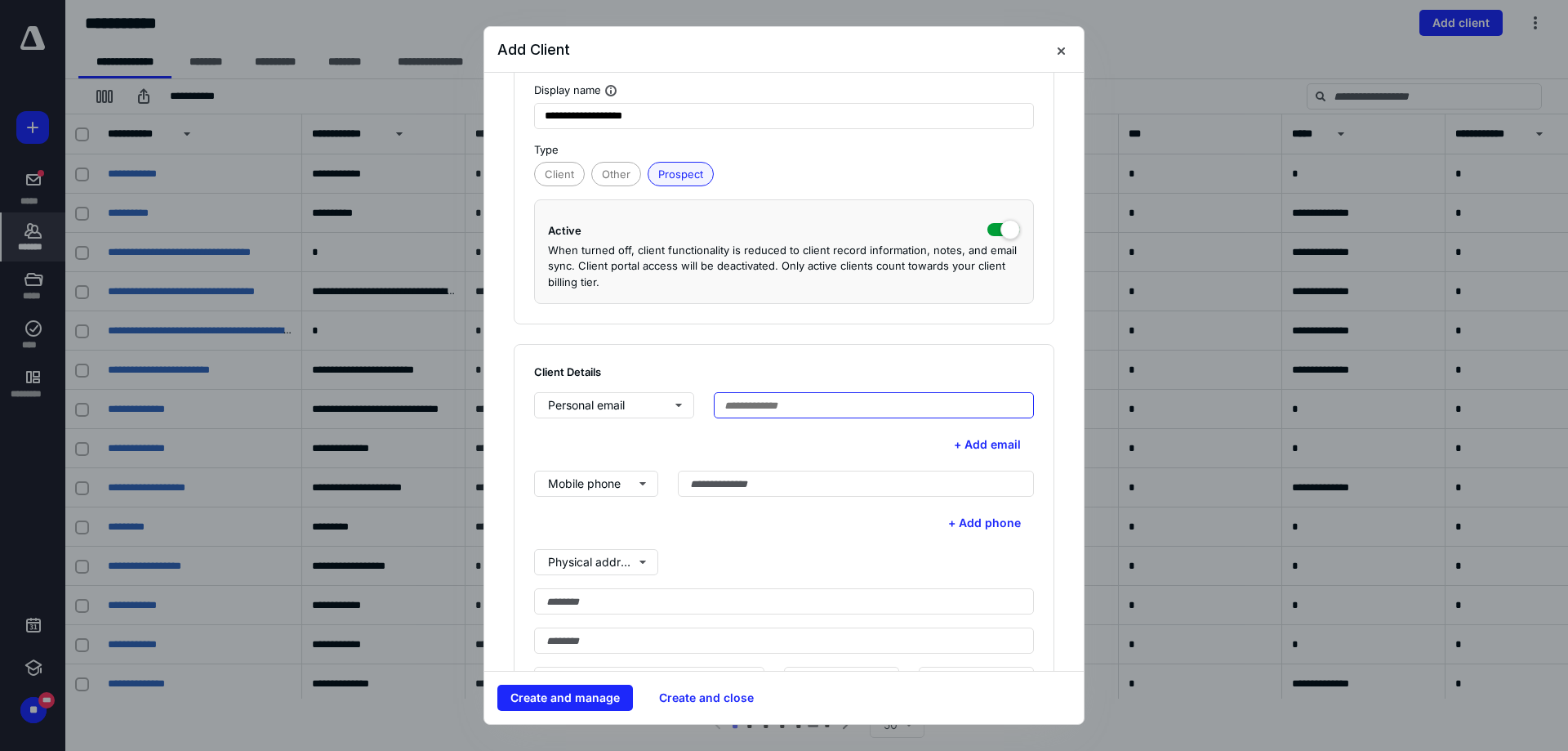 click at bounding box center (874, 405) 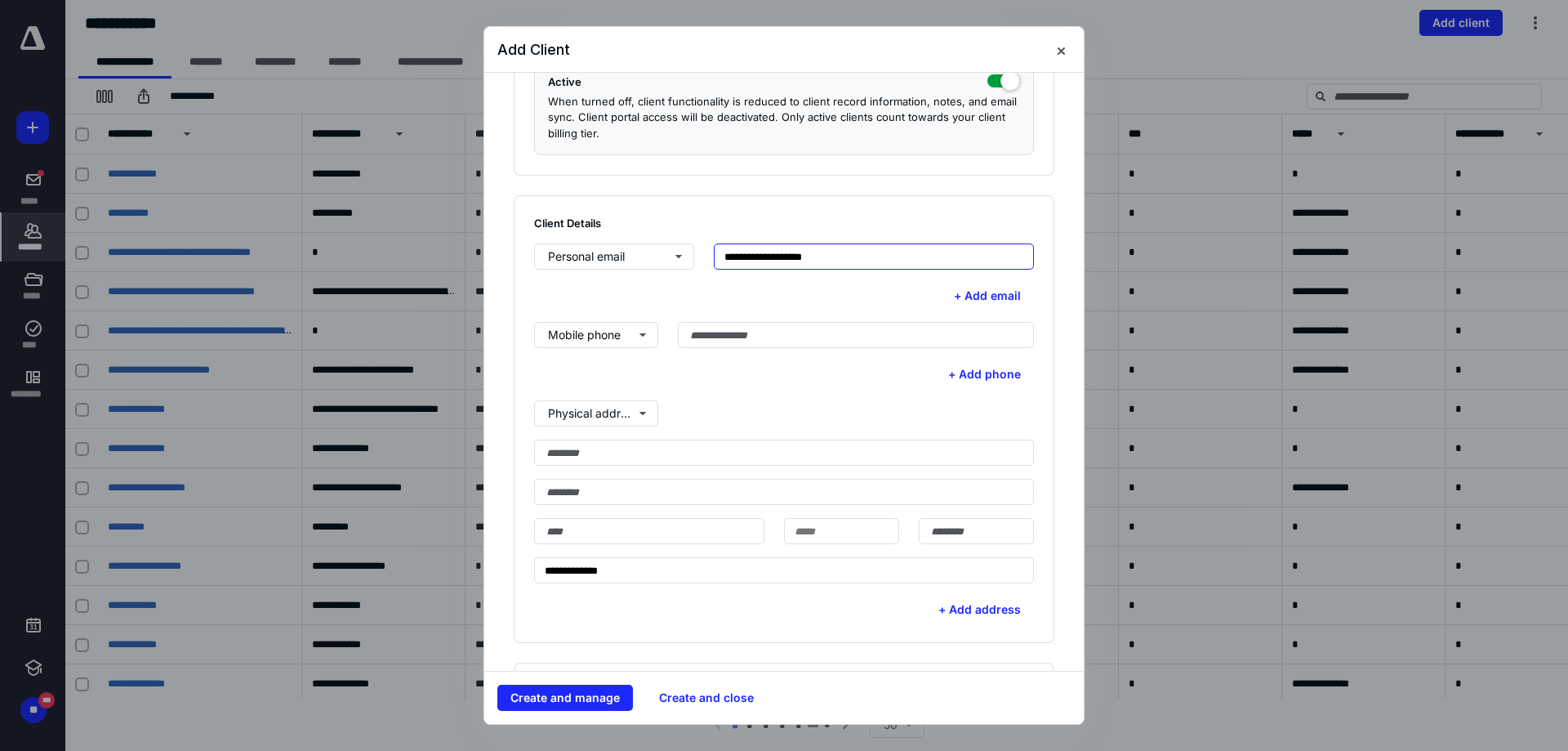 scroll, scrollTop: 490, scrollLeft: 0, axis: vertical 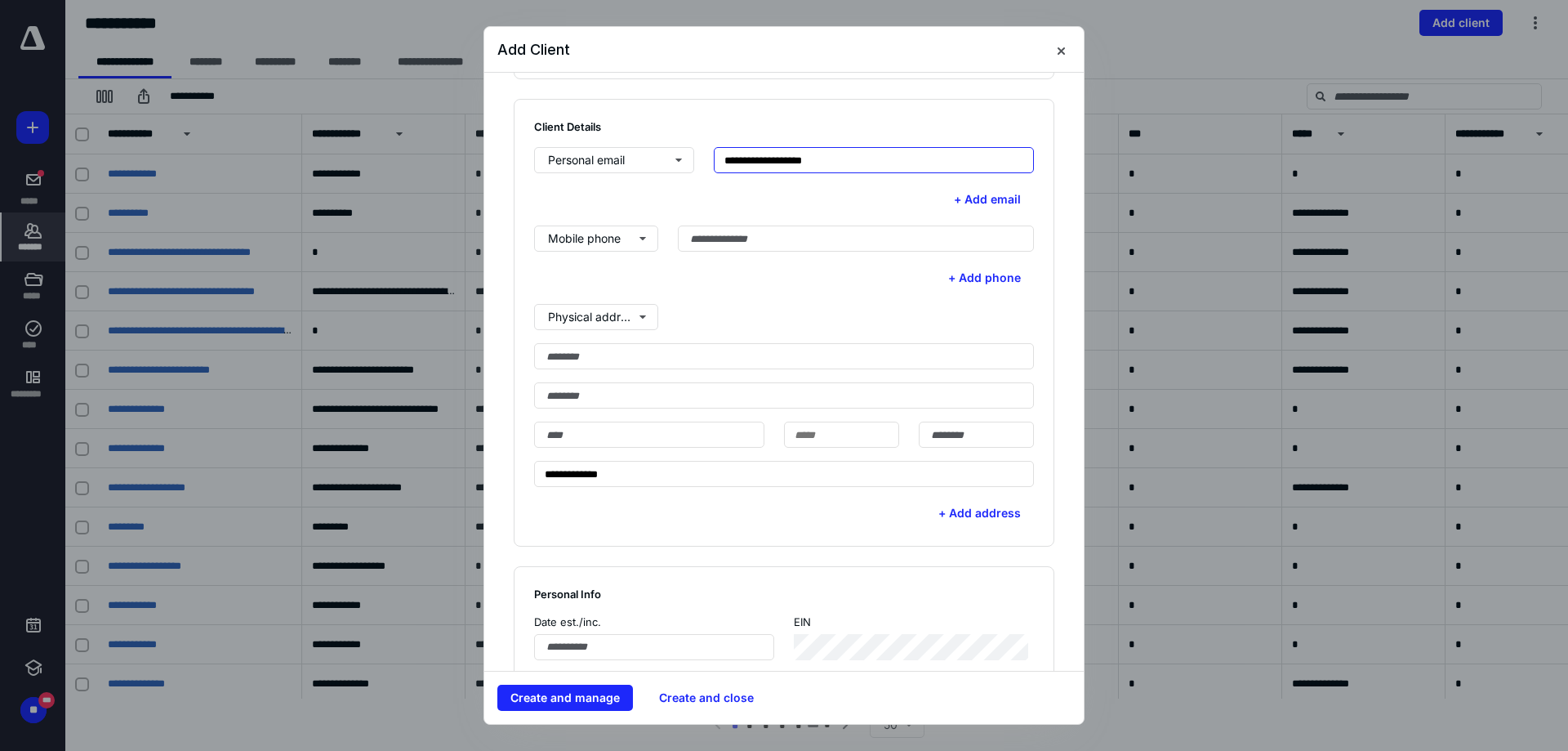 type on "**********" 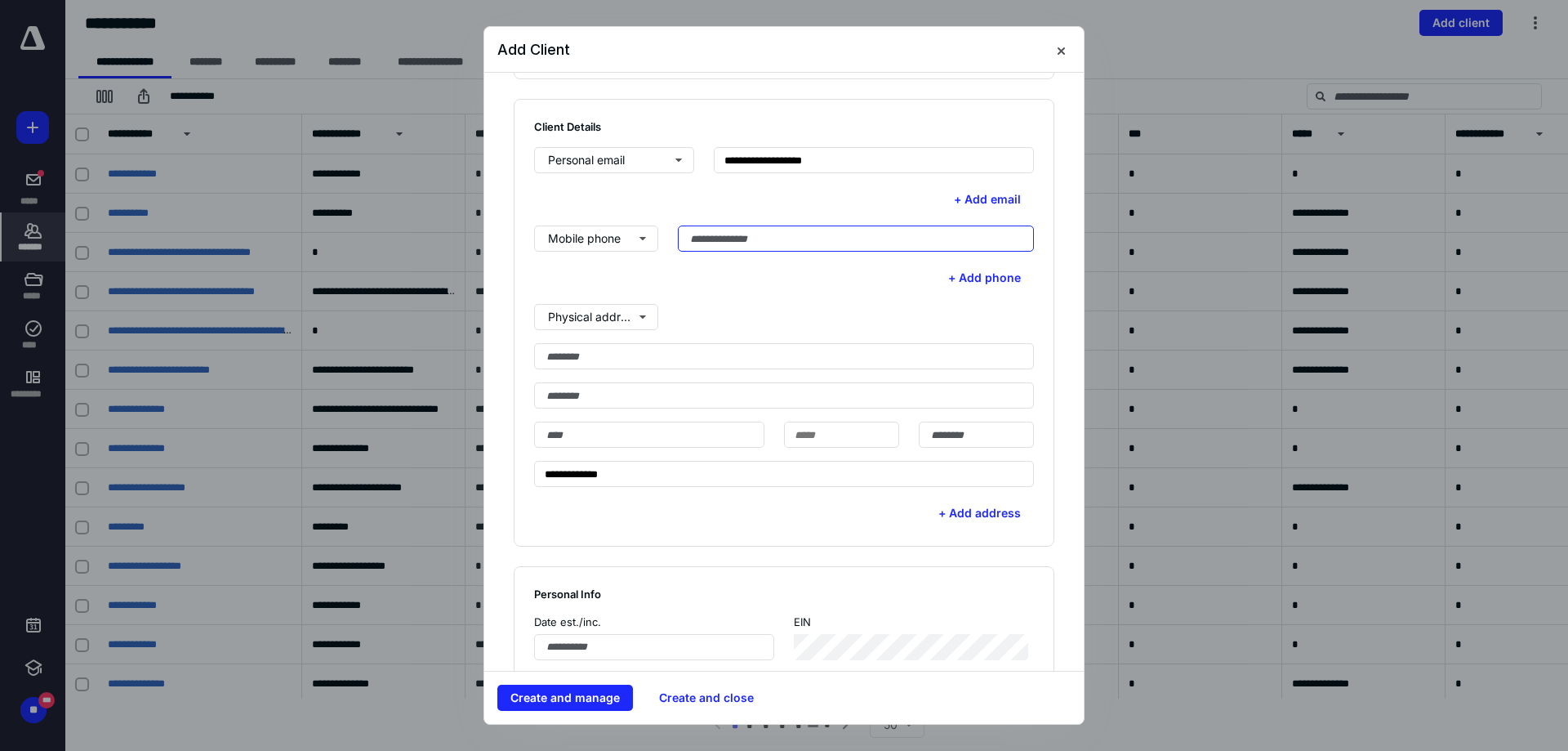 click at bounding box center (856, 239) 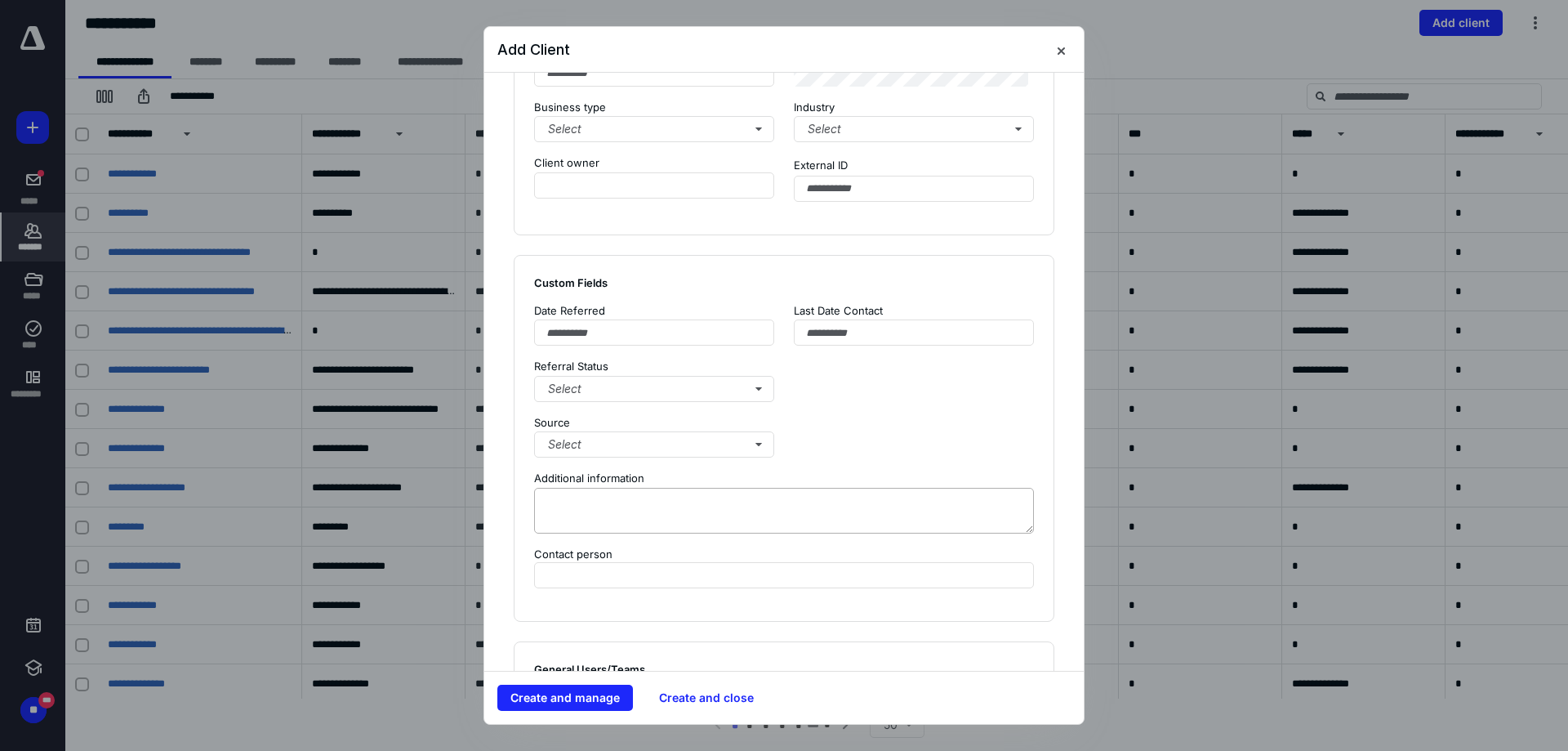 scroll, scrollTop: 1062, scrollLeft: 0, axis: vertical 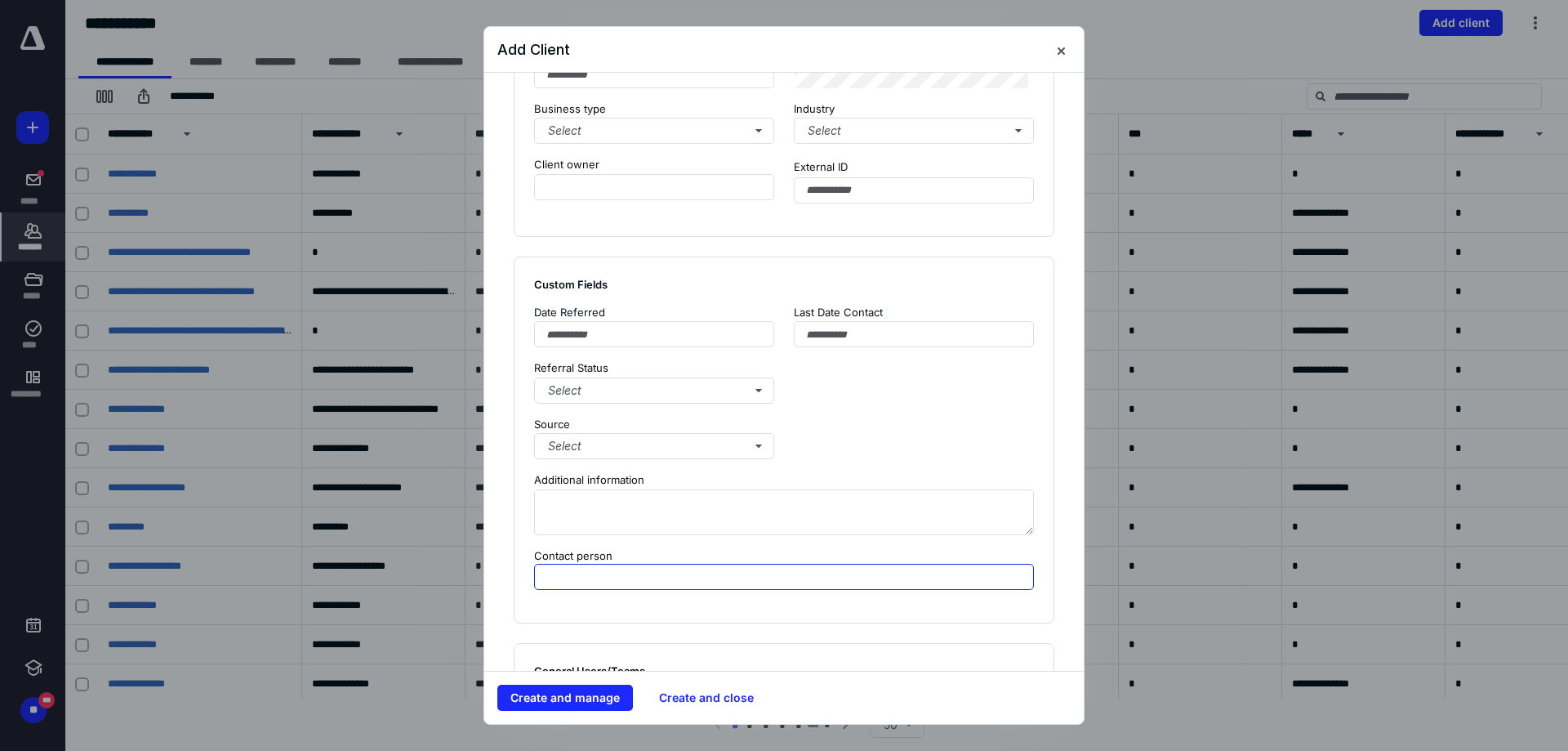 click at bounding box center [784, 577] 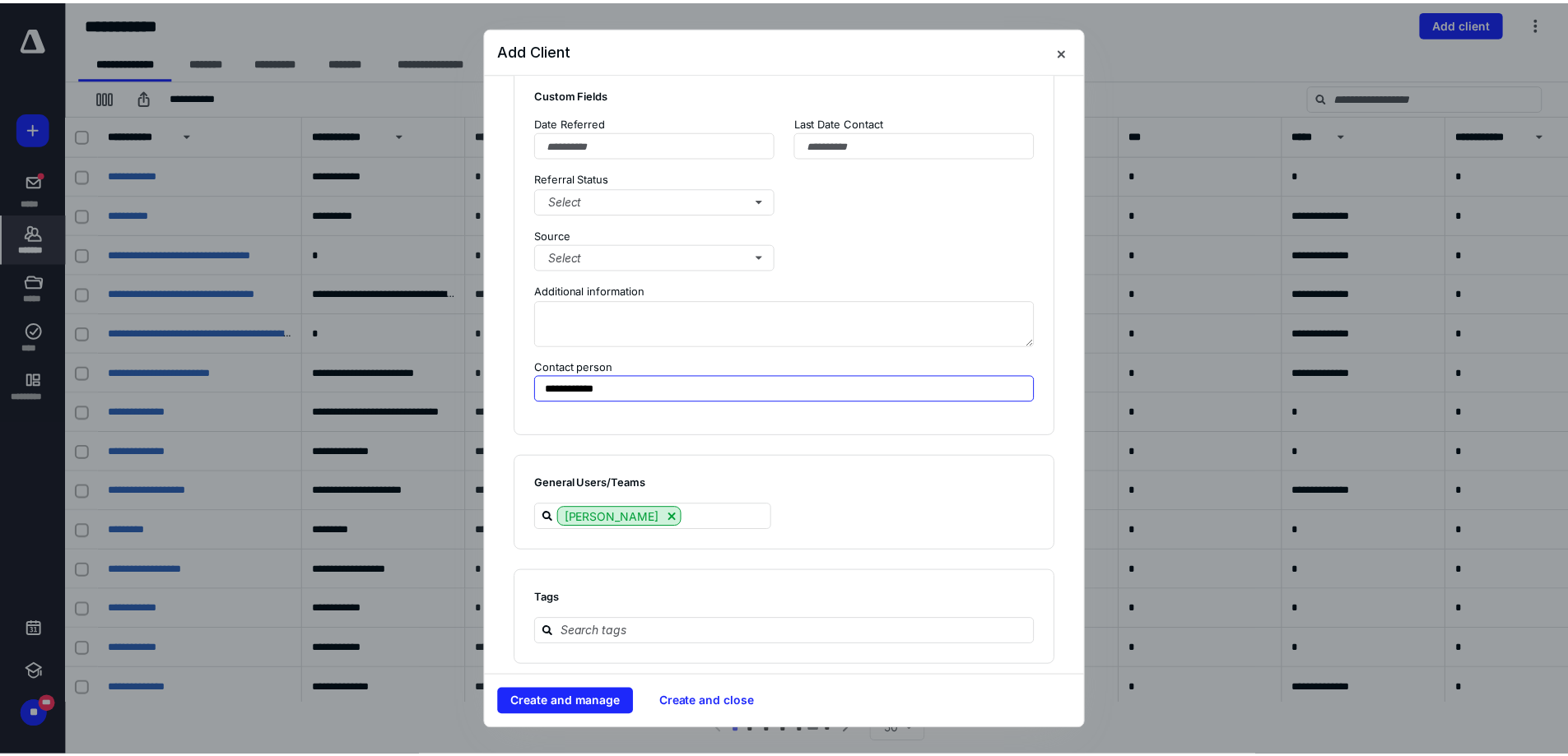 scroll, scrollTop: 1278, scrollLeft: 0, axis: vertical 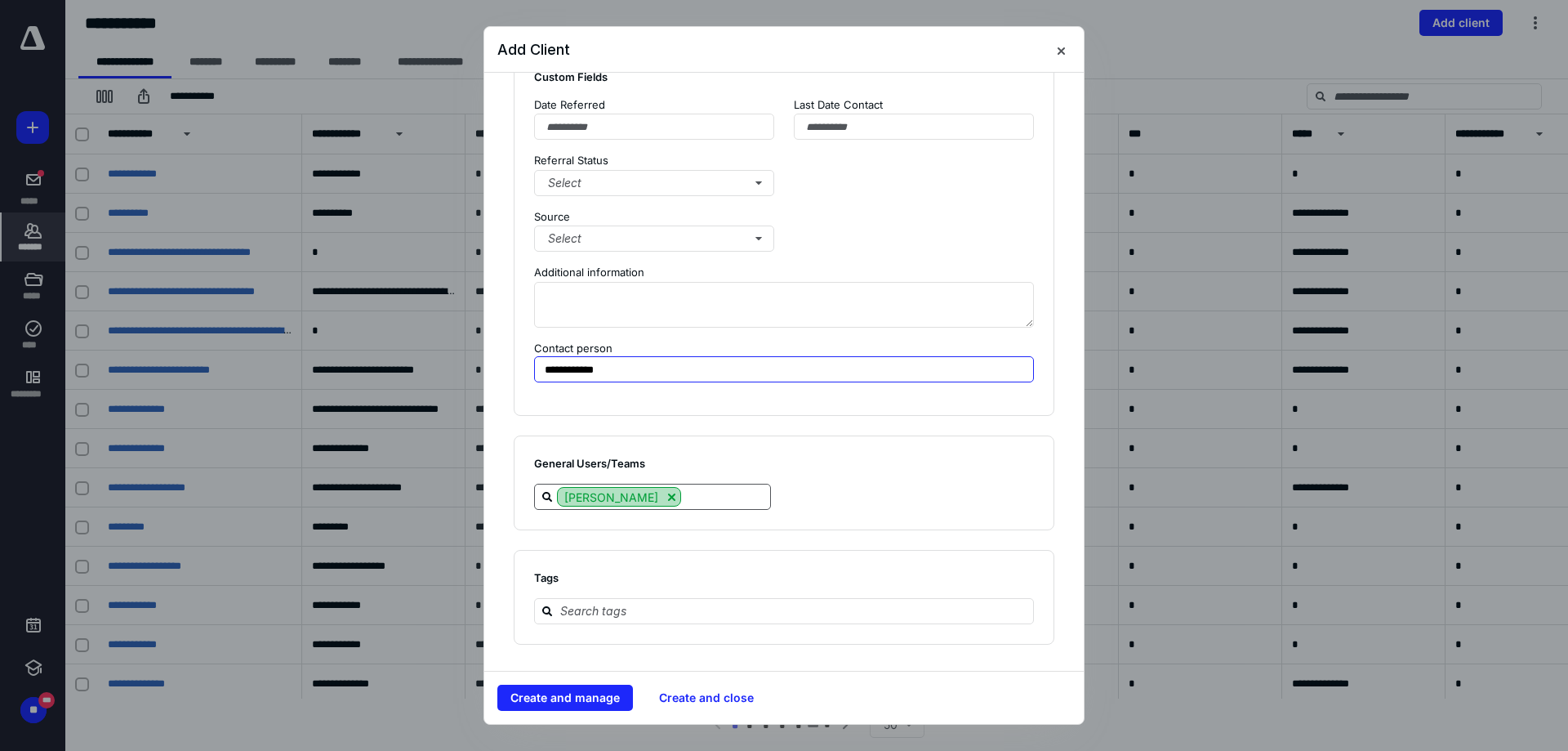 type on "**********" 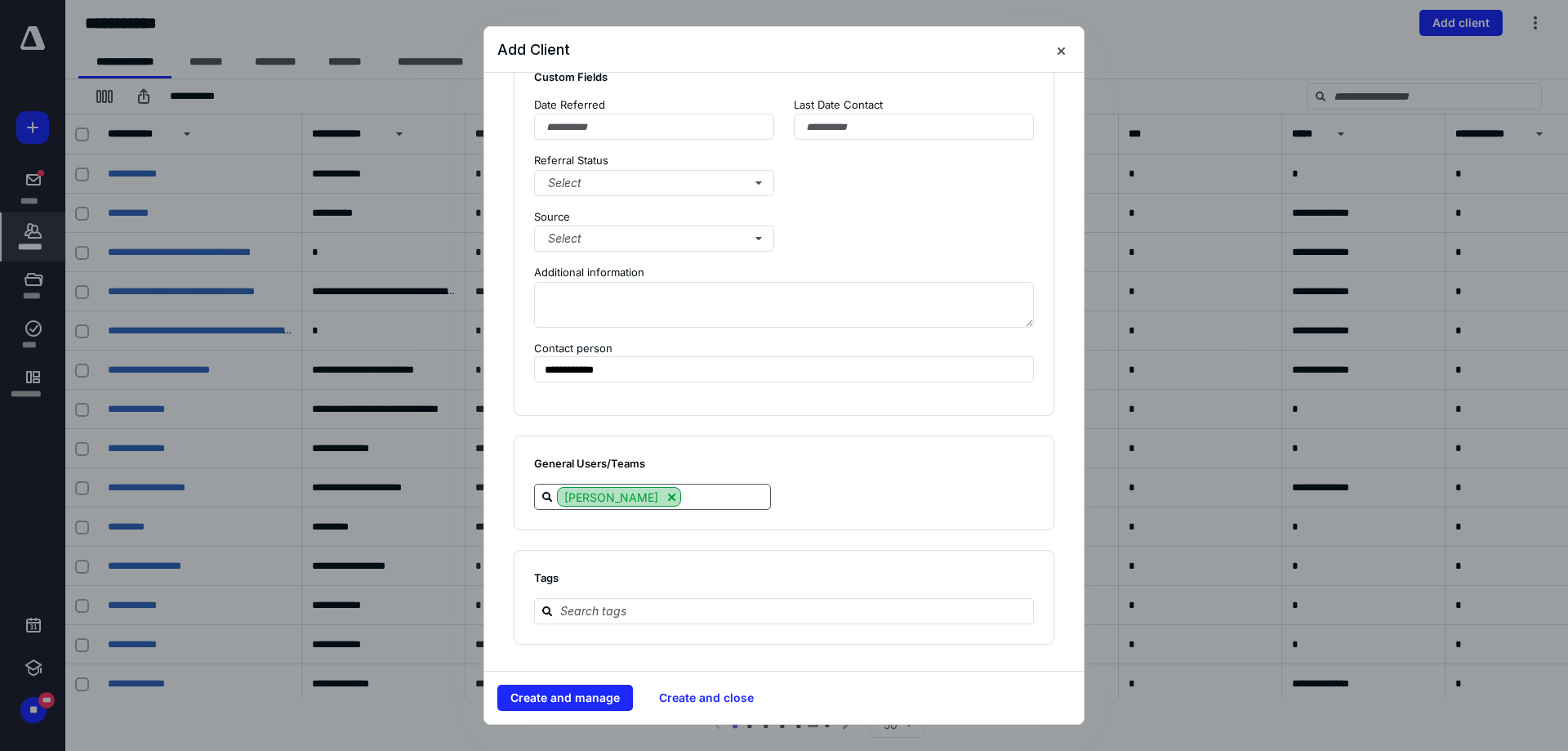 click at bounding box center (671, 497) 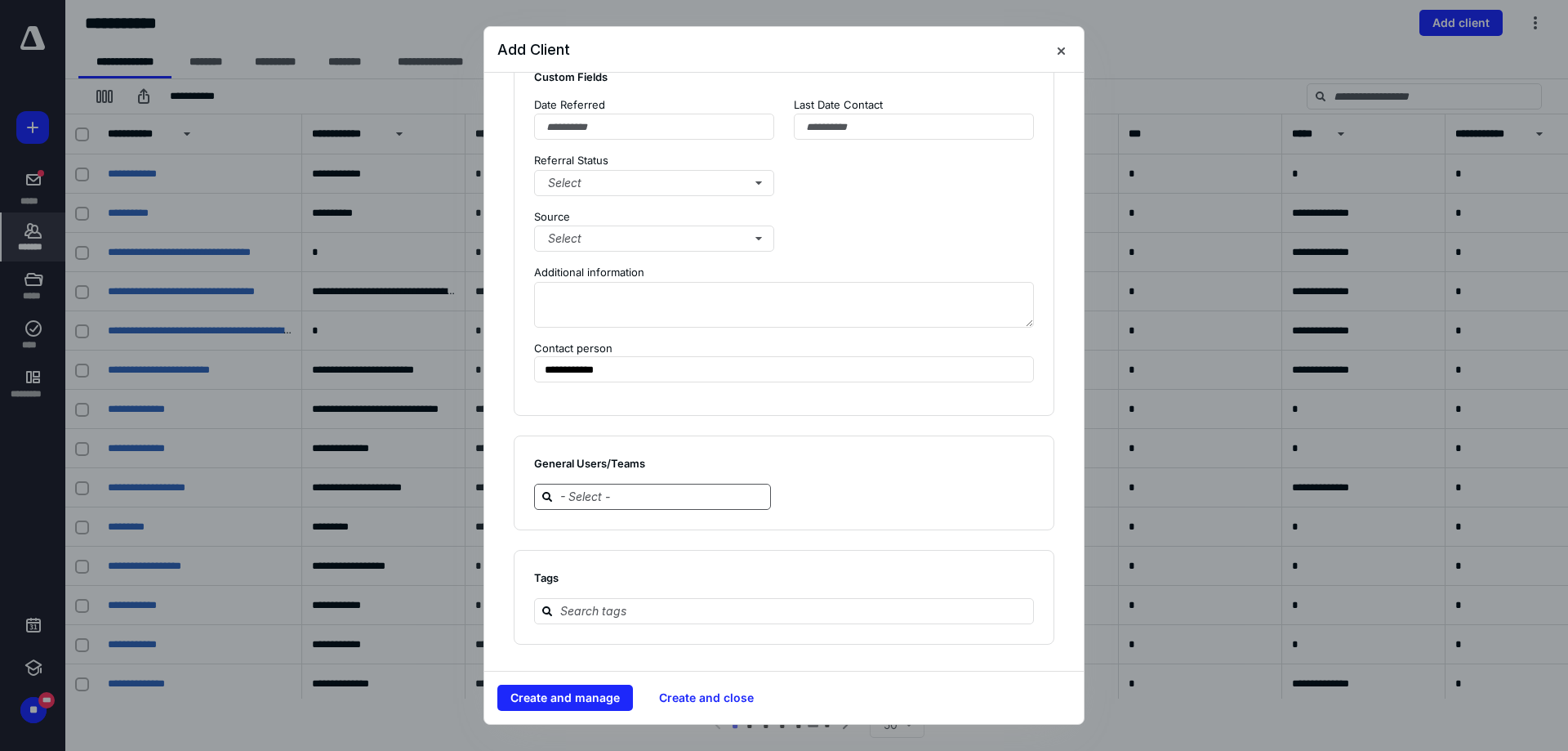 click at bounding box center (662, 496) 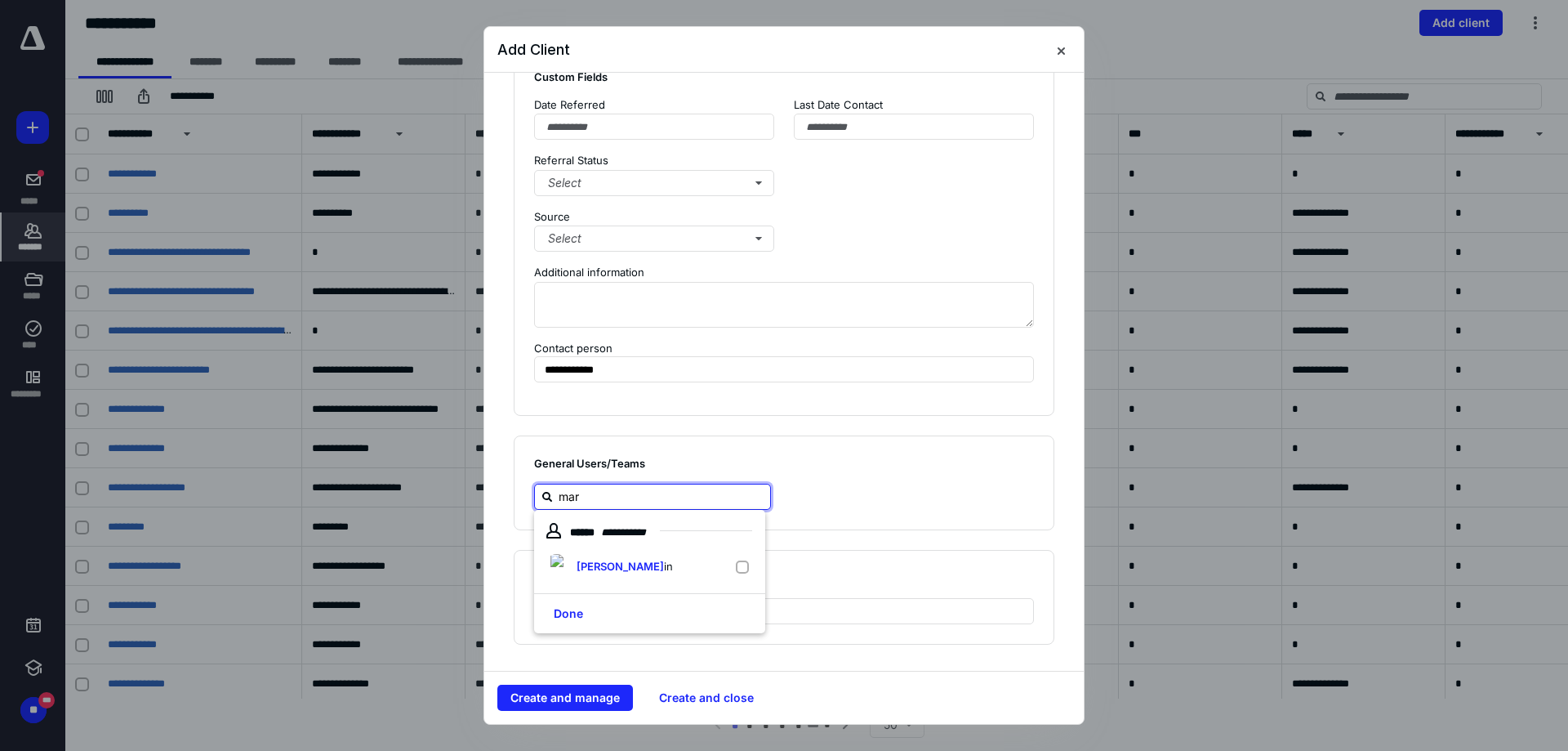 type on "marv" 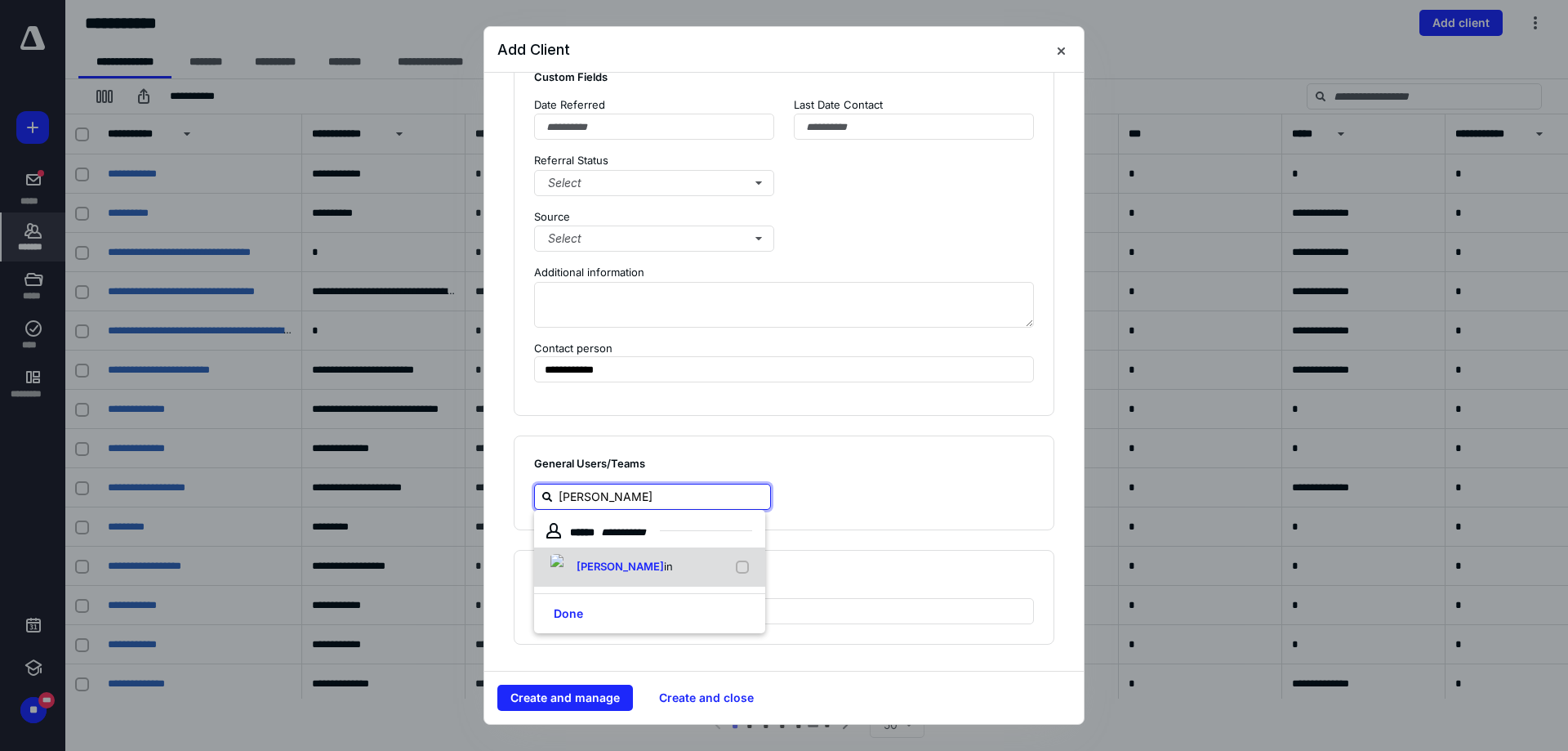 click on "Marv in" at bounding box center [649, 567] 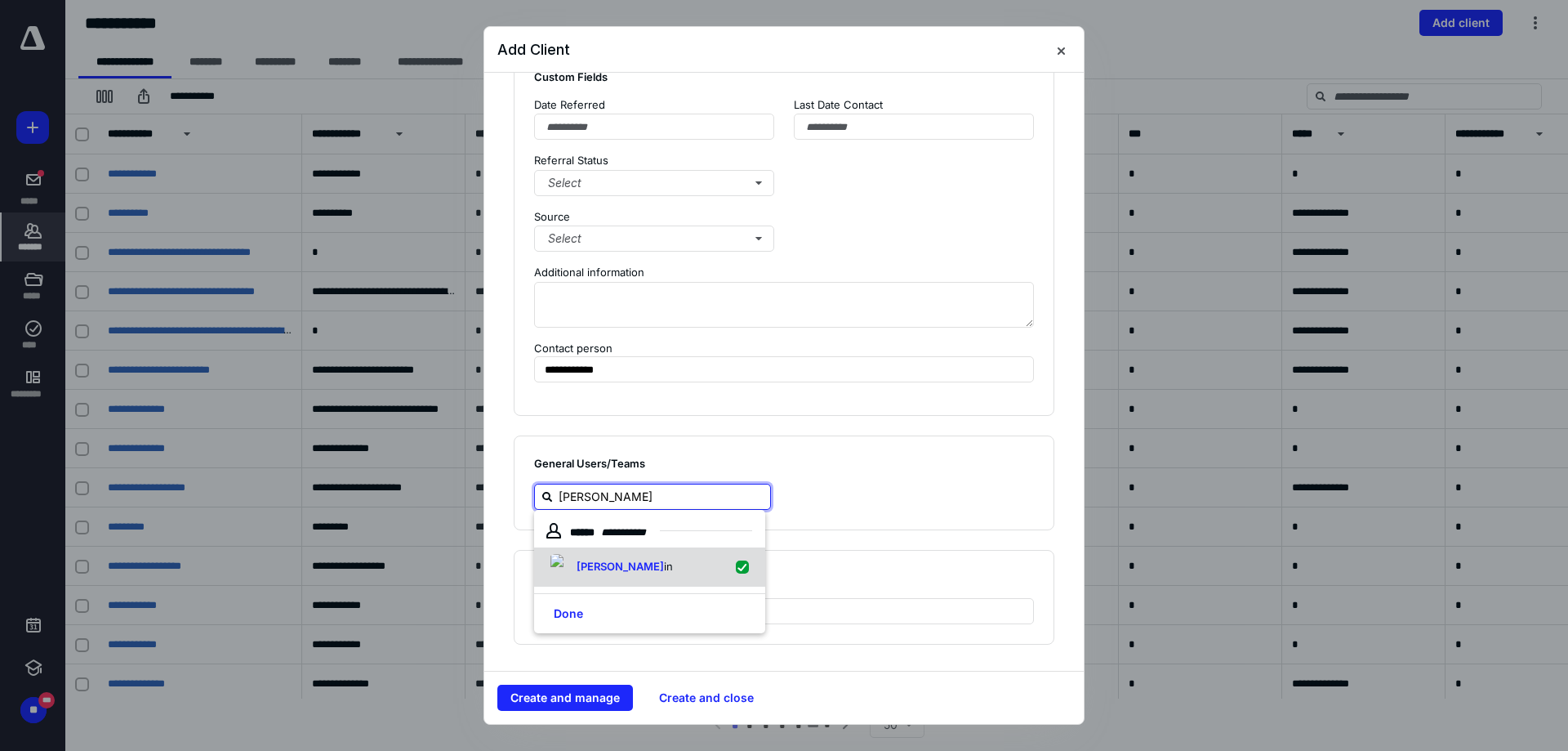 checkbox on "true" 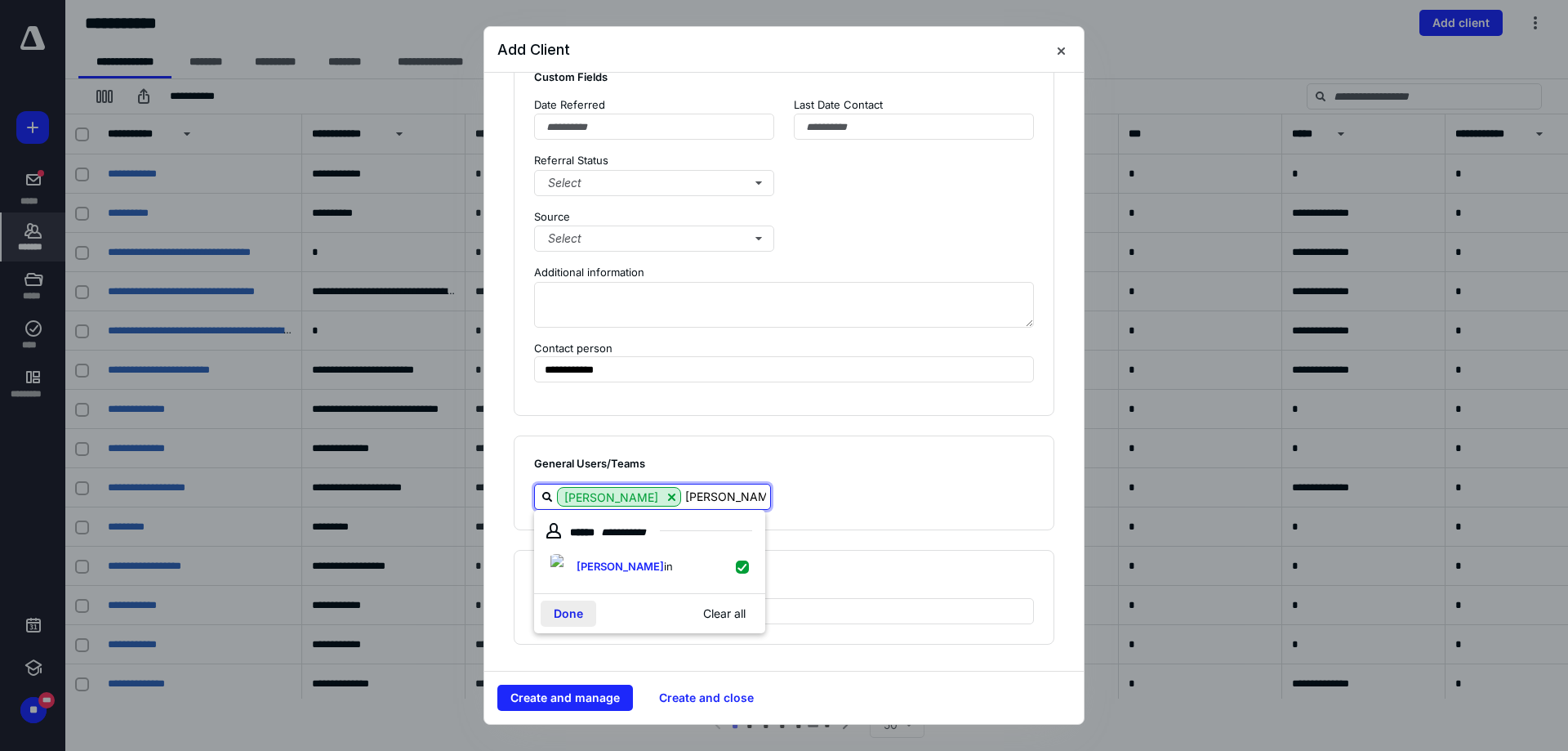 type on "marv" 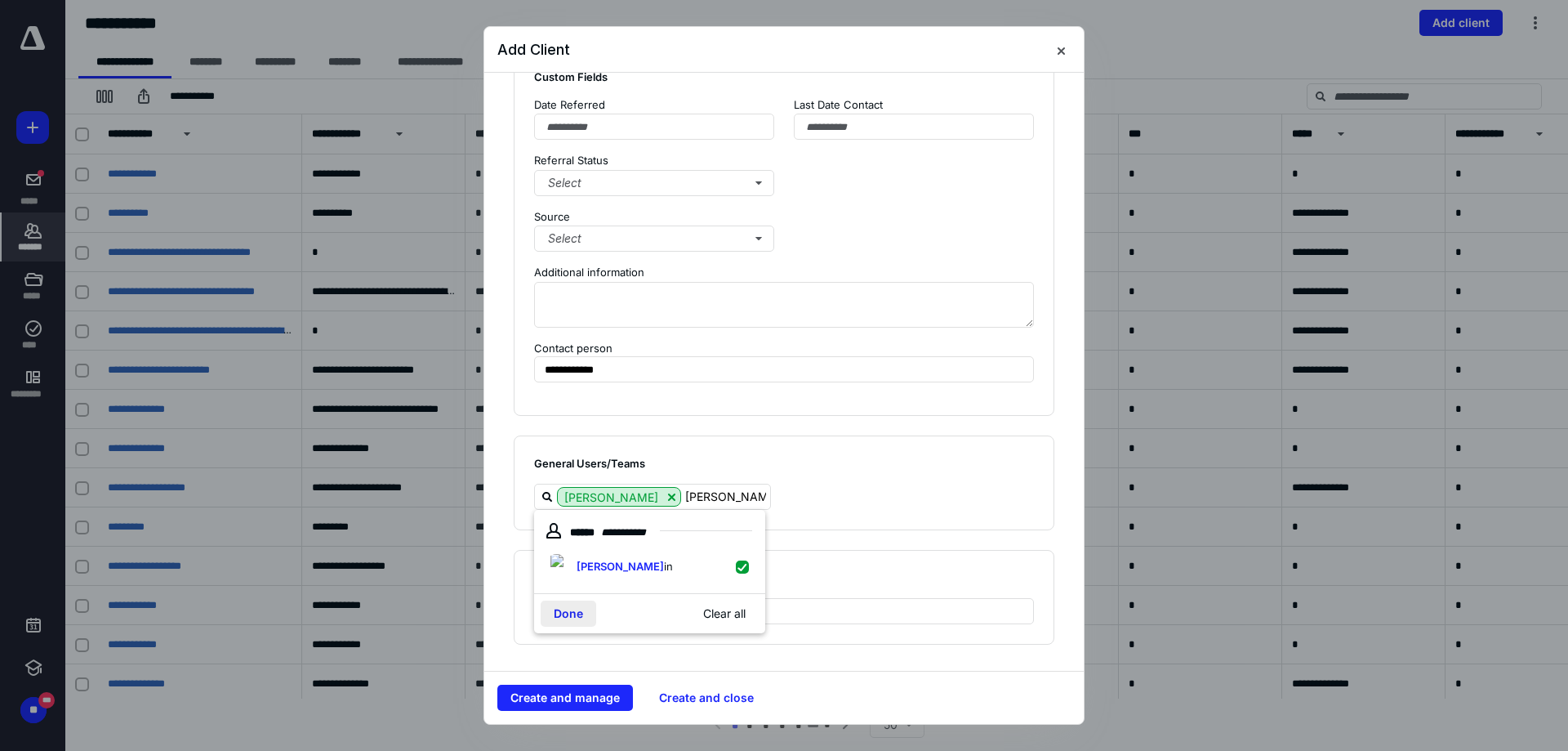 click on "Done" at bounding box center (568, 614) 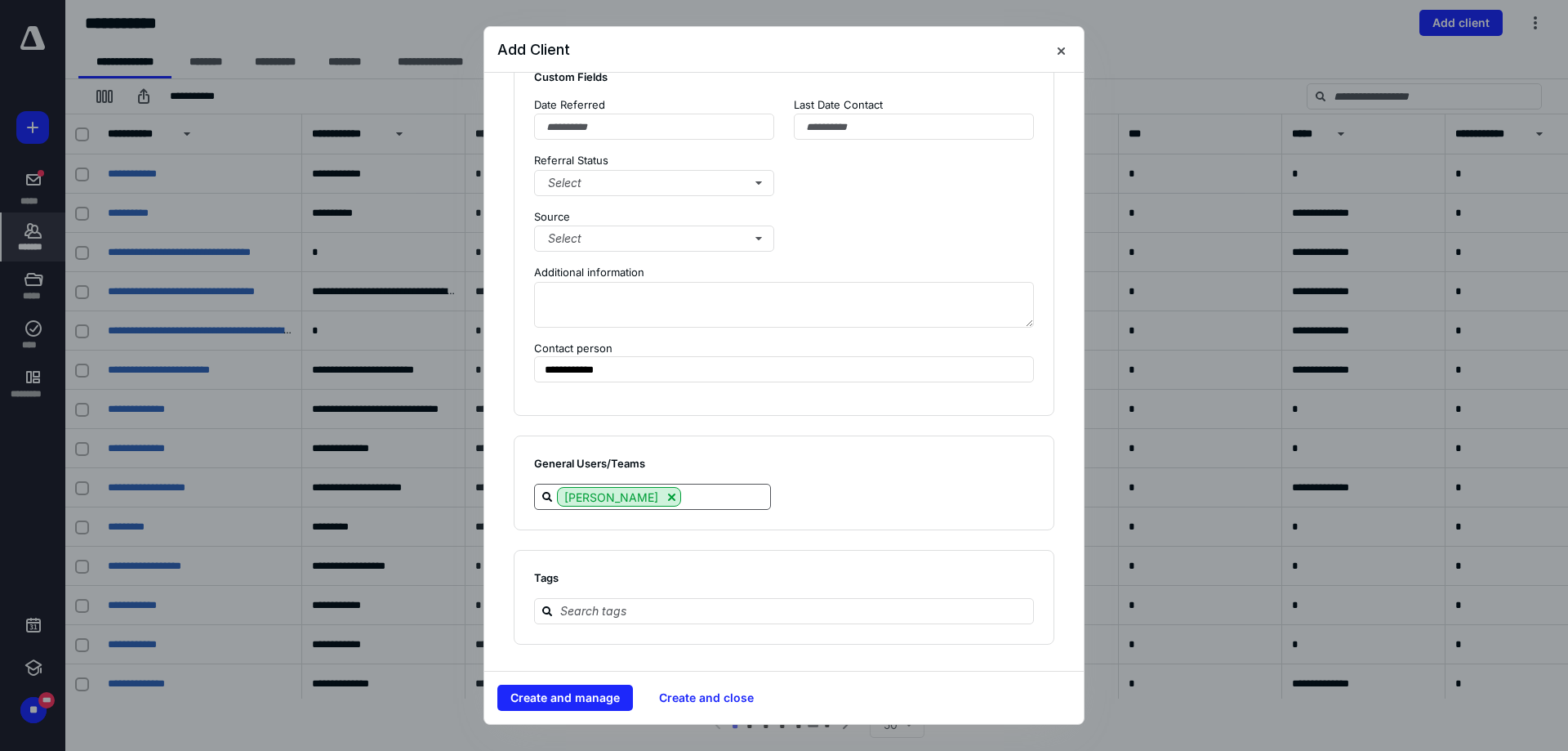 click at bounding box center (725, 497) 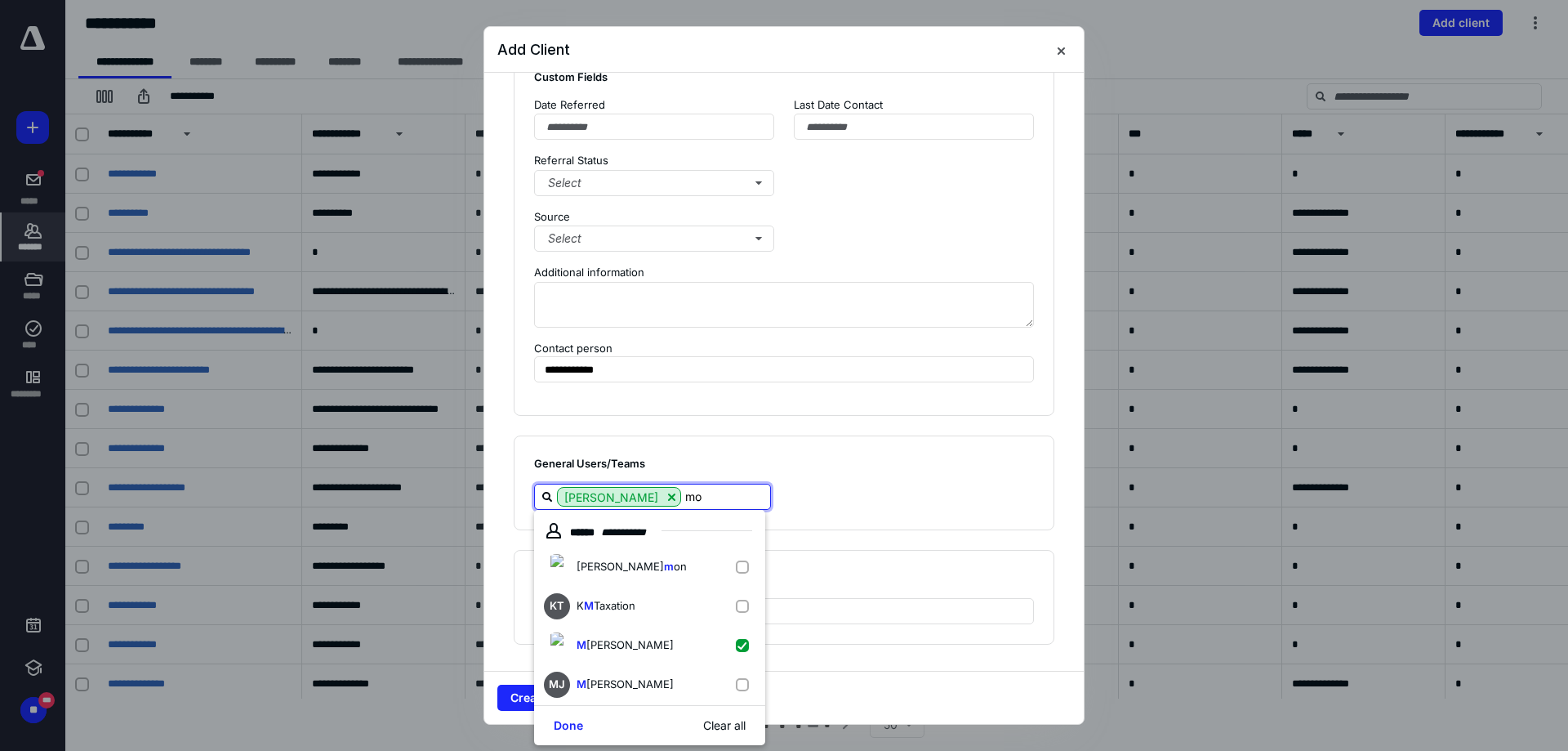 type on "mon" 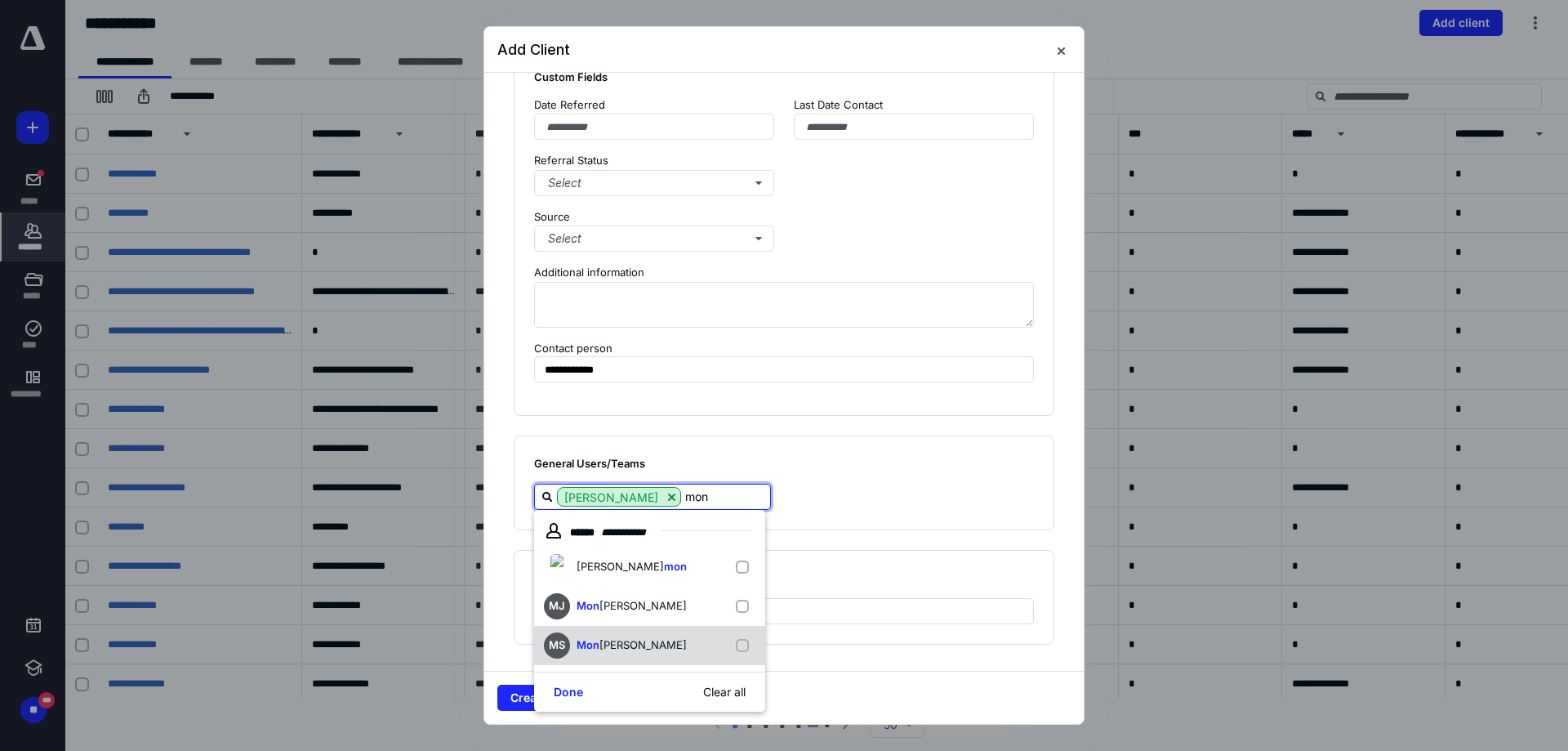 click on "MS Mon ique Smith" at bounding box center (649, 646) 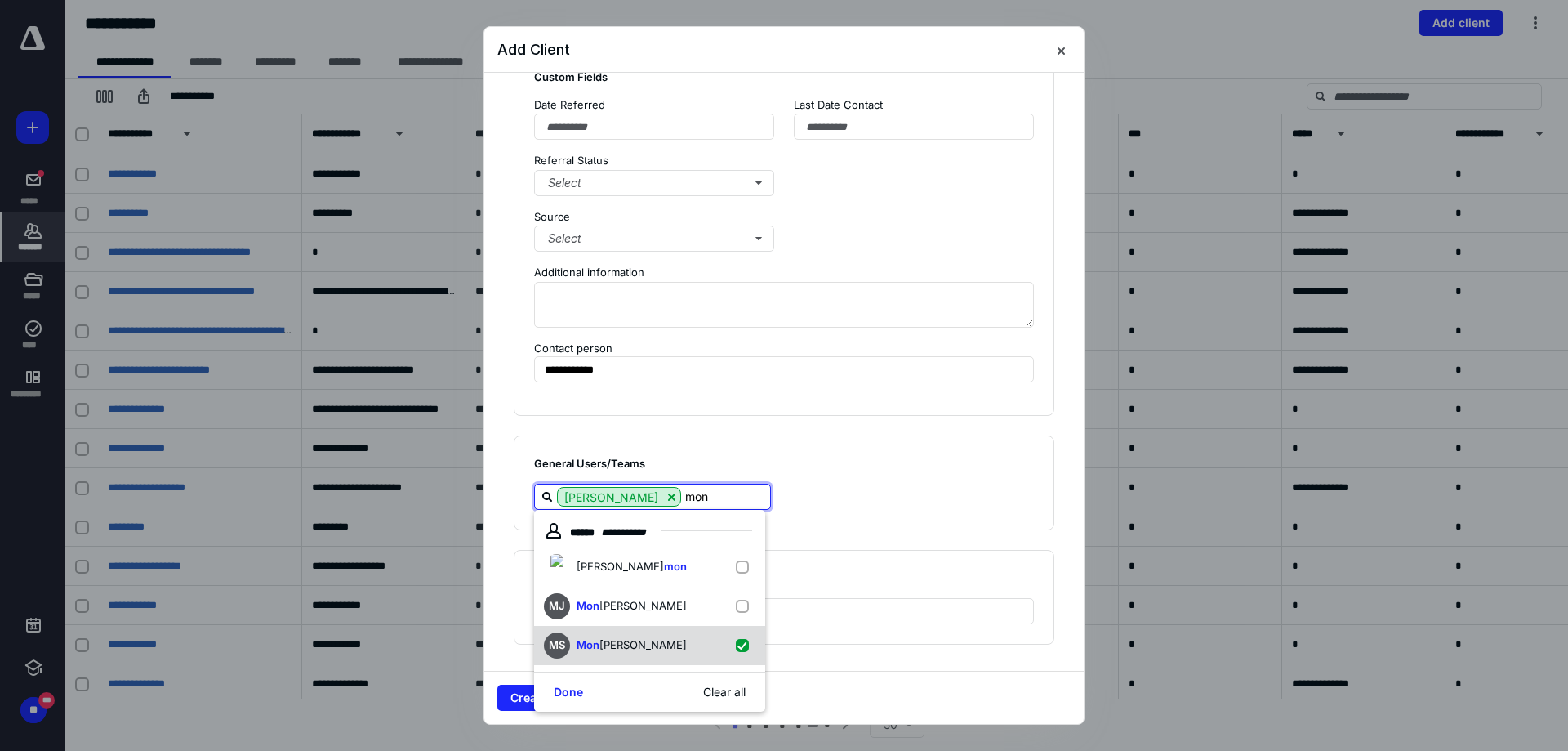 checkbox on "true" 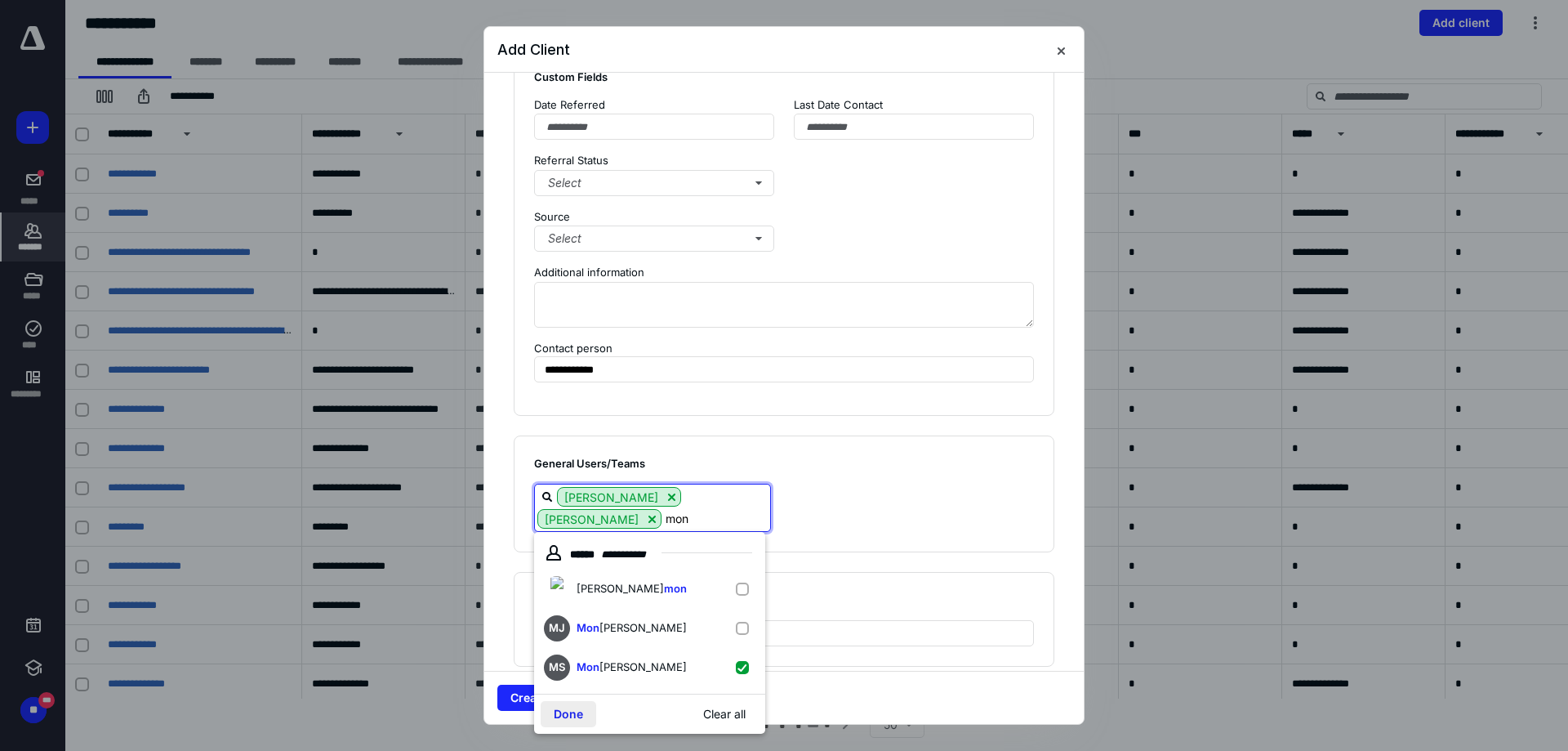 type on "mon" 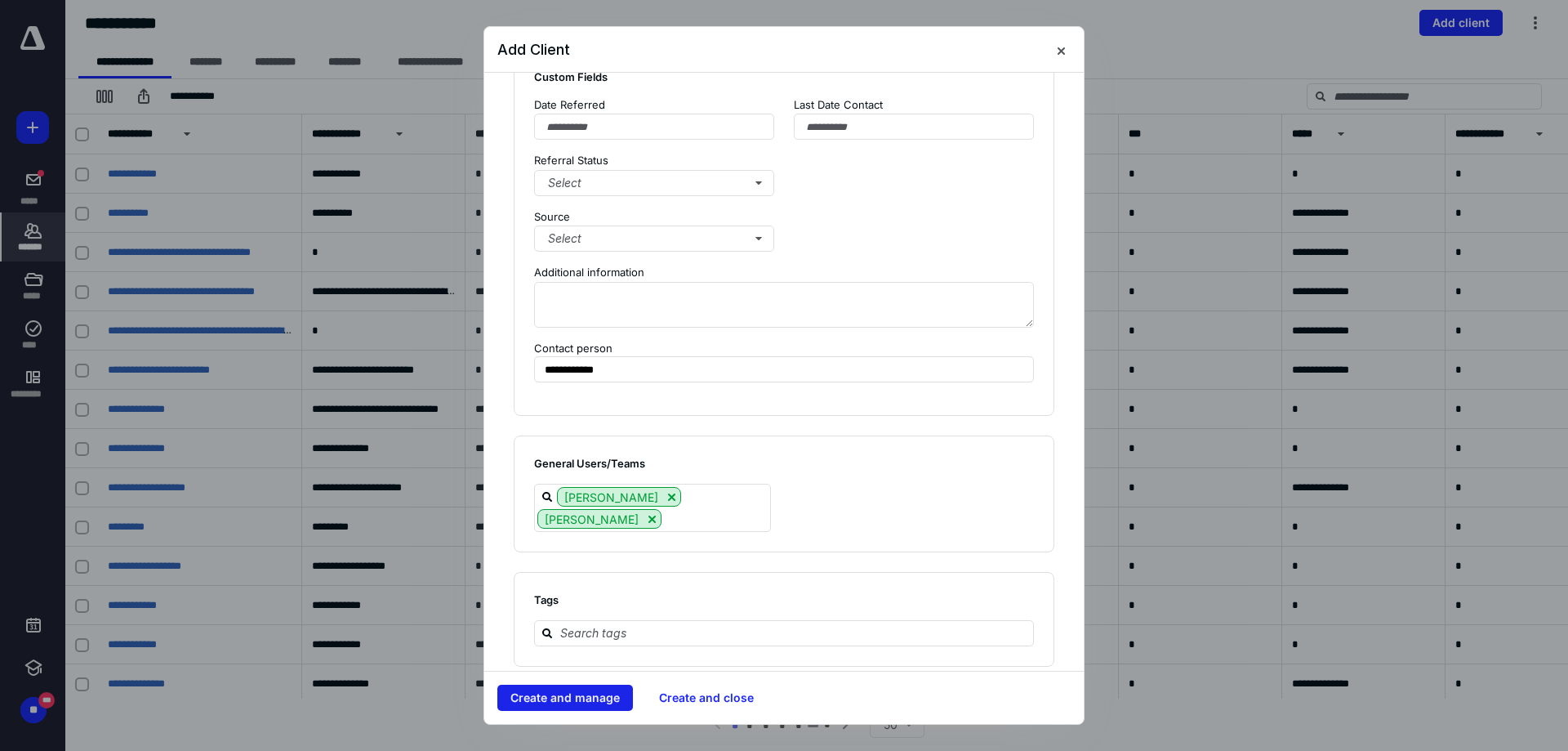 click on "Create and manage" at bounding box center (565, 698) 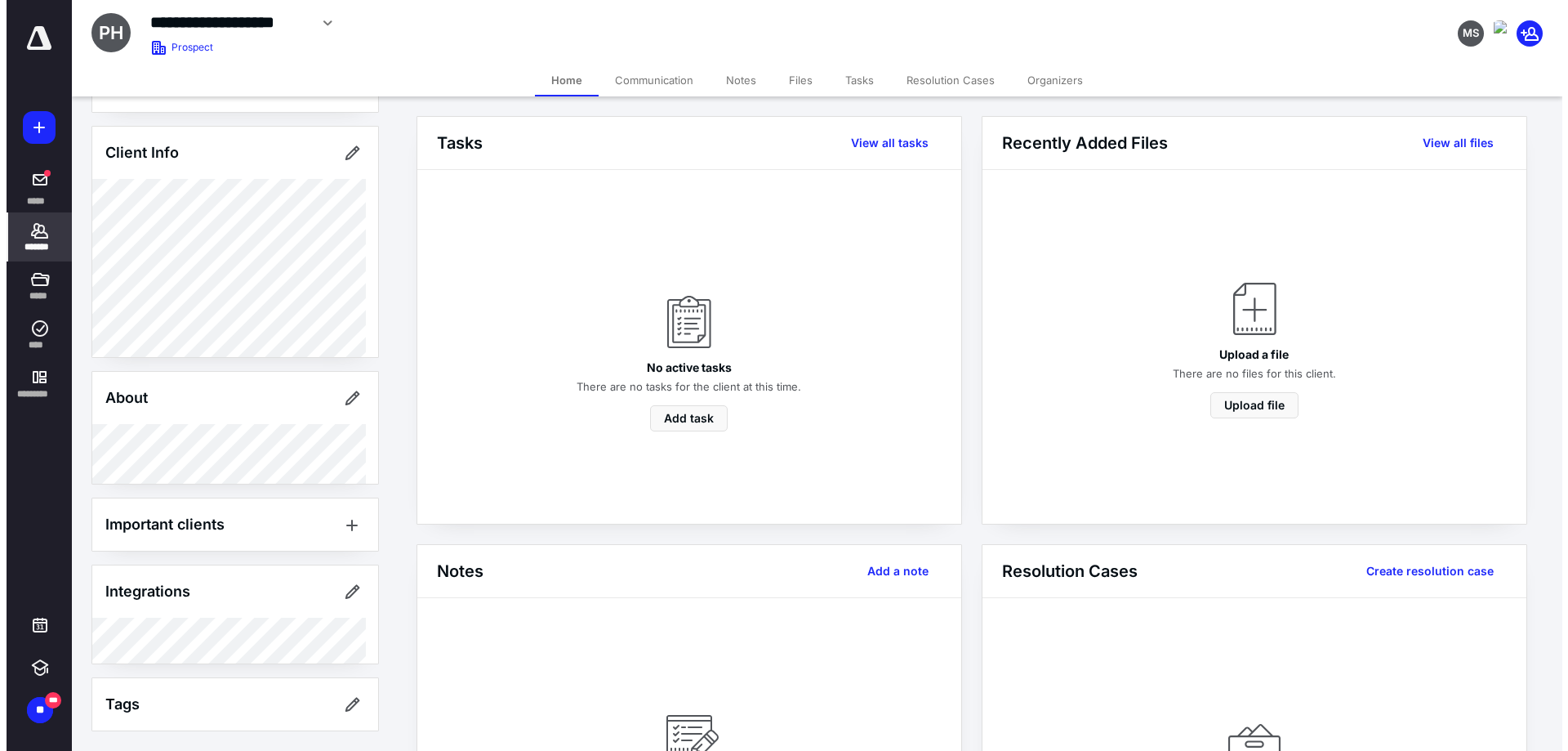 scroll, scrollTop: 0, scrollLeft: 0, axis: both 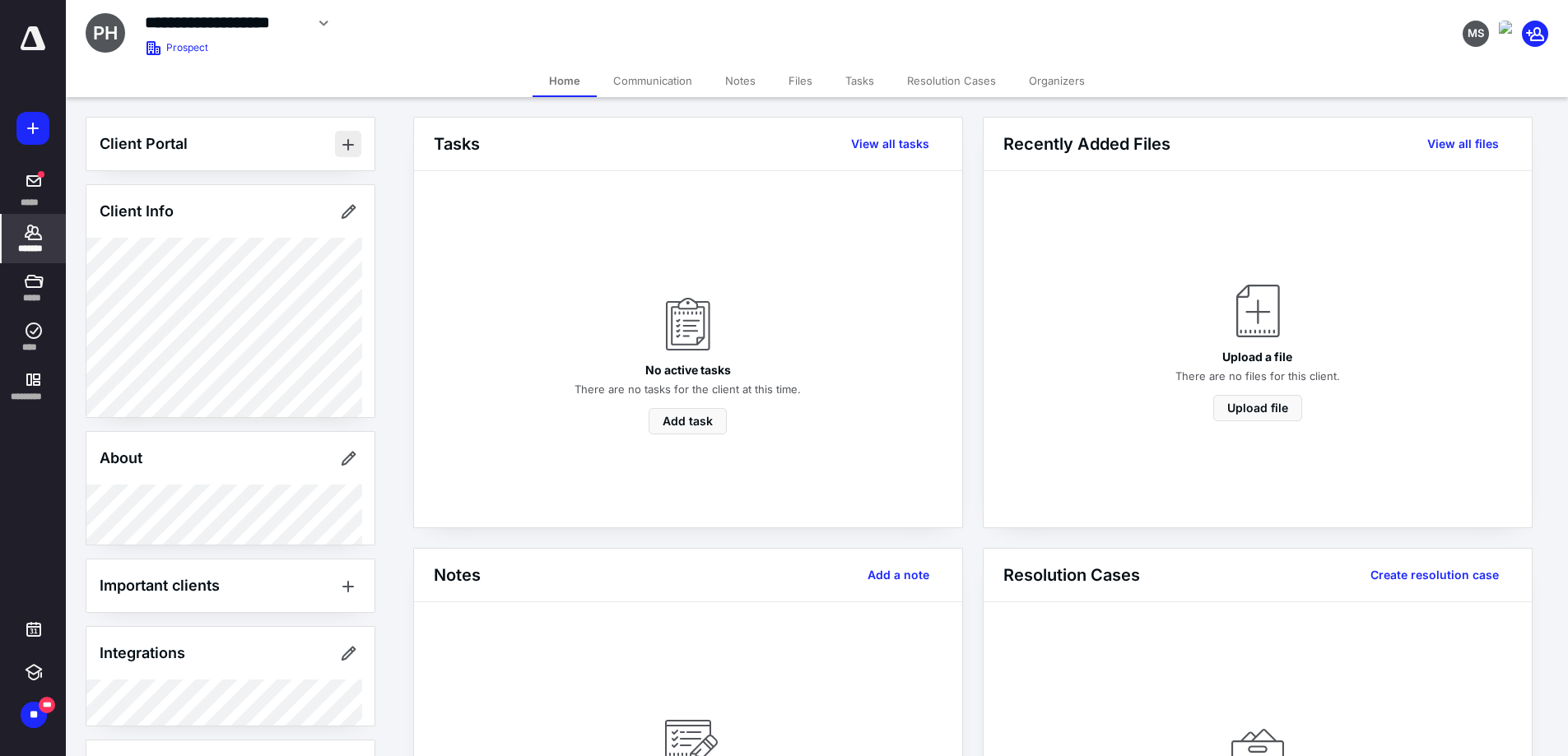 click at bounding box center [348, 144] 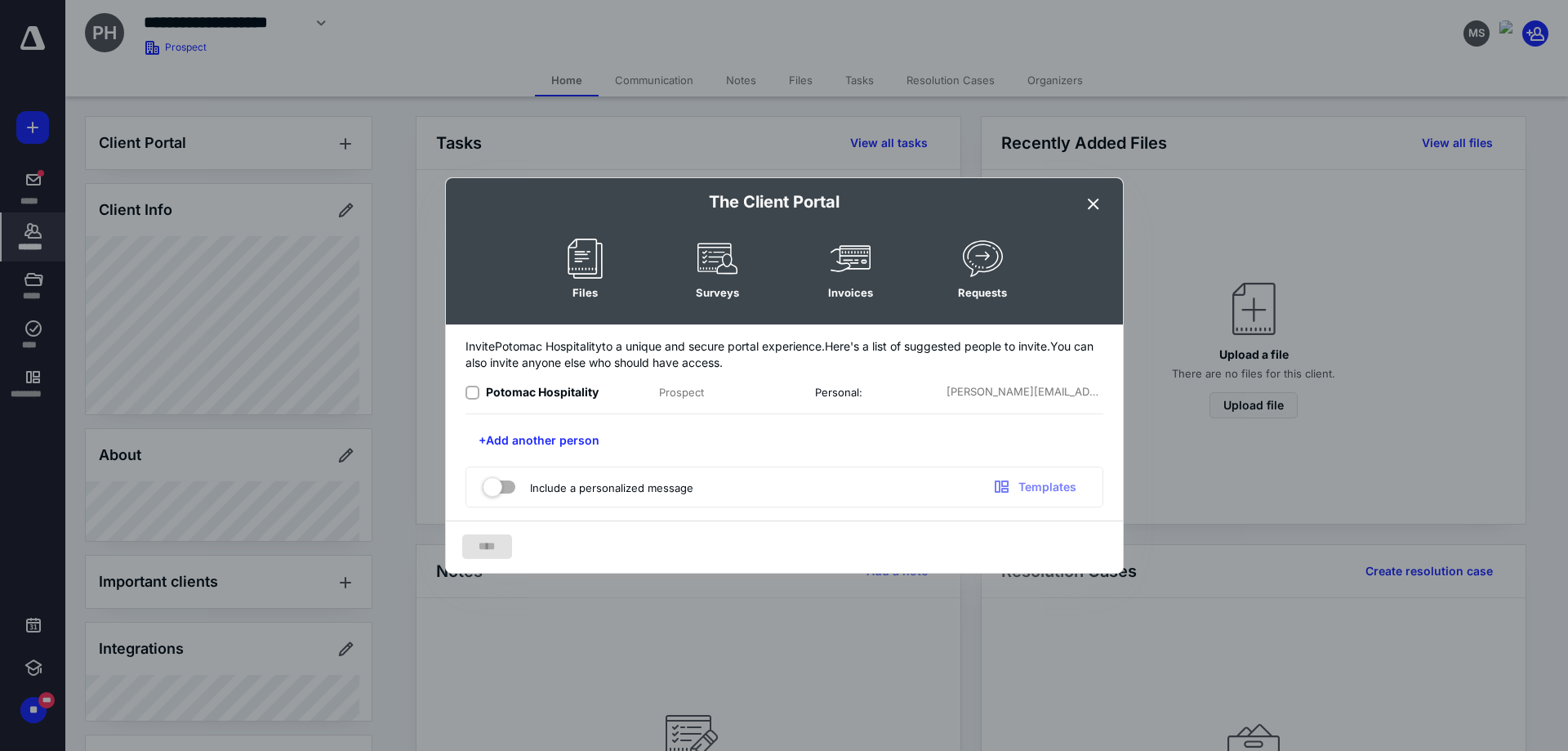 click at bounding box center [472, 393] 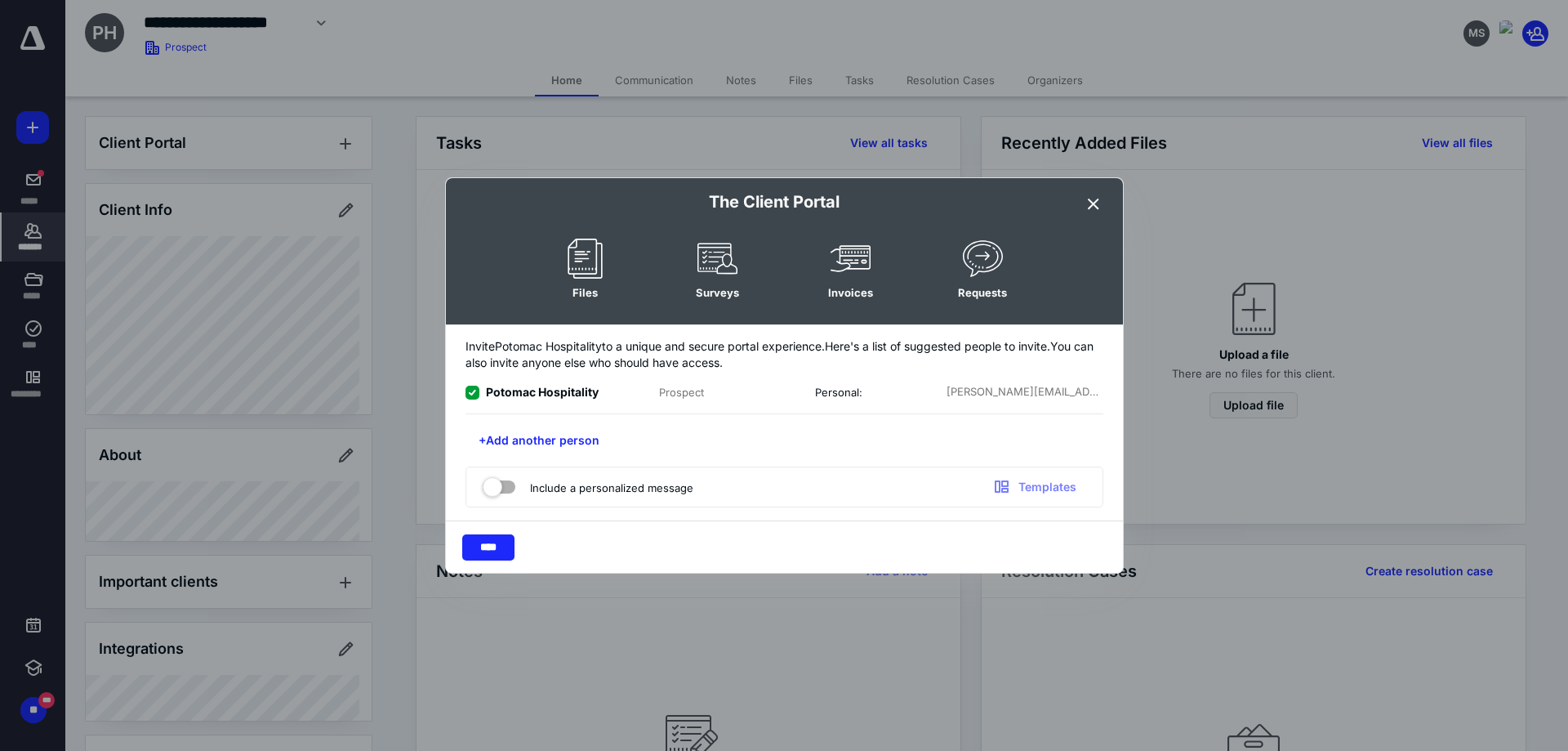 click at bounding box center [499, 484] 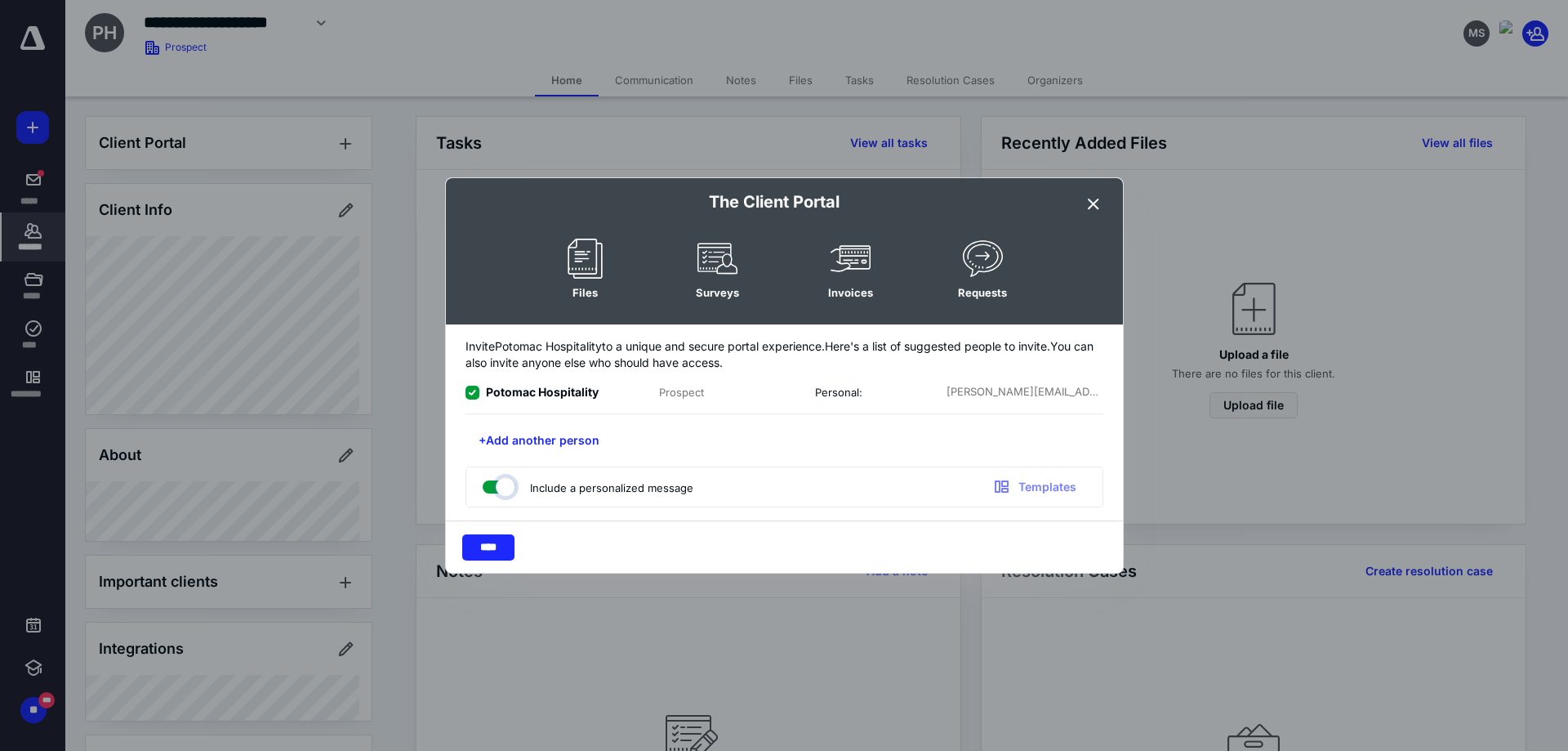 checkbox on "true" 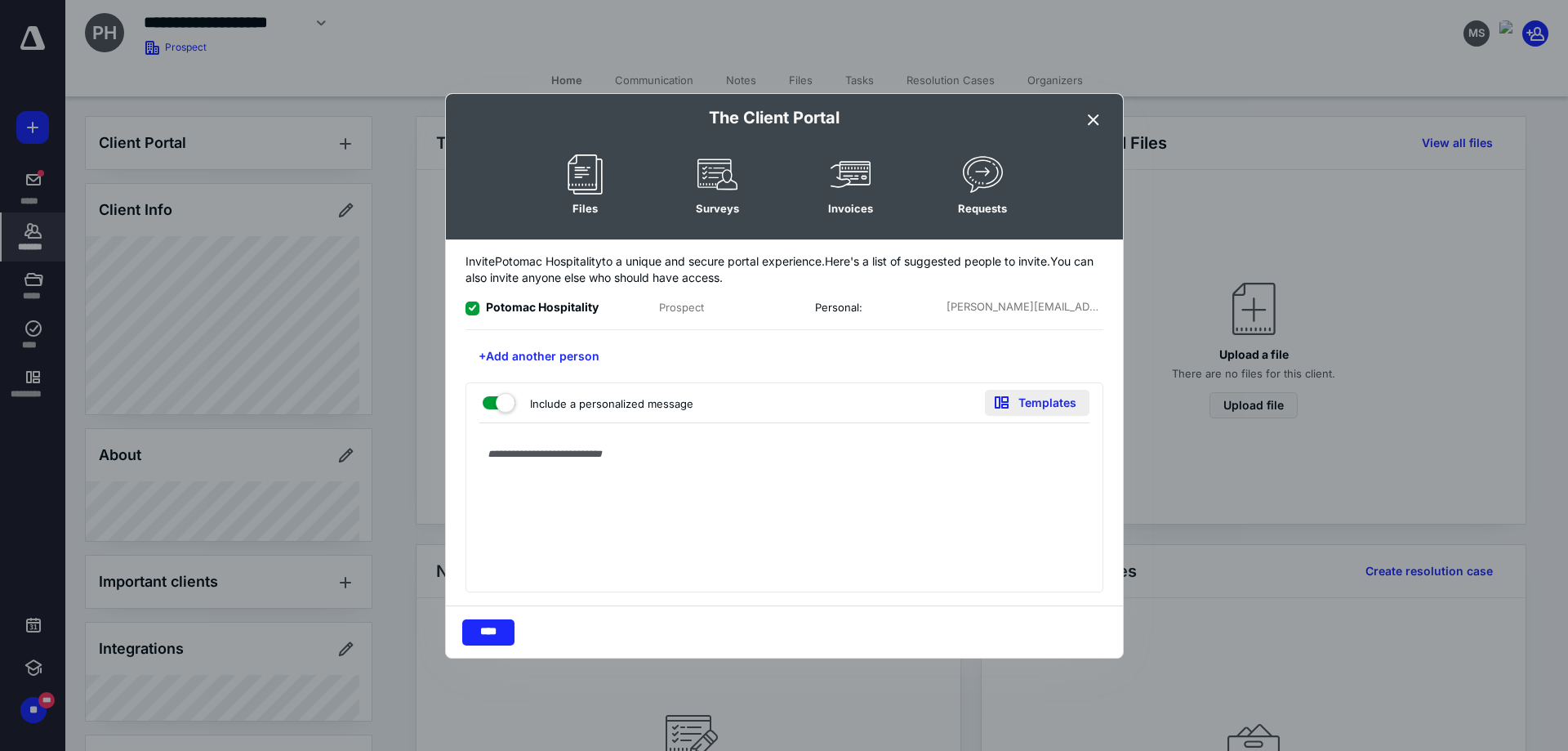 click on "Templates" at bounding box center [1037, 403] 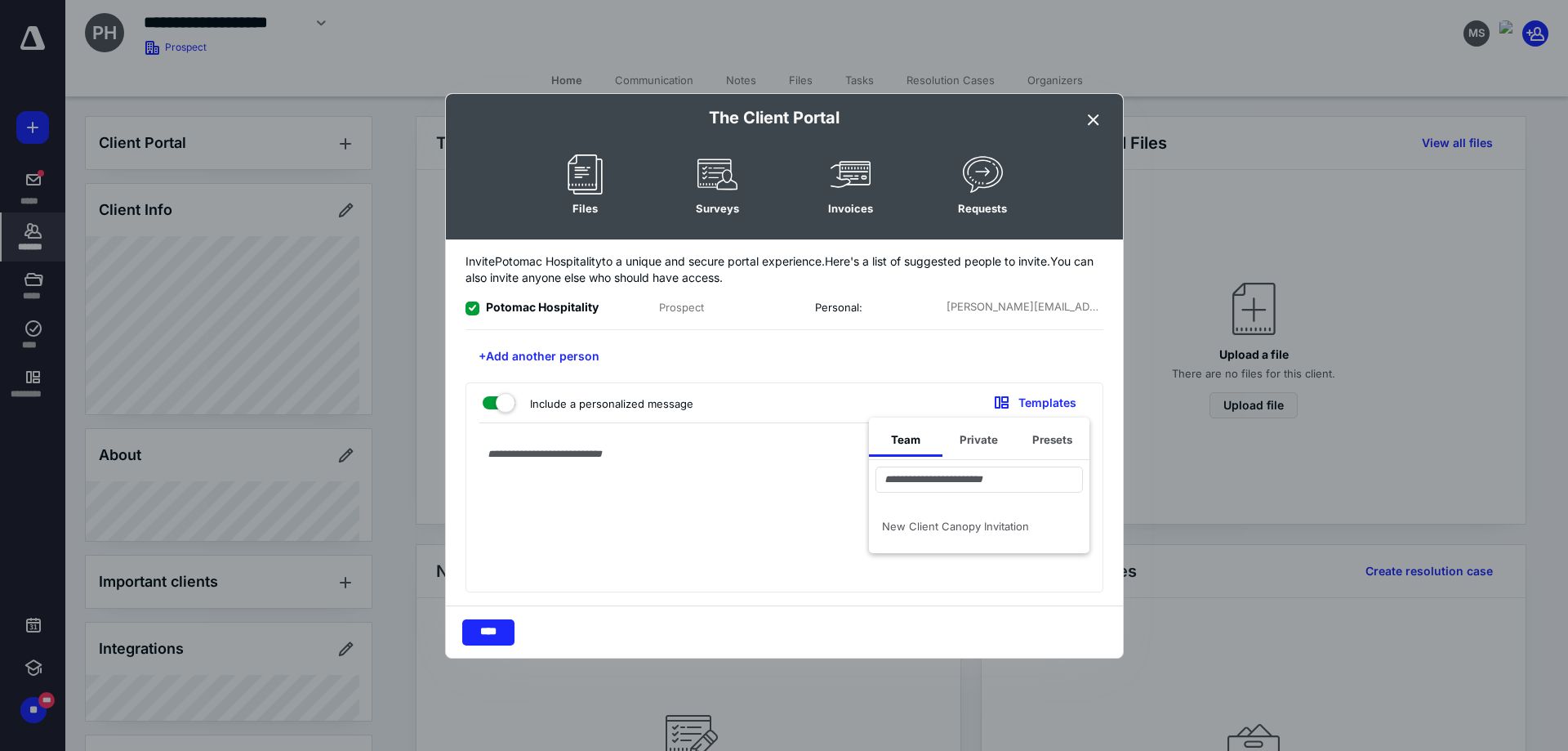 click on "New Client Canopy Invitation" at bounding box center [979, 526] 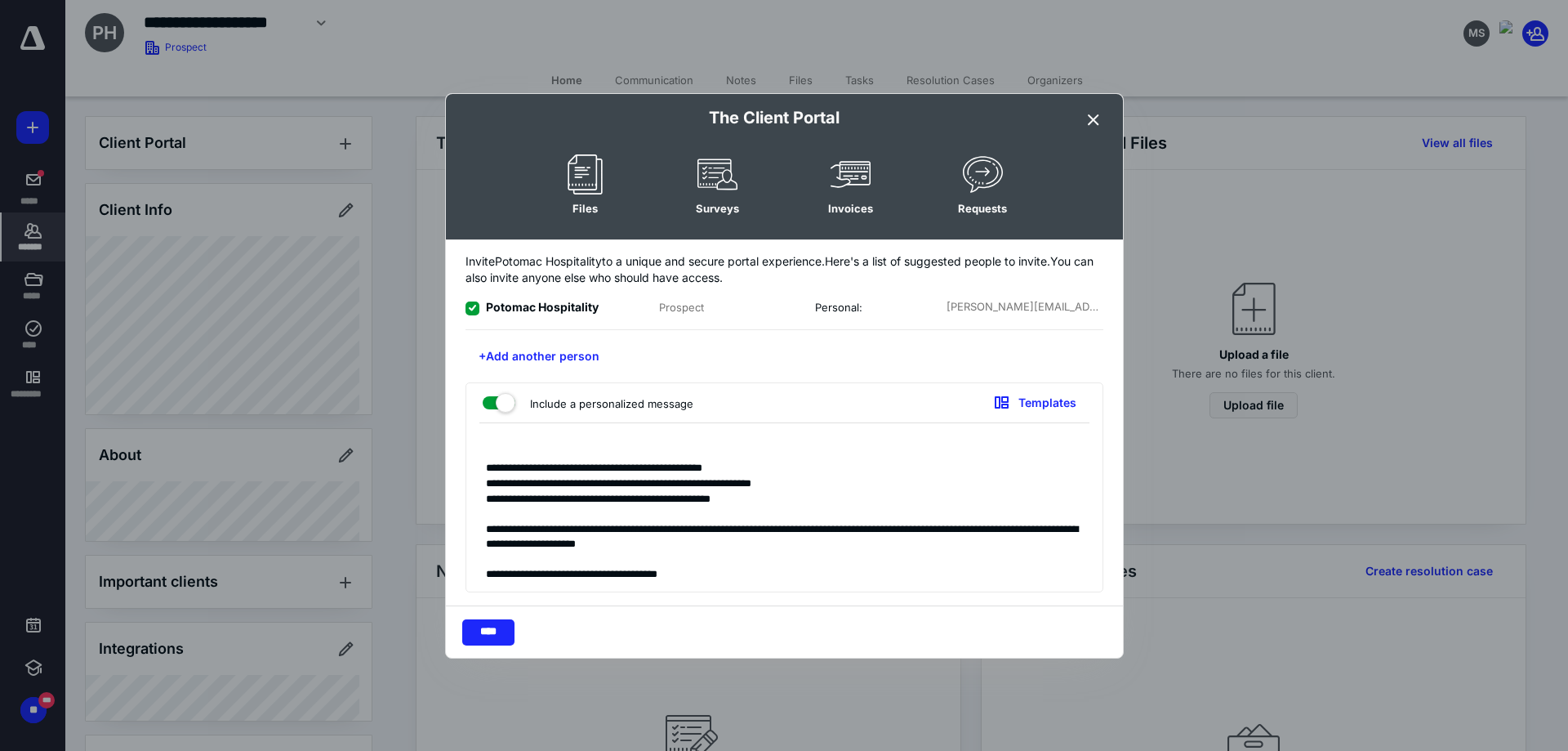 scroll, scrollTop: 95, scrollLeft: 0, axis: vertical 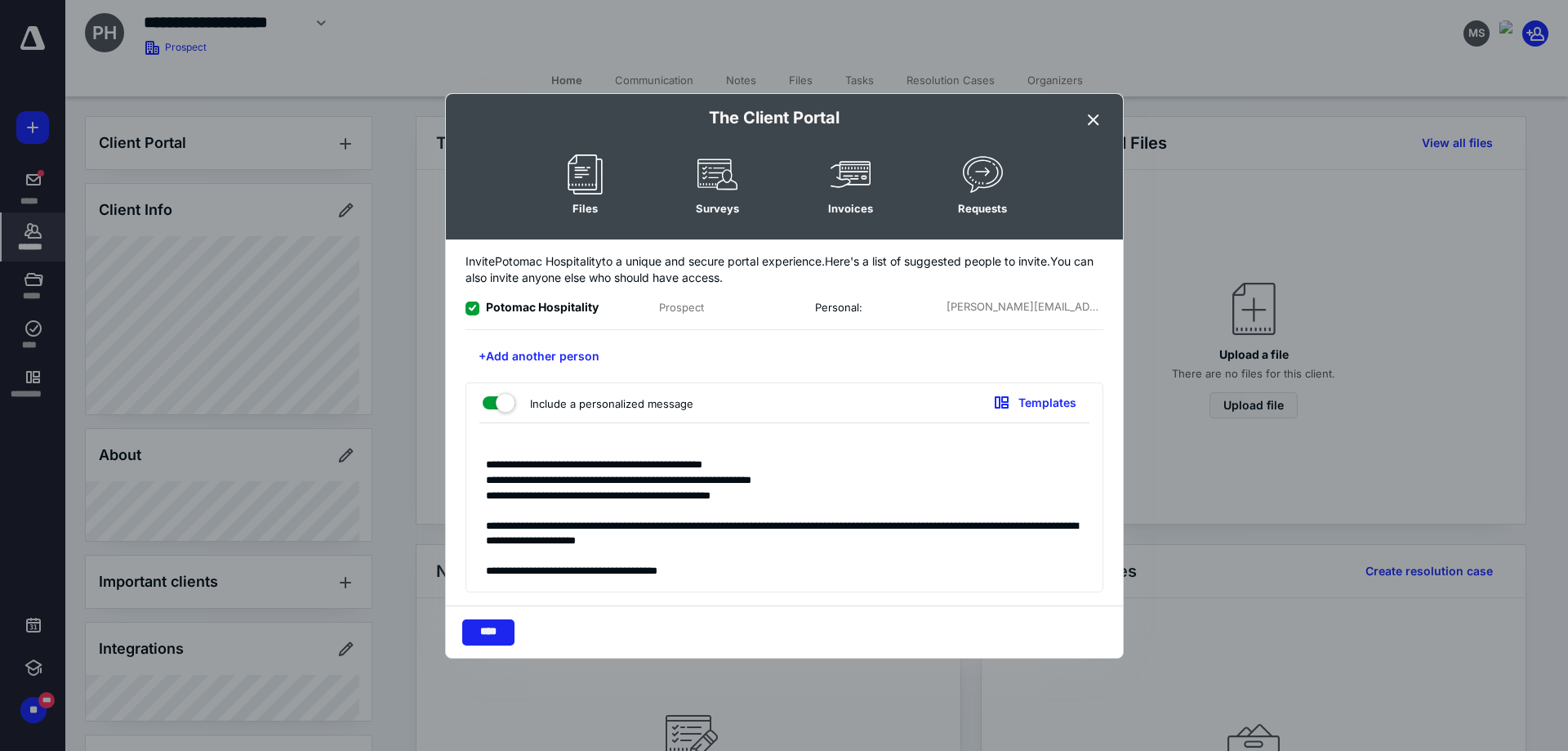 click on "****" at bounding box center (488, 633) 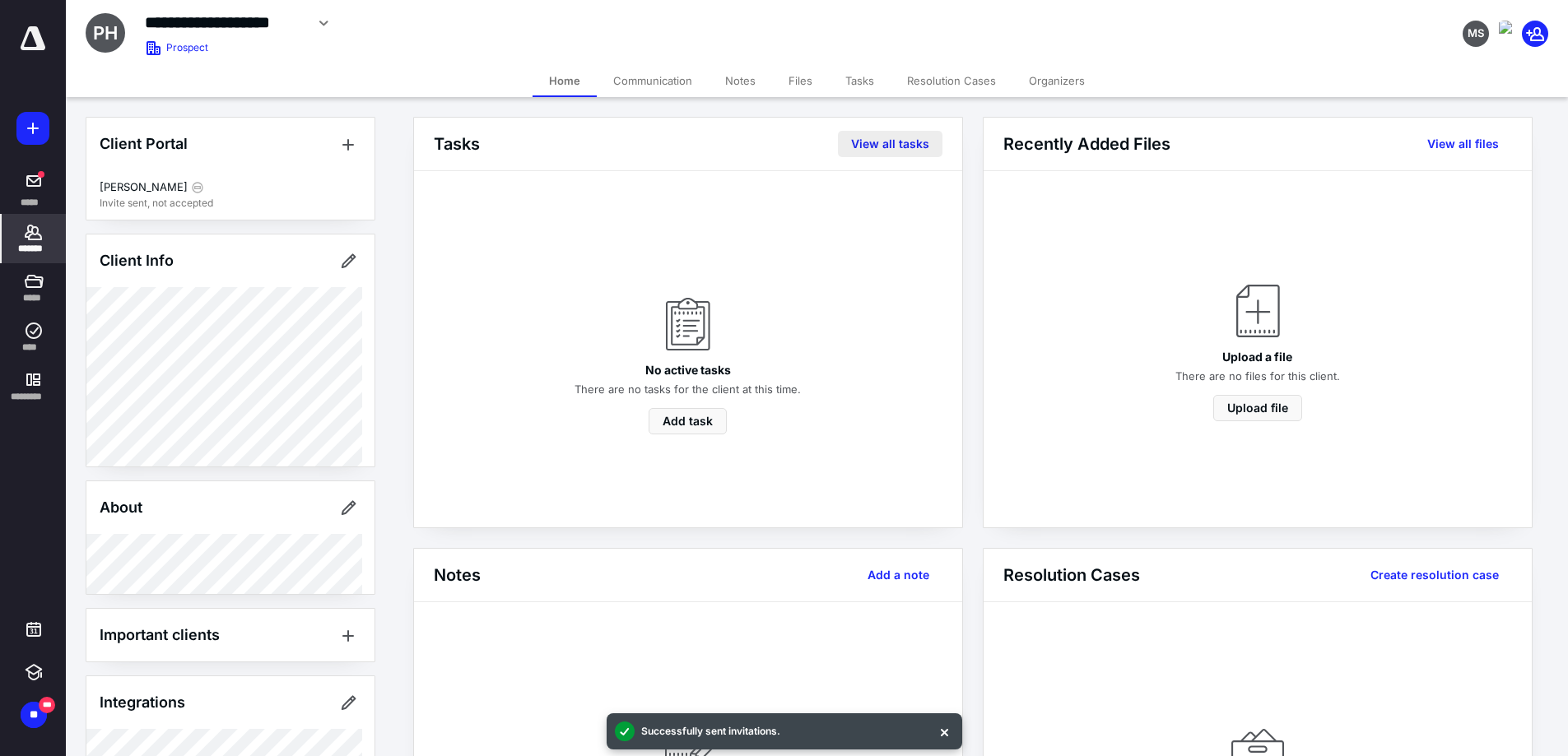 click on "View all tasks" at bounding box center [890, 144] 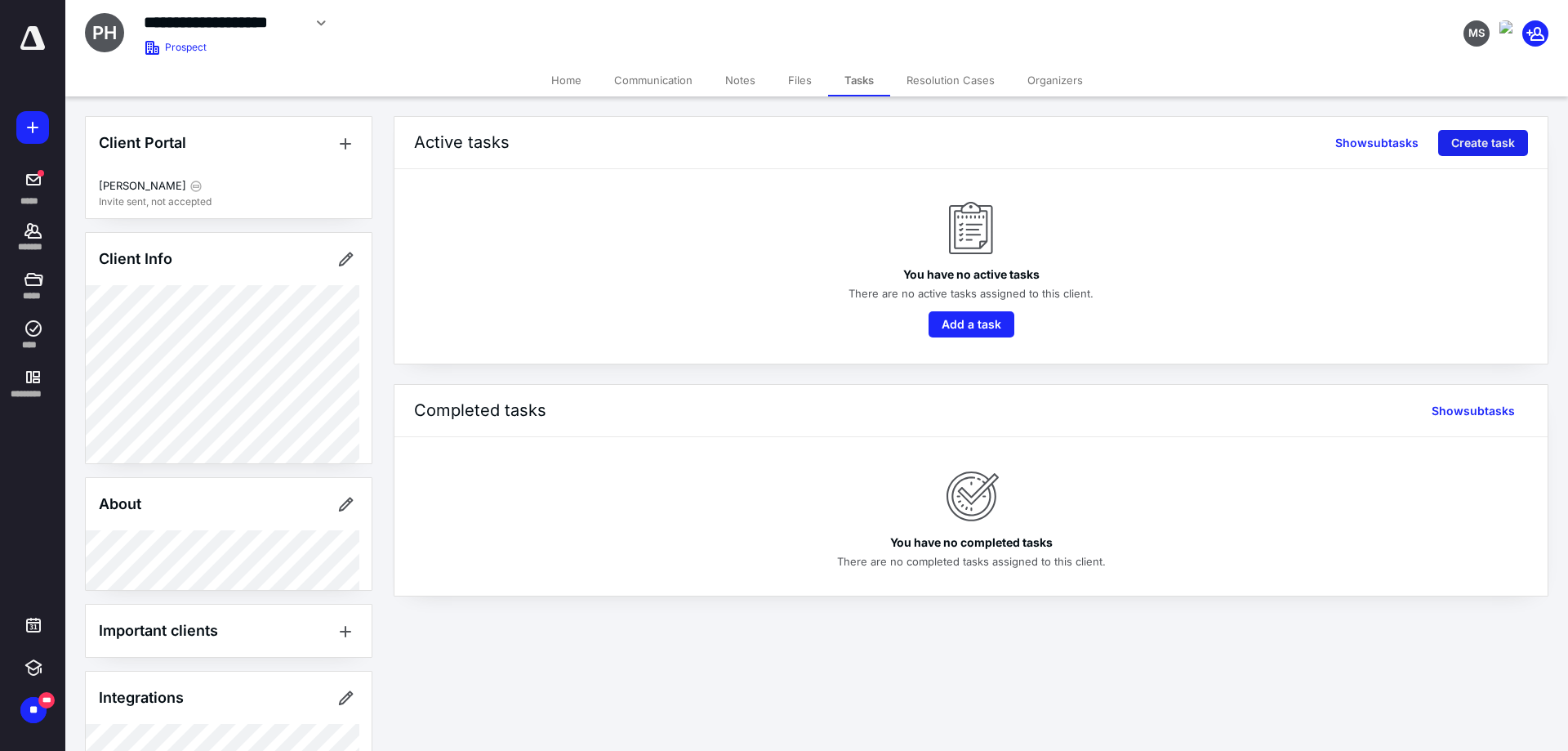 click on "Create task" at bounding box center [1483, 143] 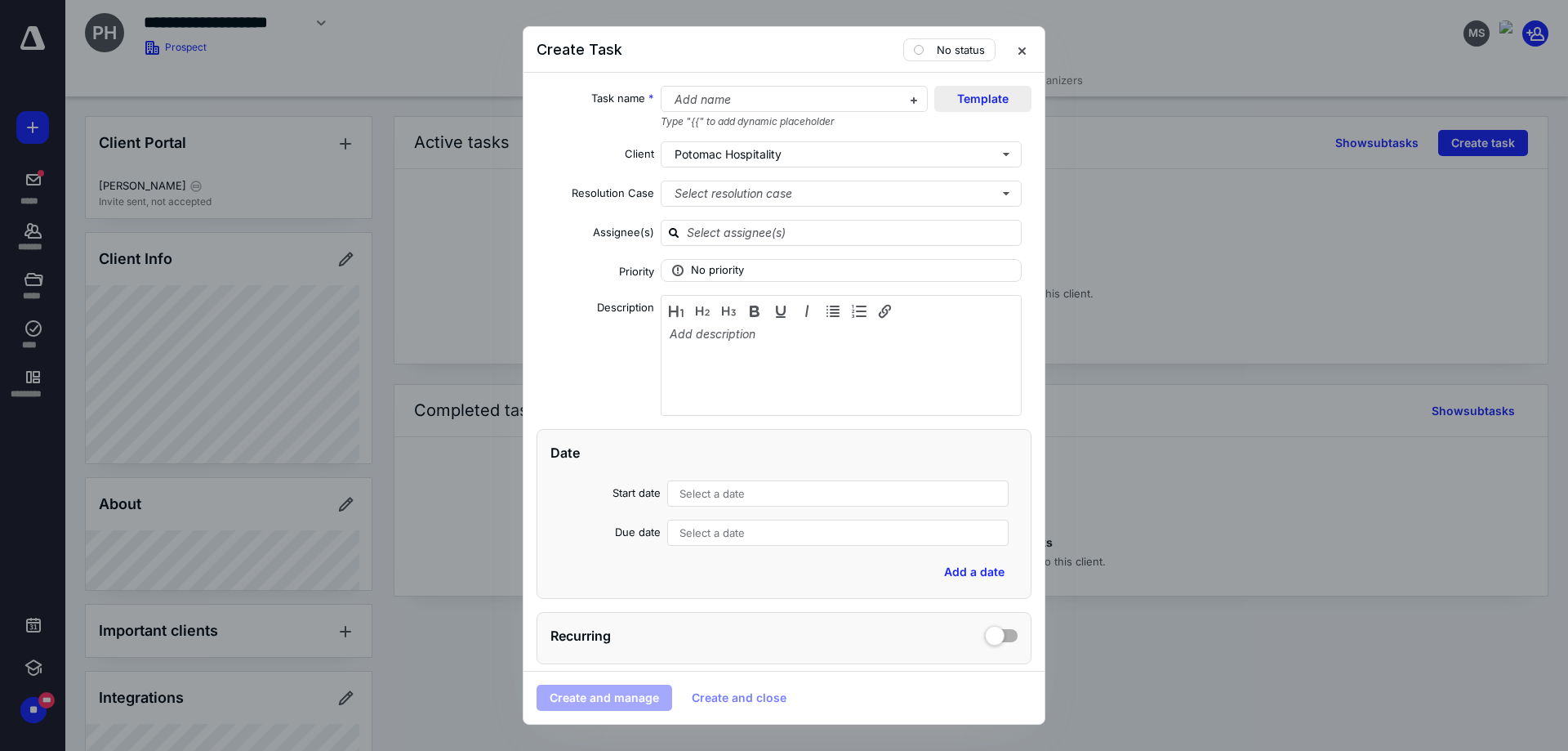 click on "Template" at bounding box center [982, 99] 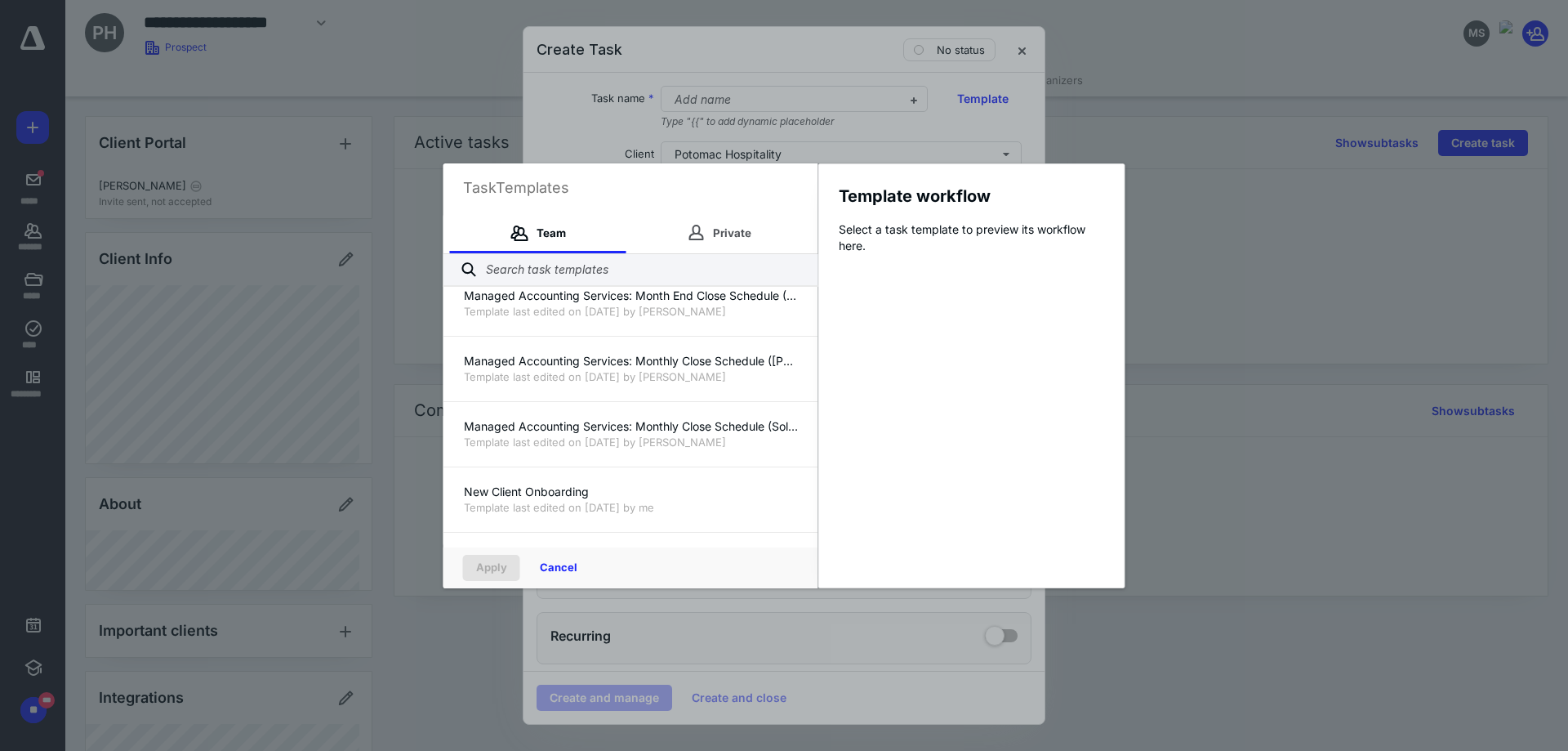scroll, scrollTop: 294, scrollLeft: 0, axis: vertical 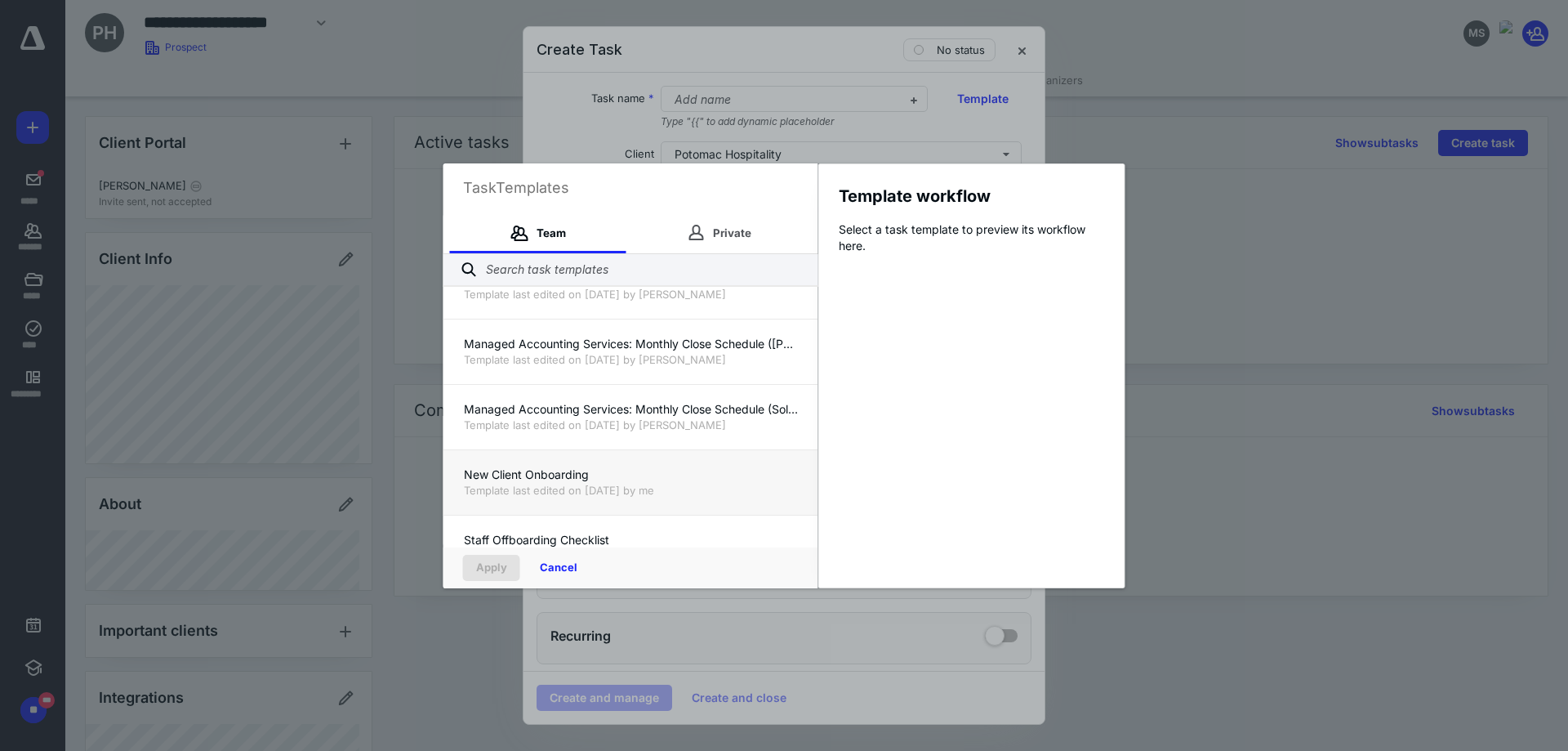 click on "Template last edited on 7/11/2025 by me" at bounding box center (630, 490) 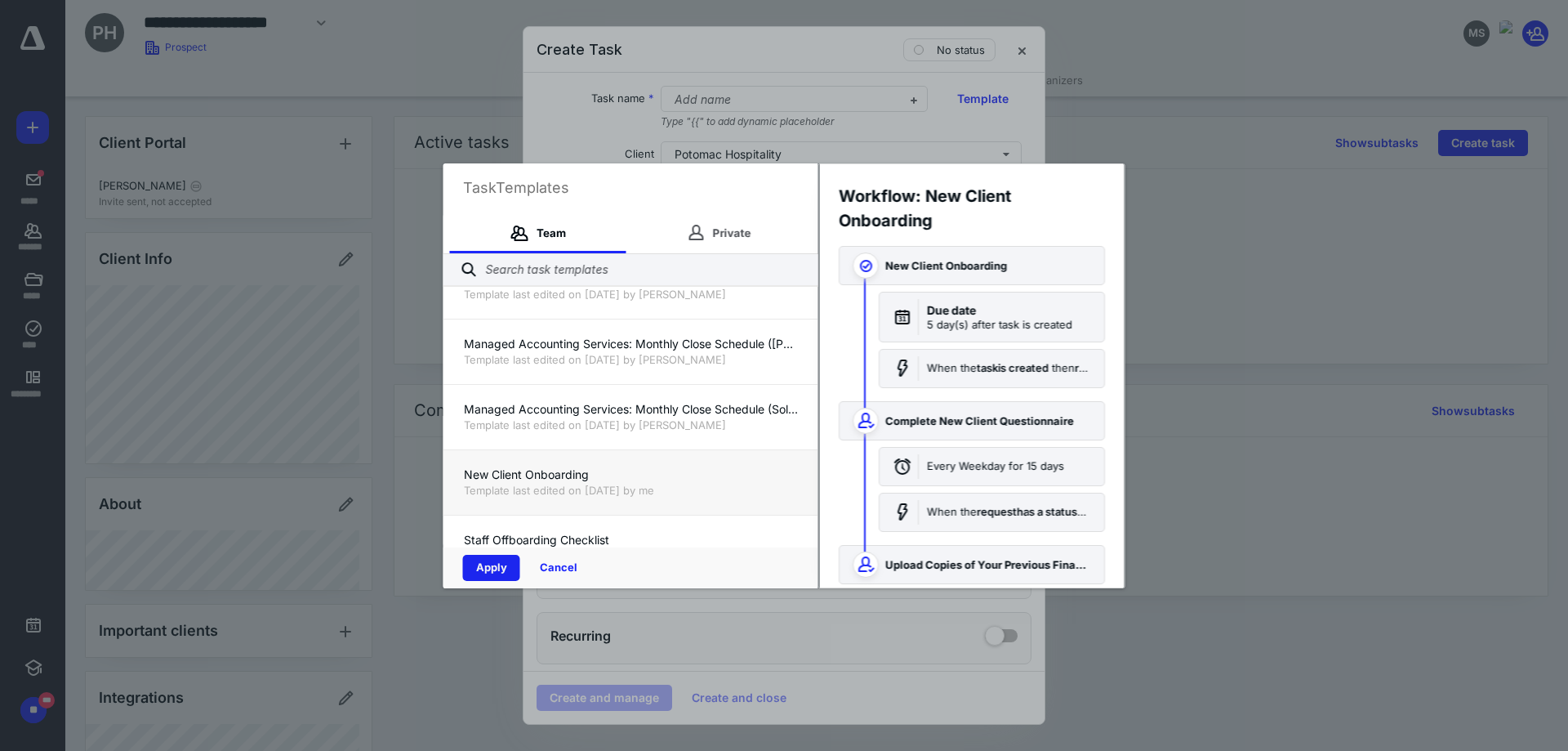 click on "Apply" at bounding box center [492, 568] 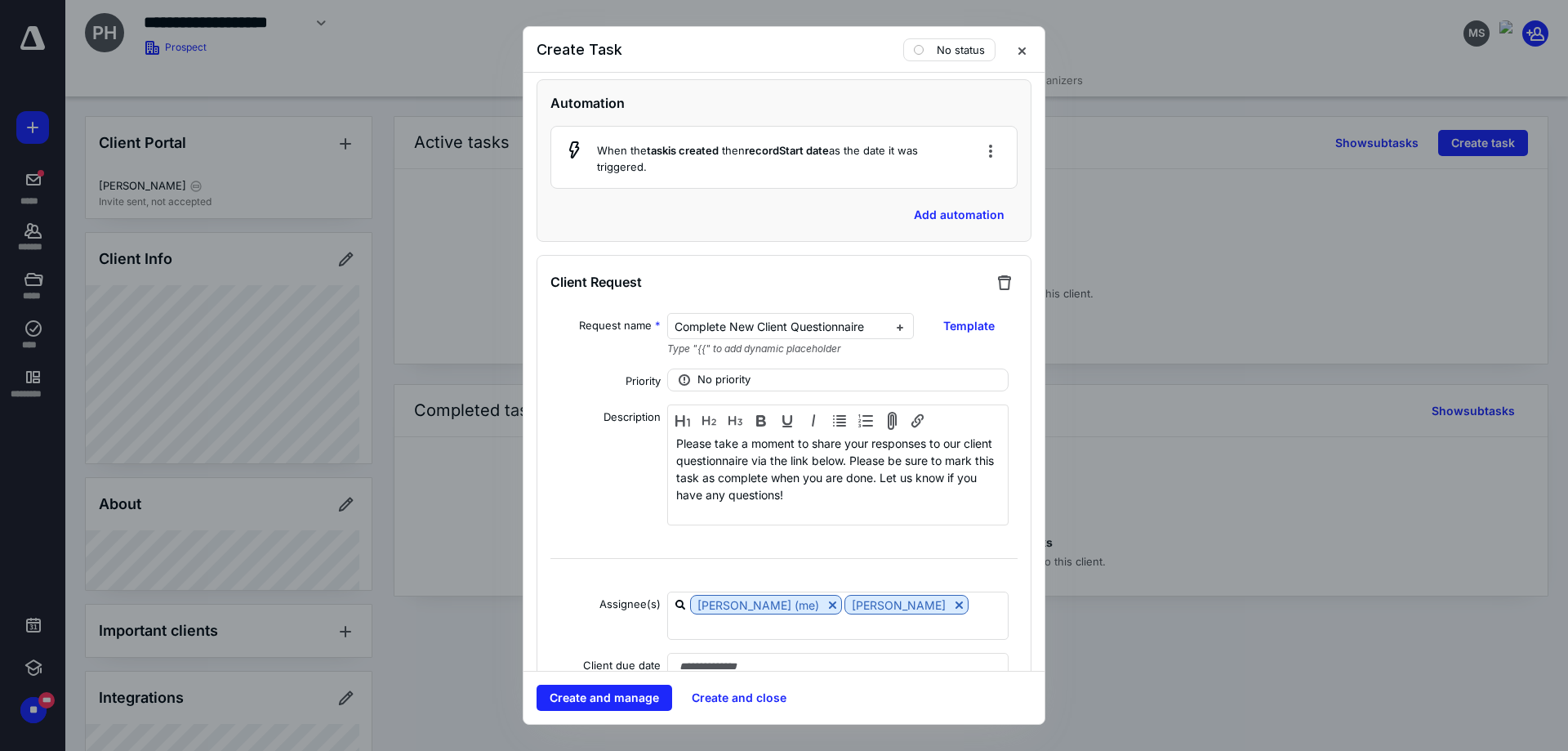 scroll, scrollTop: 817, scrollLeft: 0, axis: vertical 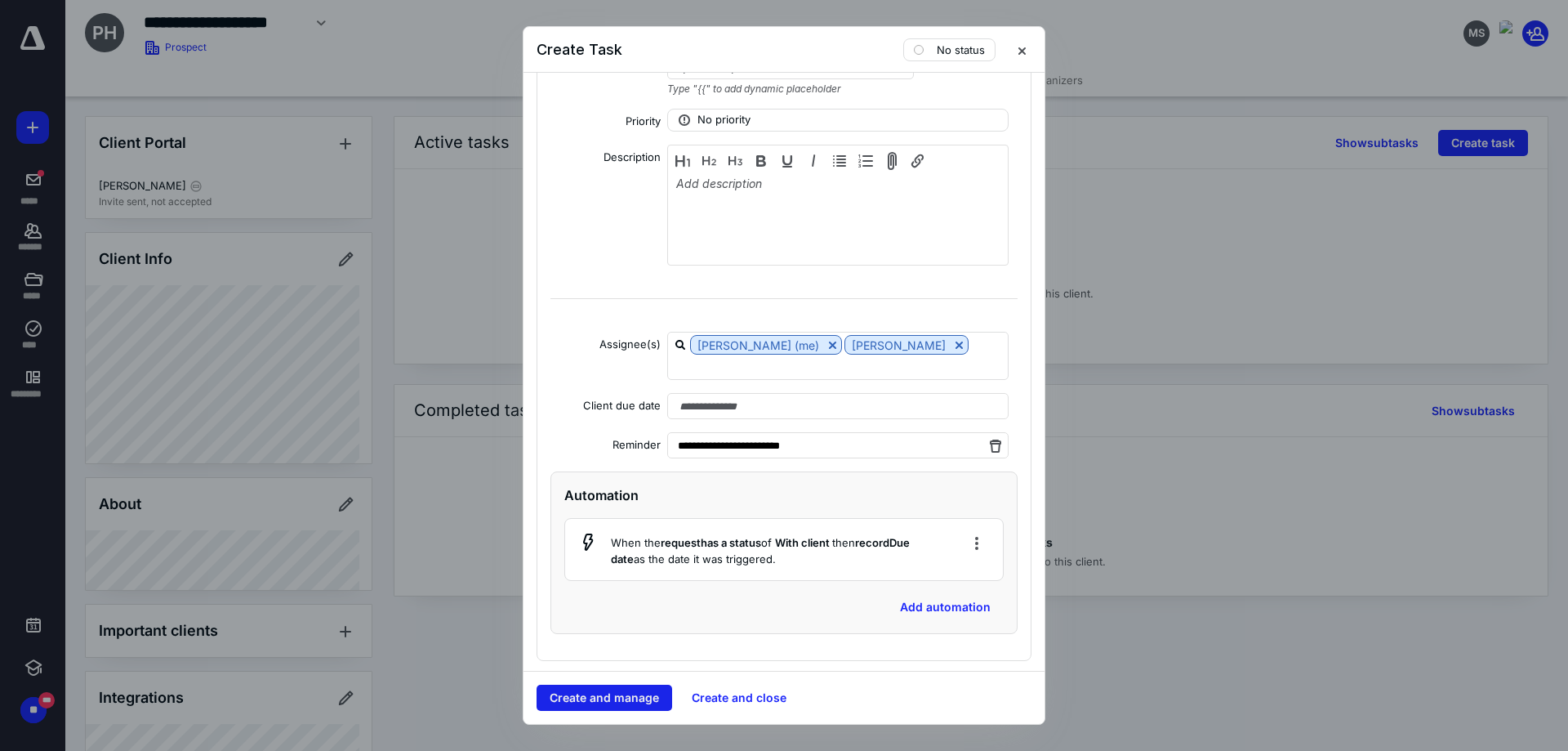click on "Create and manage" at bounding box center [604, 698] 